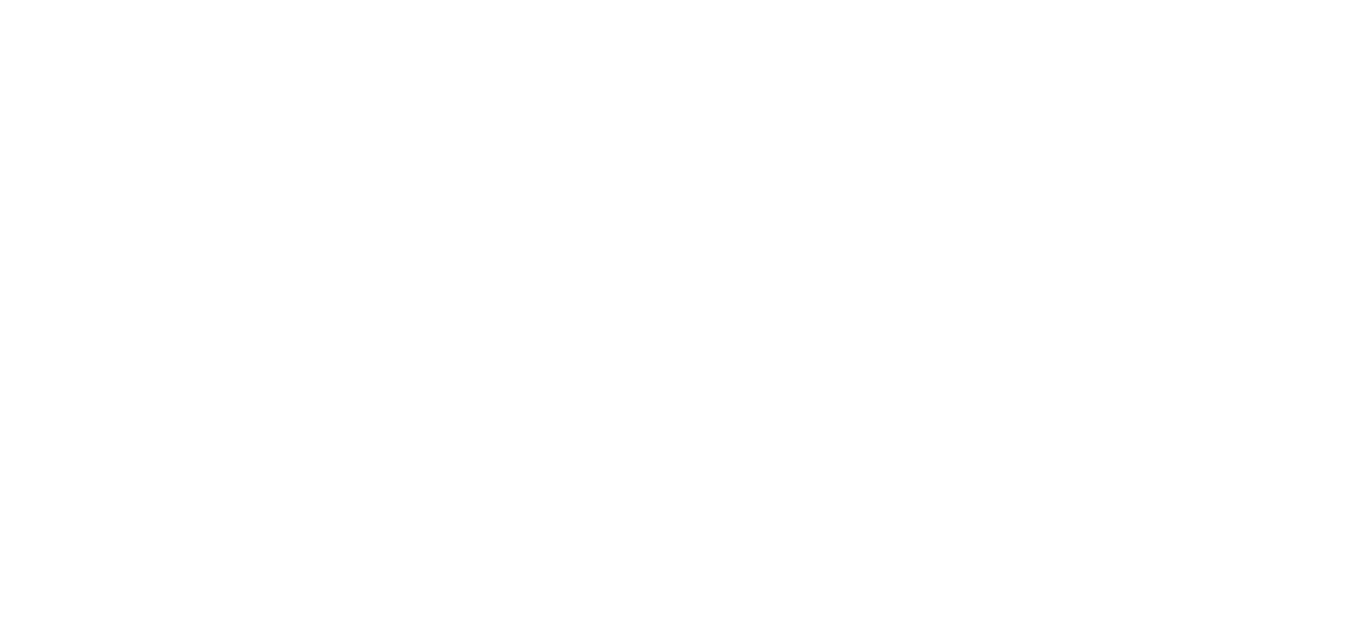 scroll, scrollTop: 0, scrollLeft: 0, axis: both 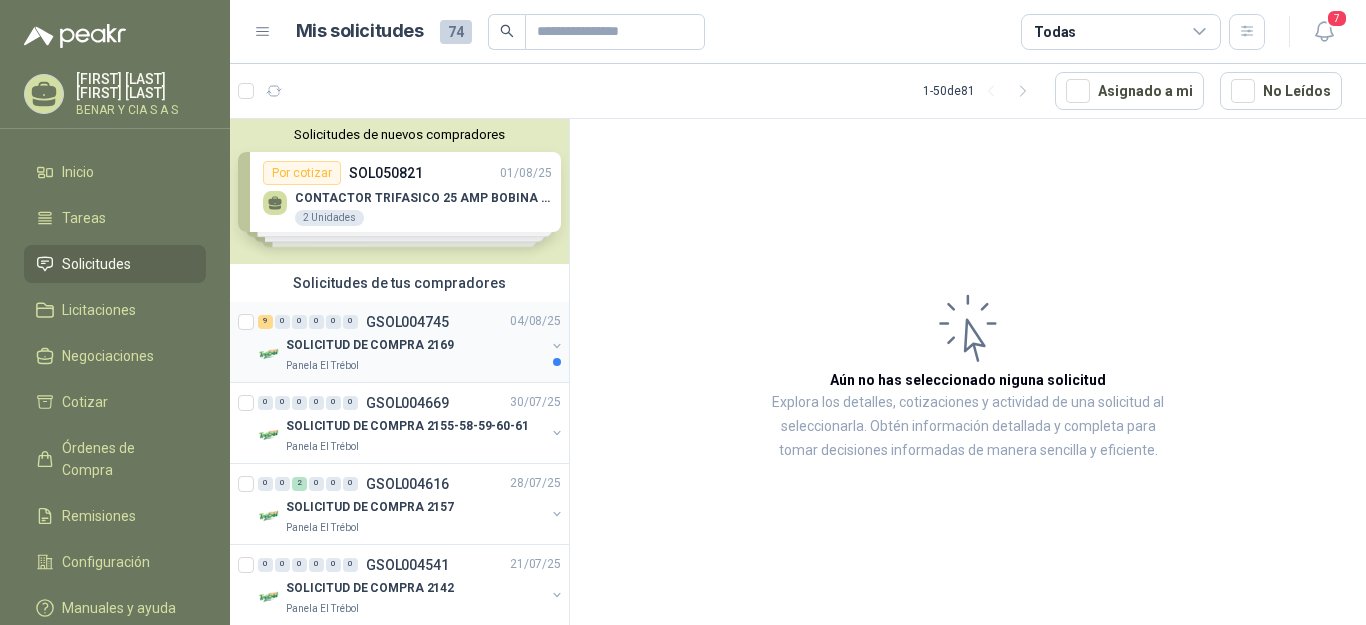 click on "SOLICITUD DE COMPRA 2169" at bounding box center (370, 346) 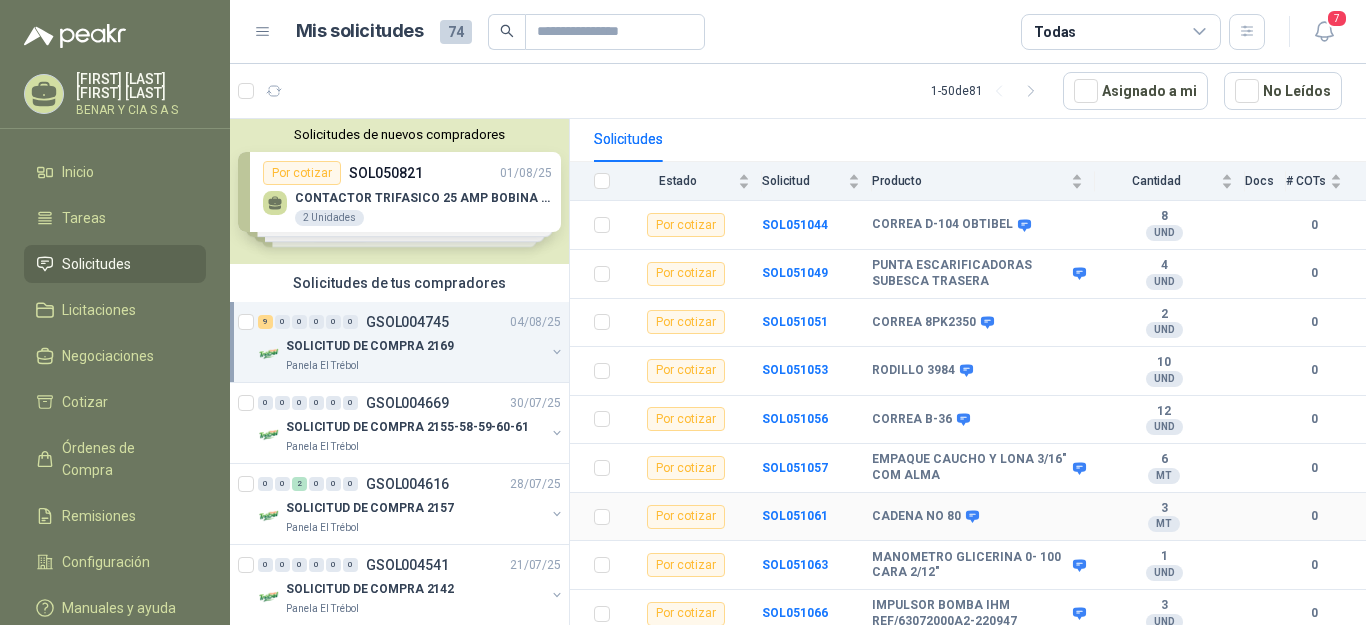 scroll, scrollTop: 192, scrollLeft: 0, axis: vertical 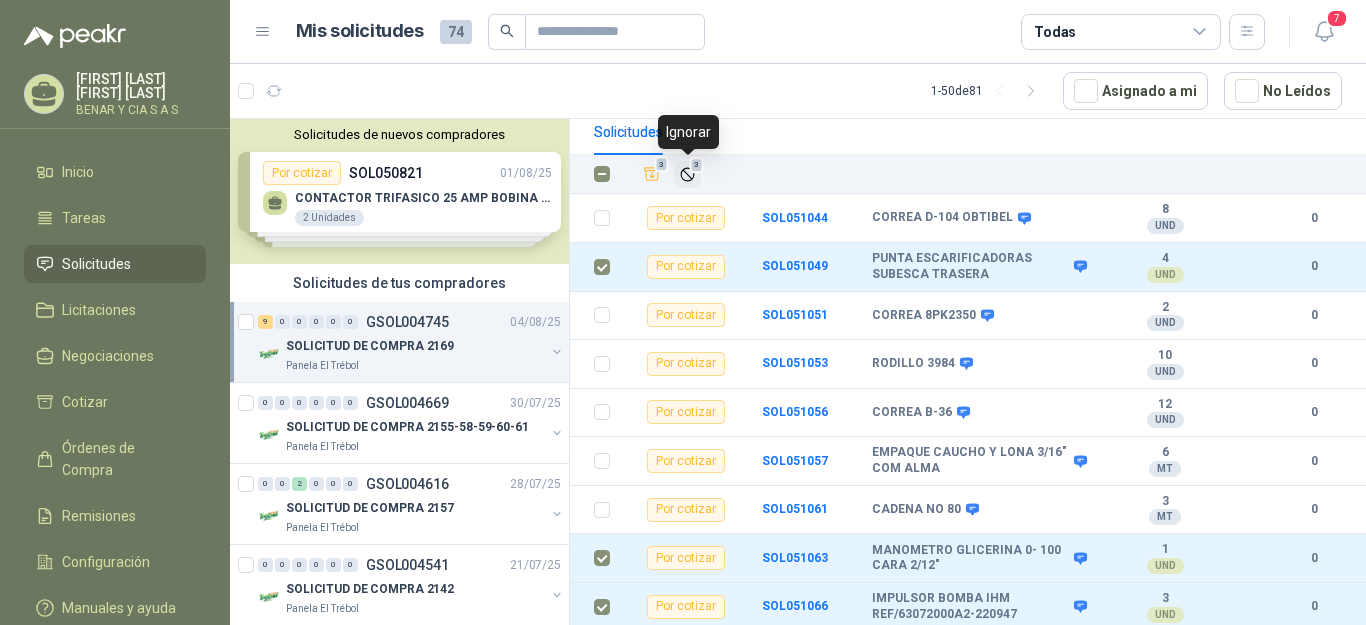 click on "3" at bounding box center (697, 165) 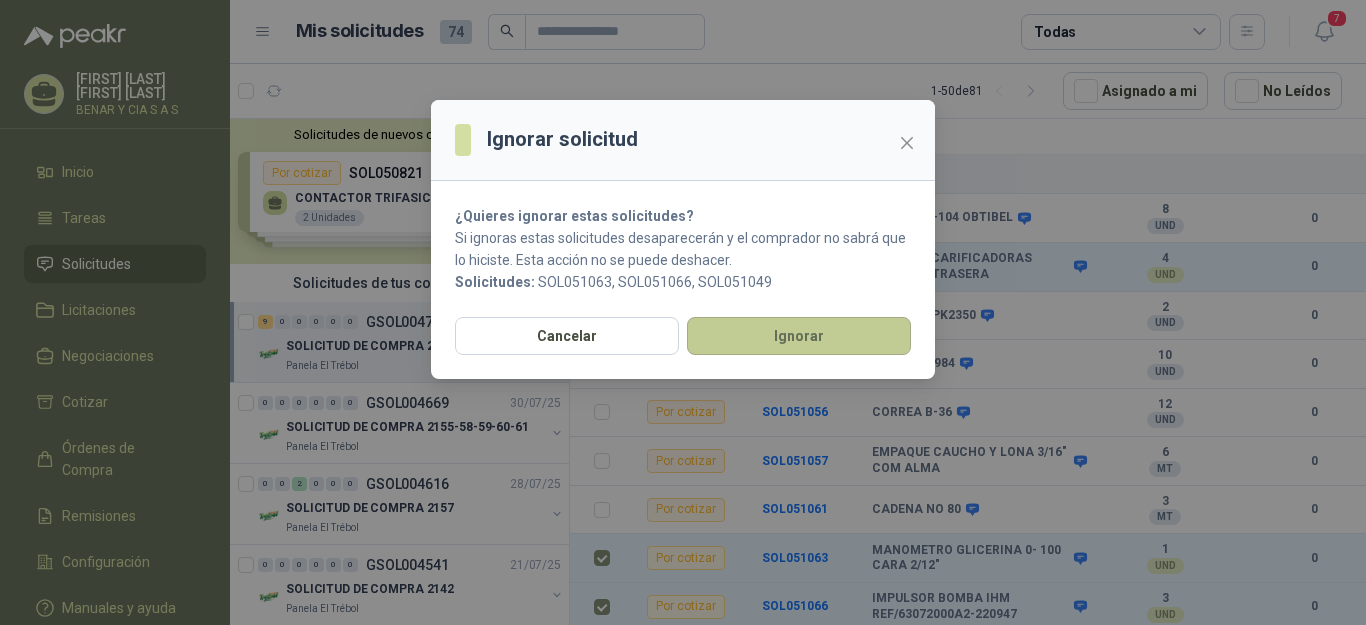 click on "Ignorar" at bounding box center [799, 336] 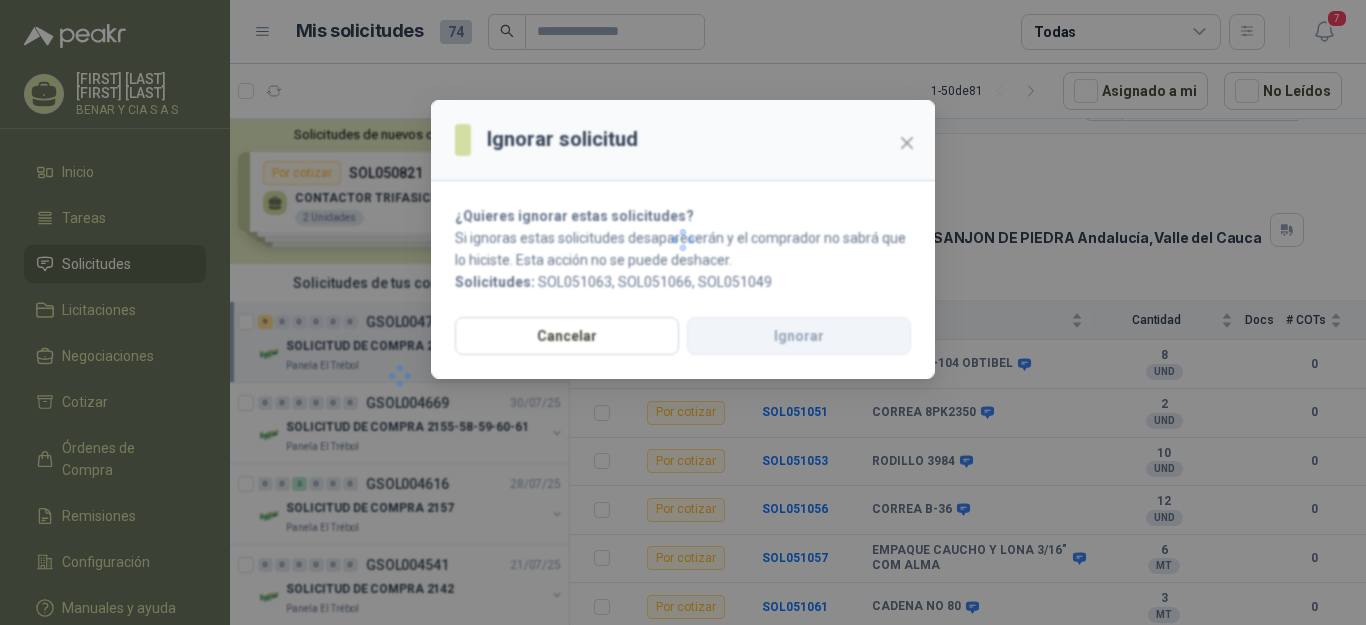 scroll, scrollTop: 46, scrollLeft: 0, axis: vertical 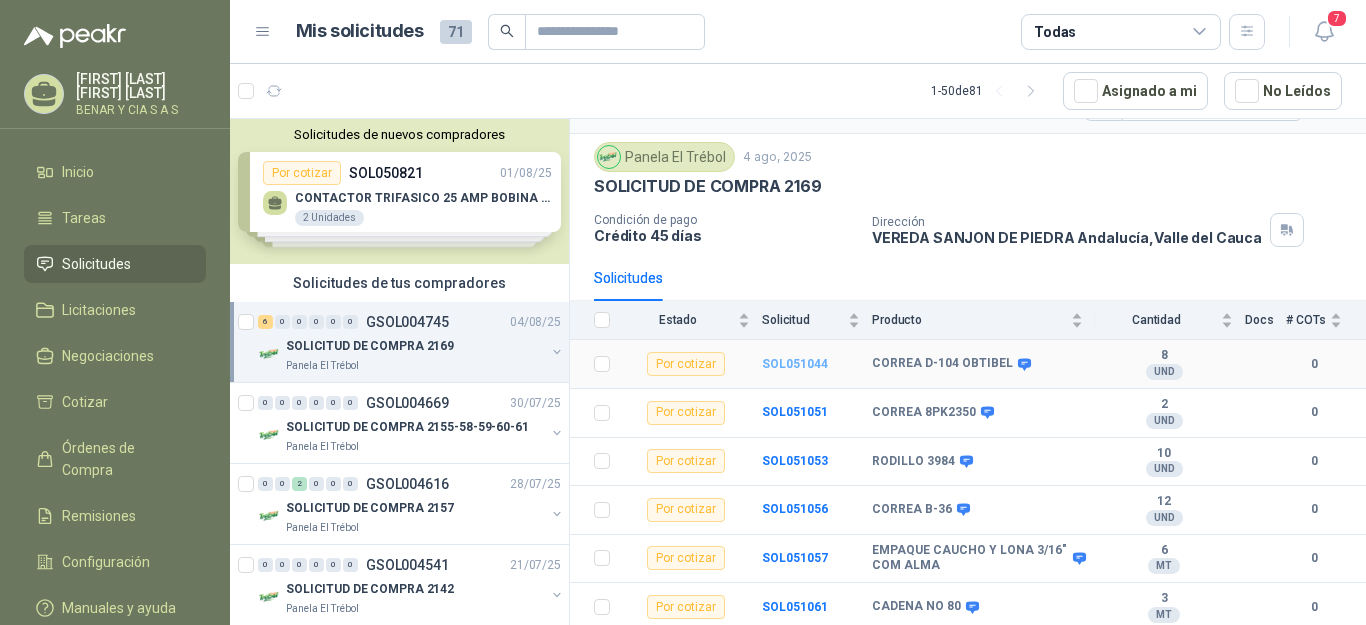 click on "SOL051044" at bounding box center (795, 364) 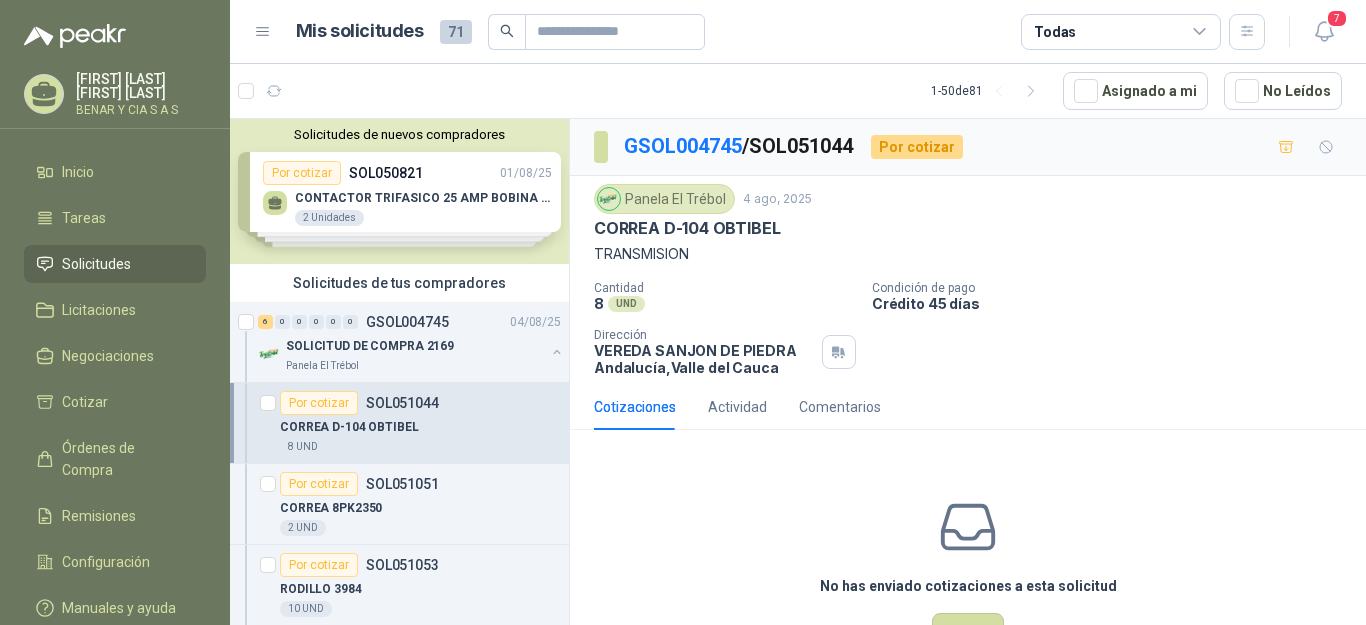 scroll, scrollTop: 70, scrollLeft: 0, axis: vertical 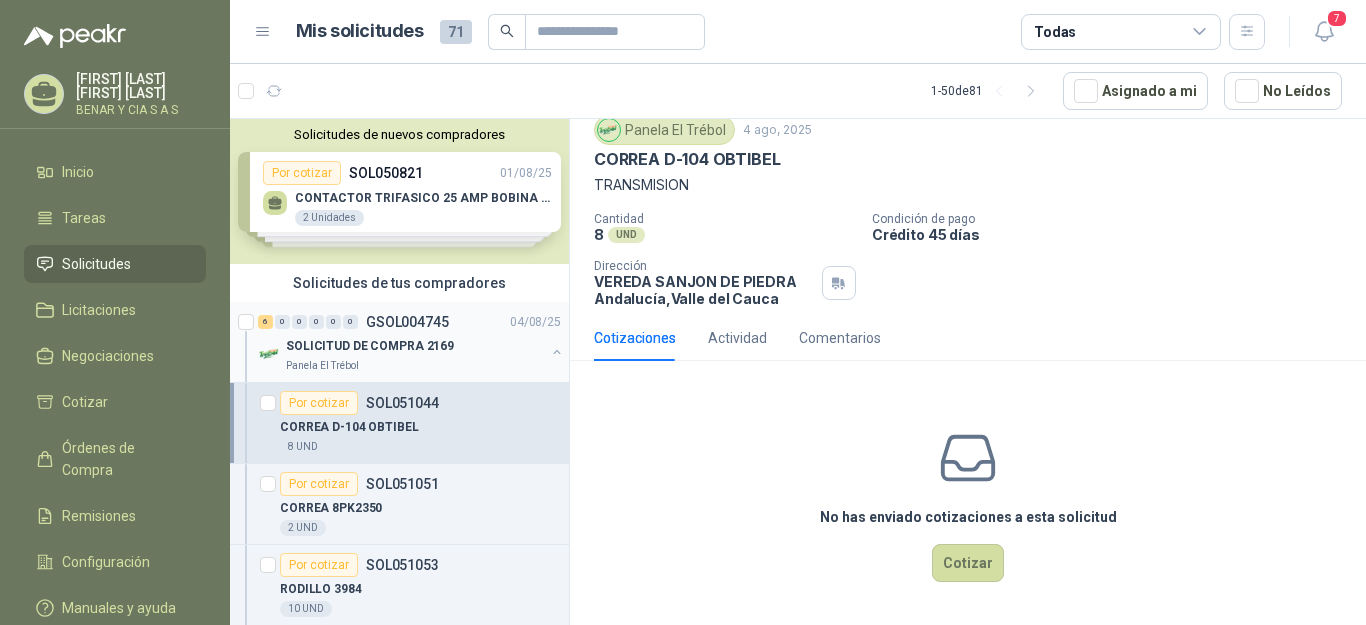 click on "SOLICITUD DE COMPRA 2169" at bounding box center [415, 346] 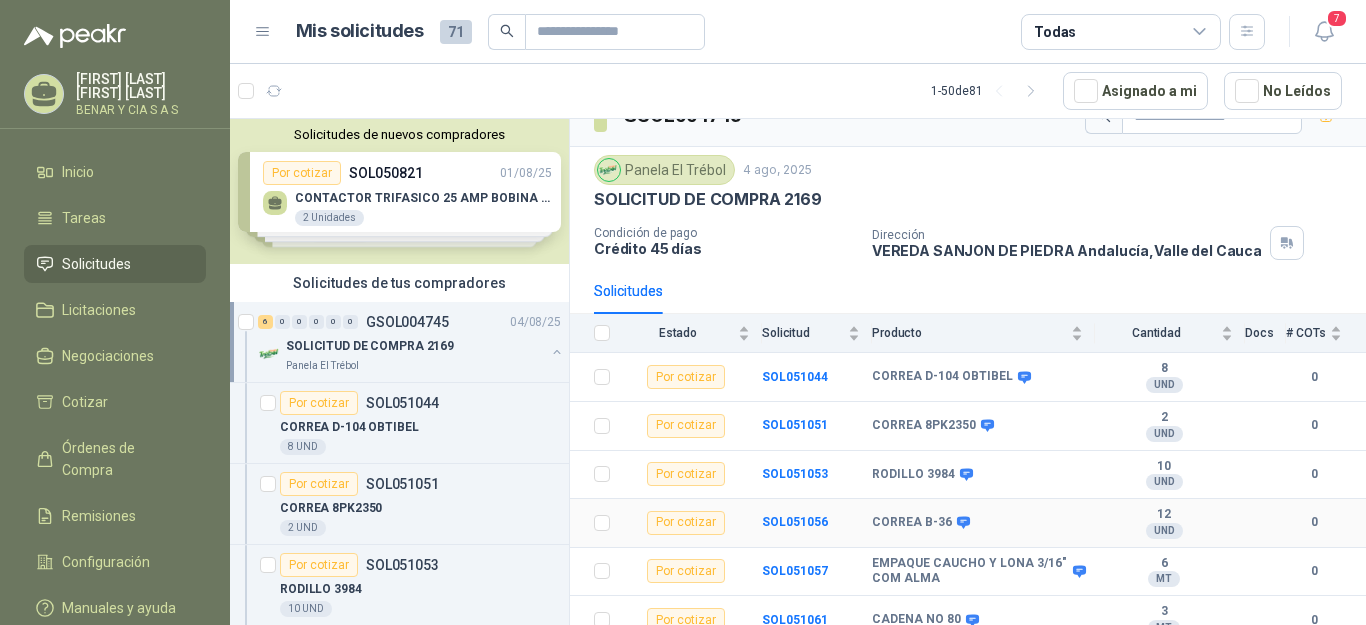 scroll, scrollTop: 46, scrollLeft: 0, axis: vertical 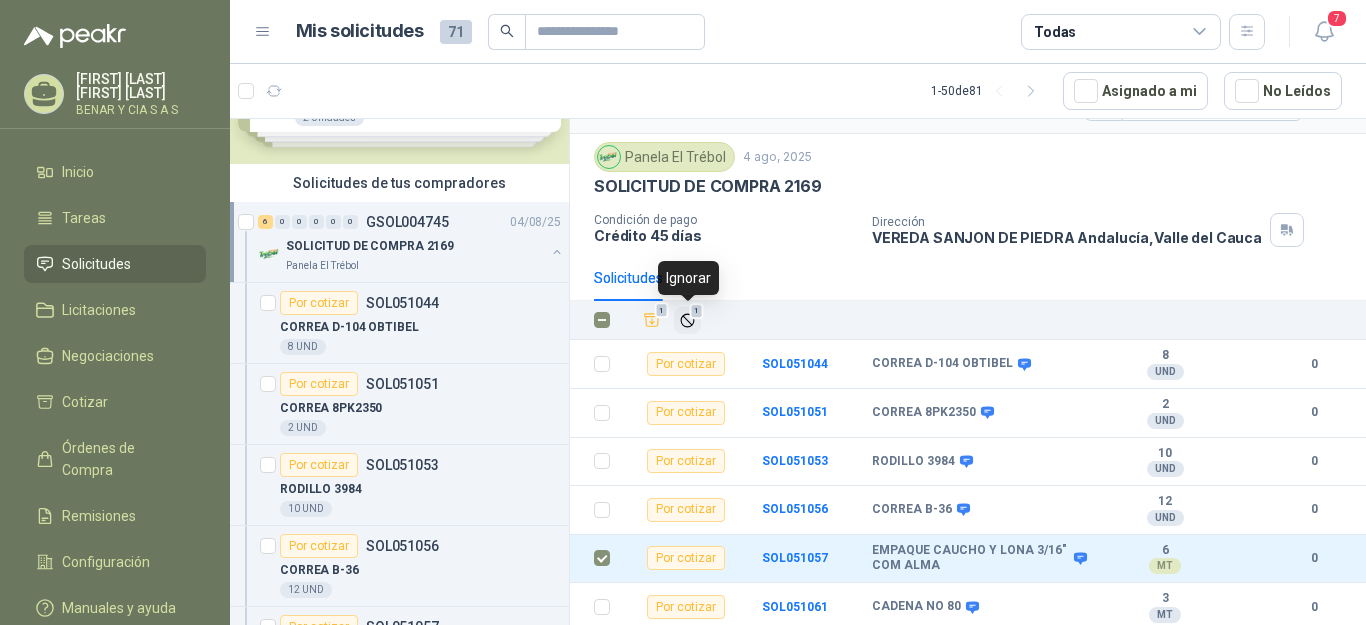 click on "1" at bounding box center (697, 311) 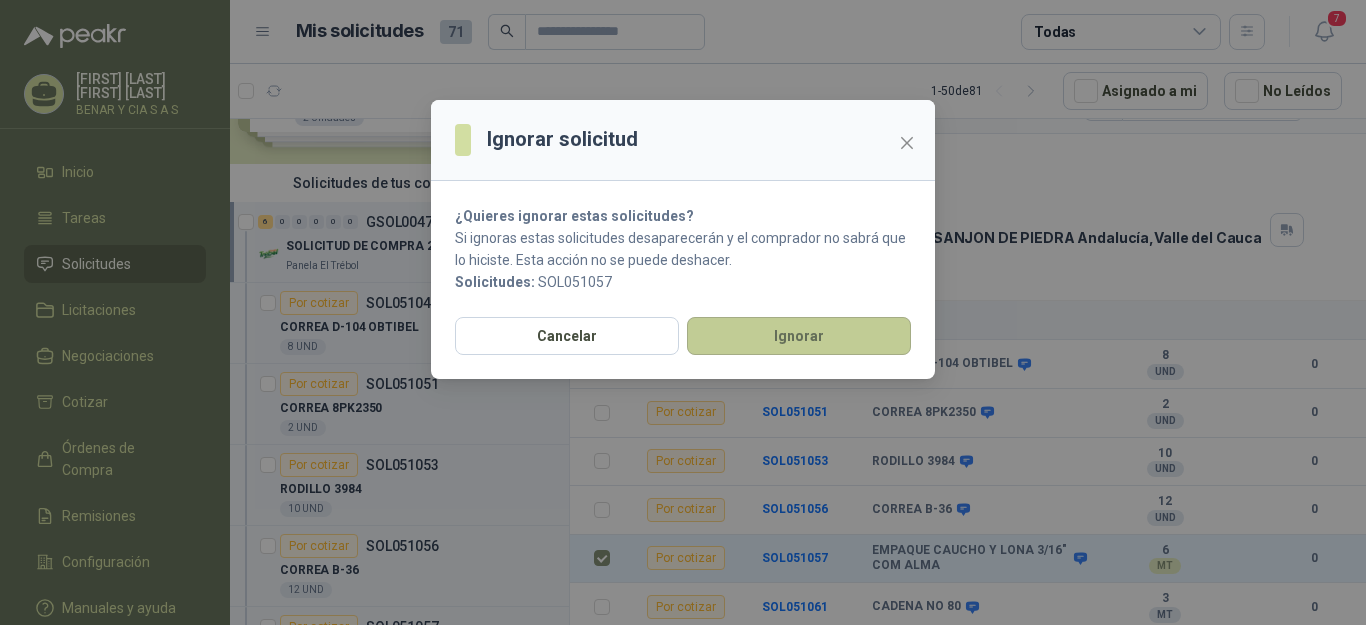 click on "Ignorar" at bounding box center [799, 336] 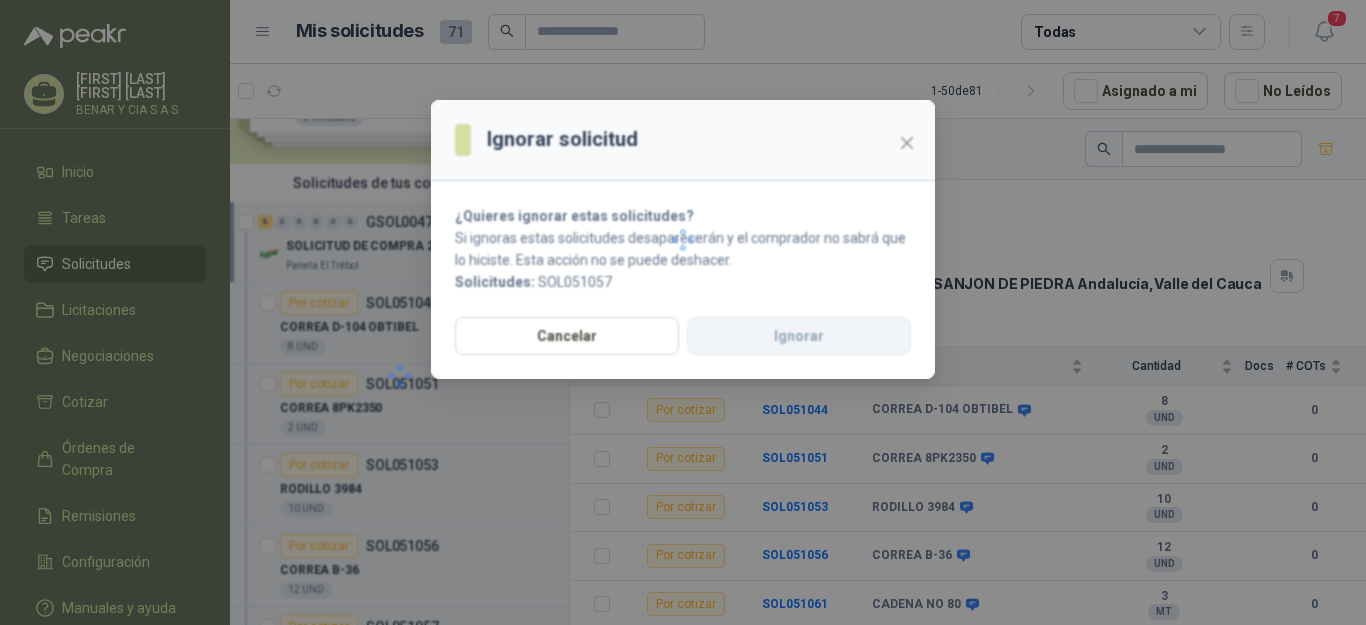 scroll, scrollTop: 0, scrollLeft: 0, axis: both 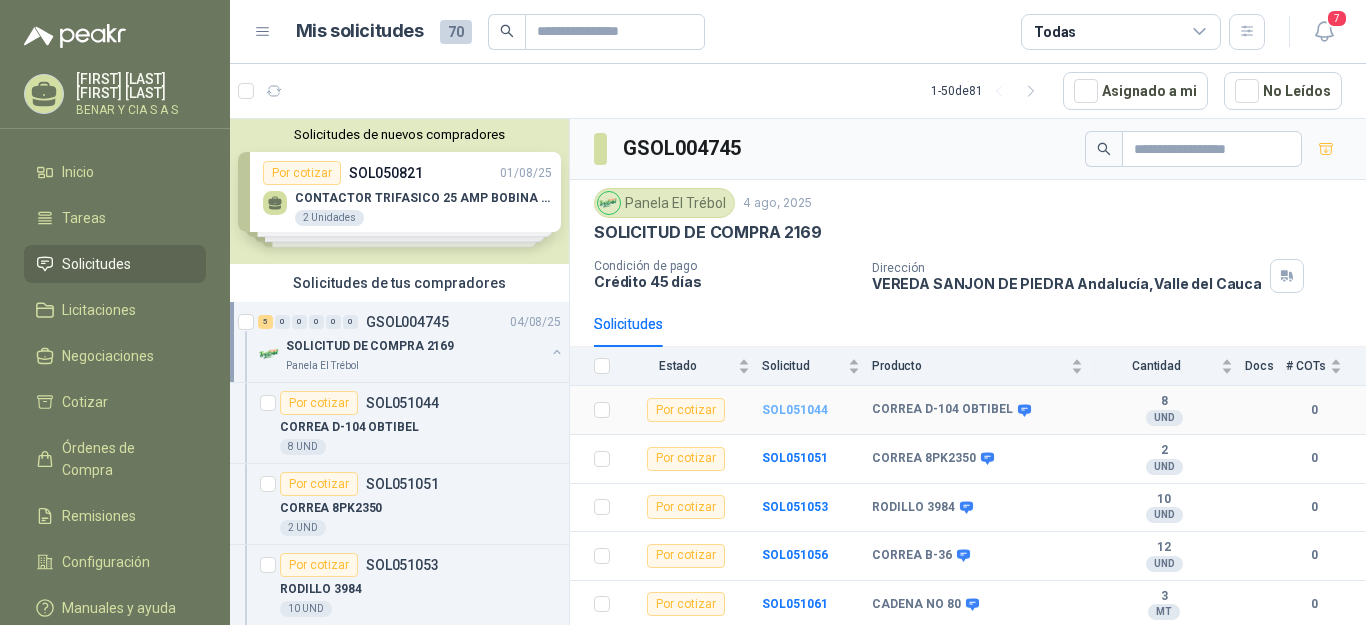 click on "SOL051044" at bounding box center (795, 410) 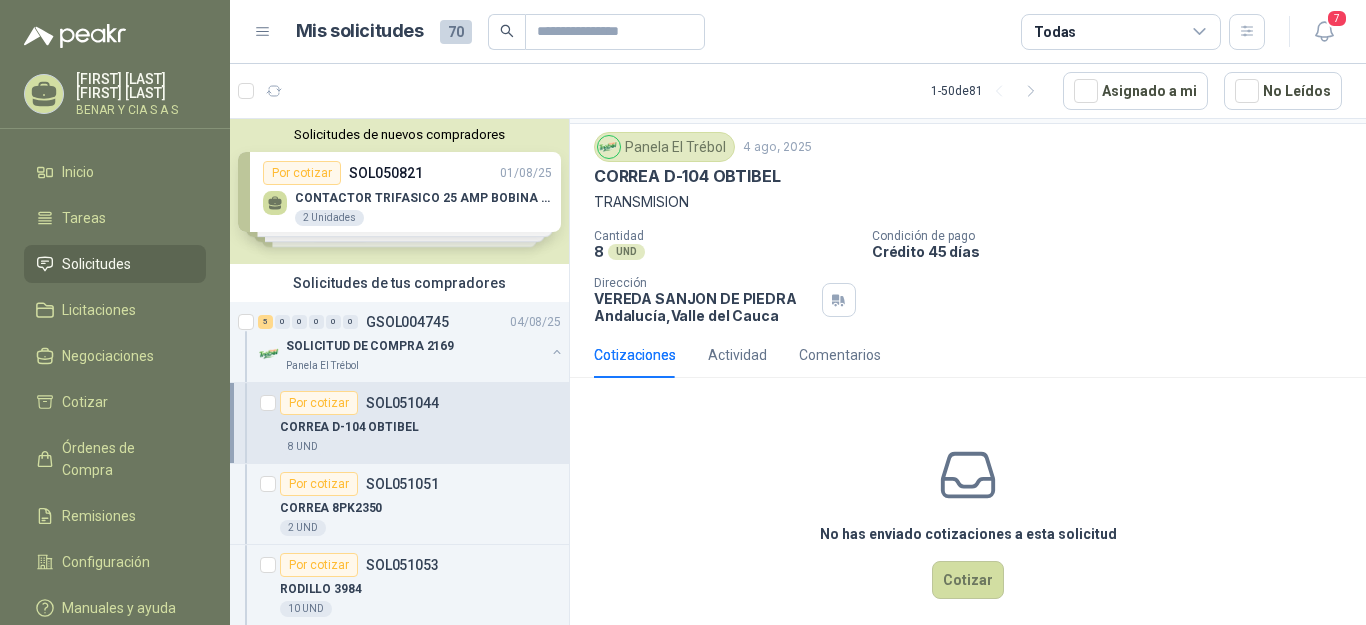 scroll, scrollTop: 70, scrollLeft: 0, axis: vertical 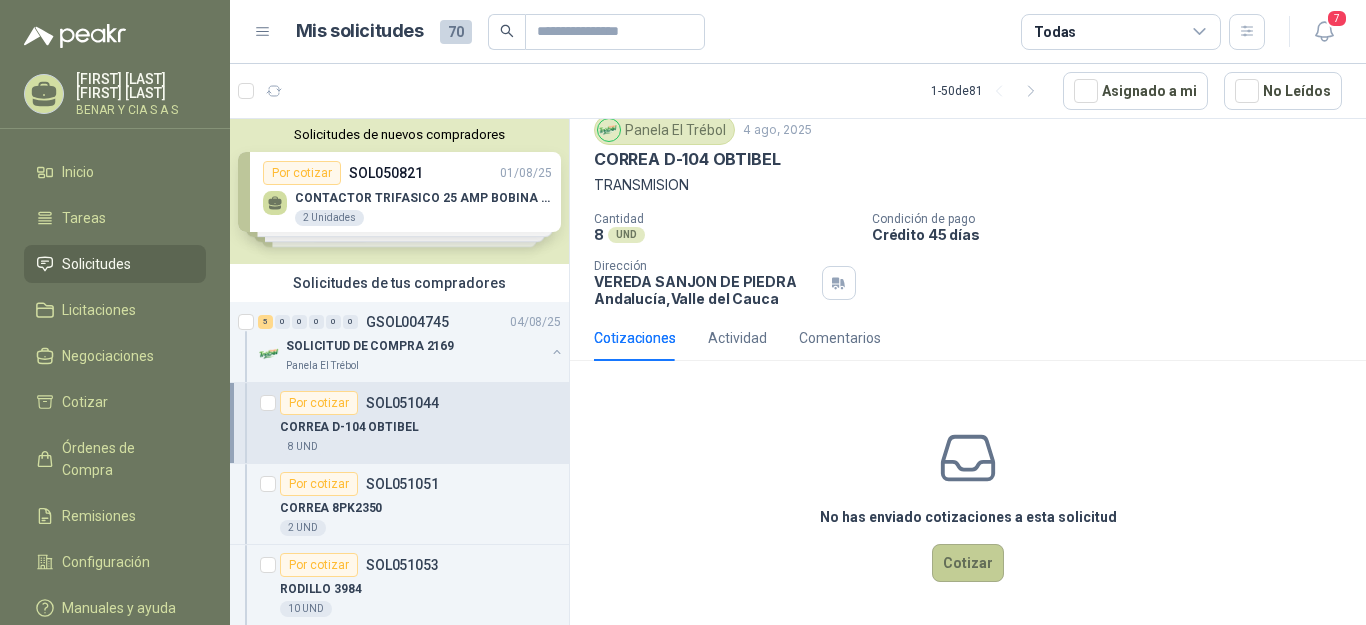 click on "Cotizar" at bounding box center [968, 563] 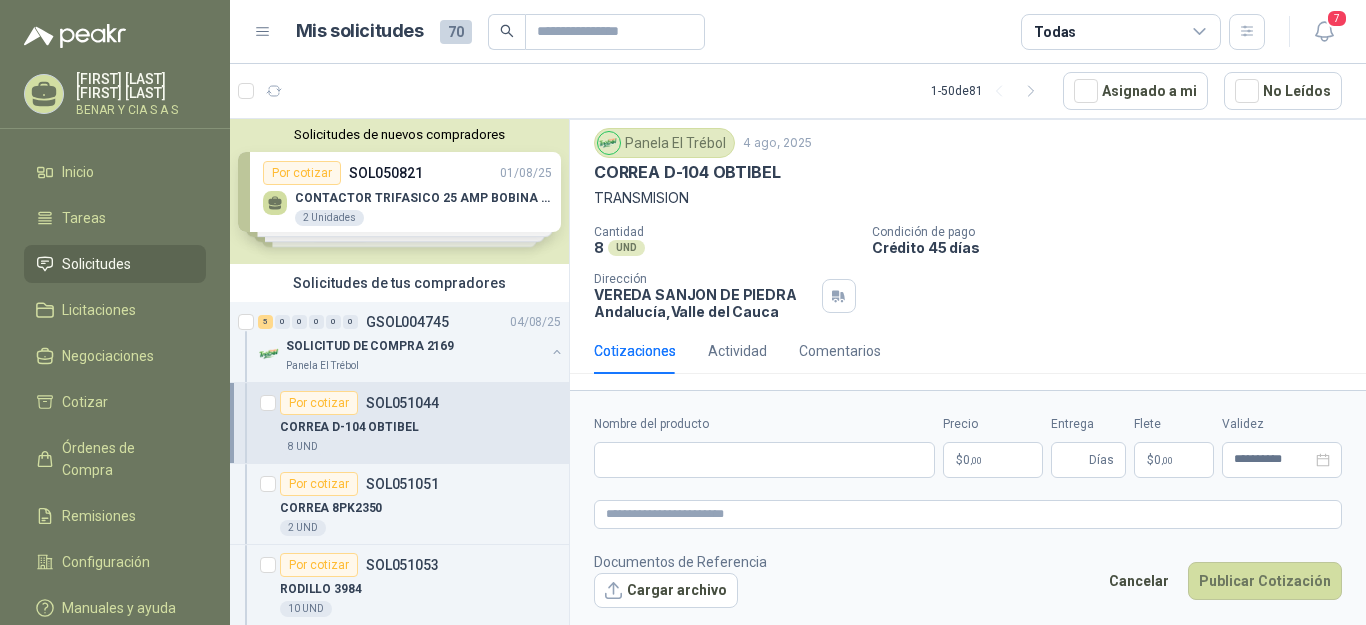type 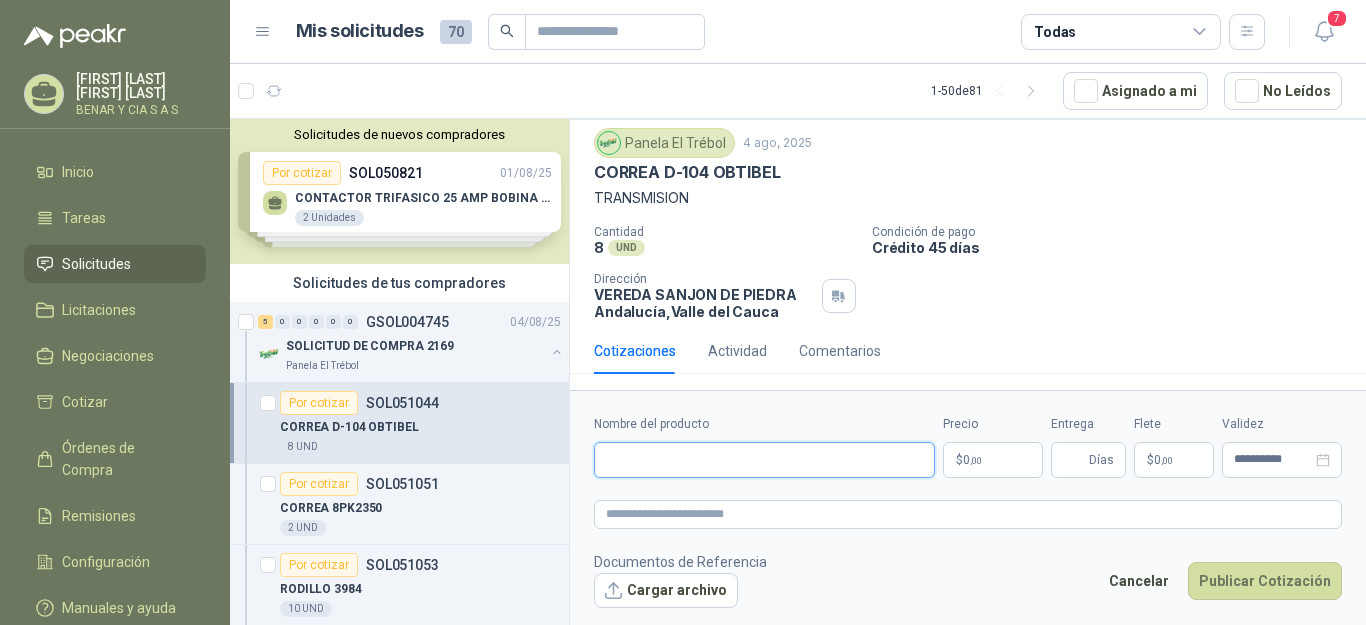 click on "Nombre del producto" at bounding box center [764, 460] 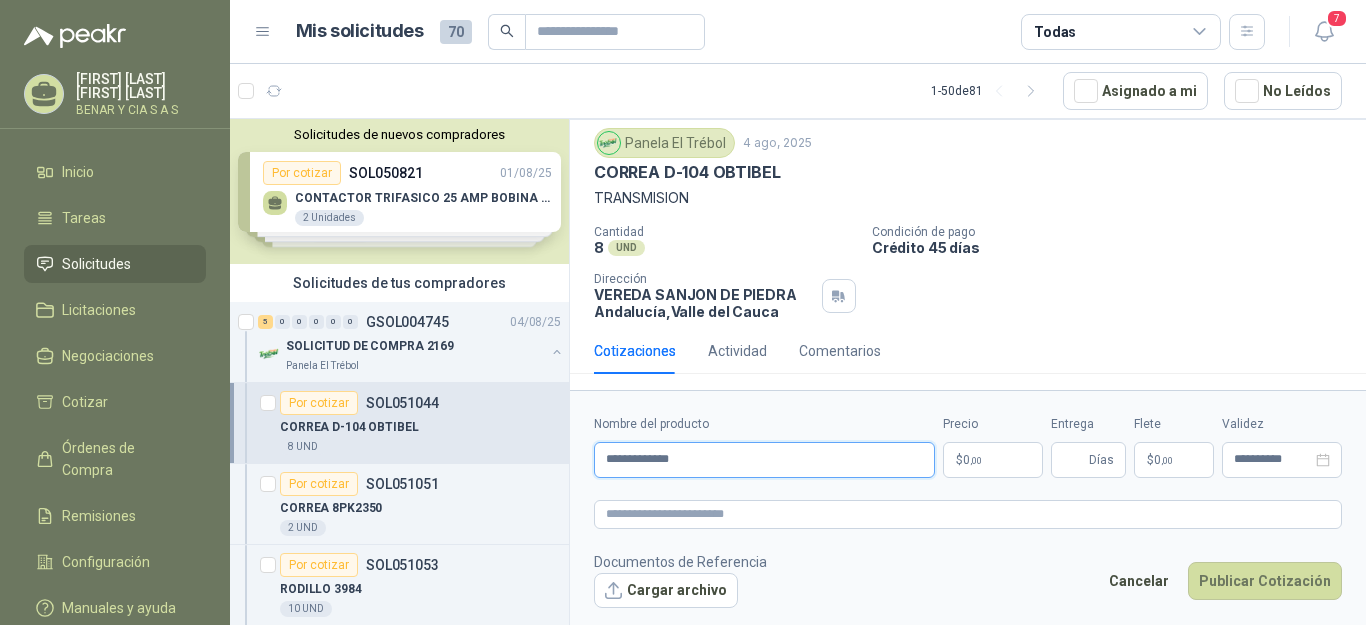 type on "**********" 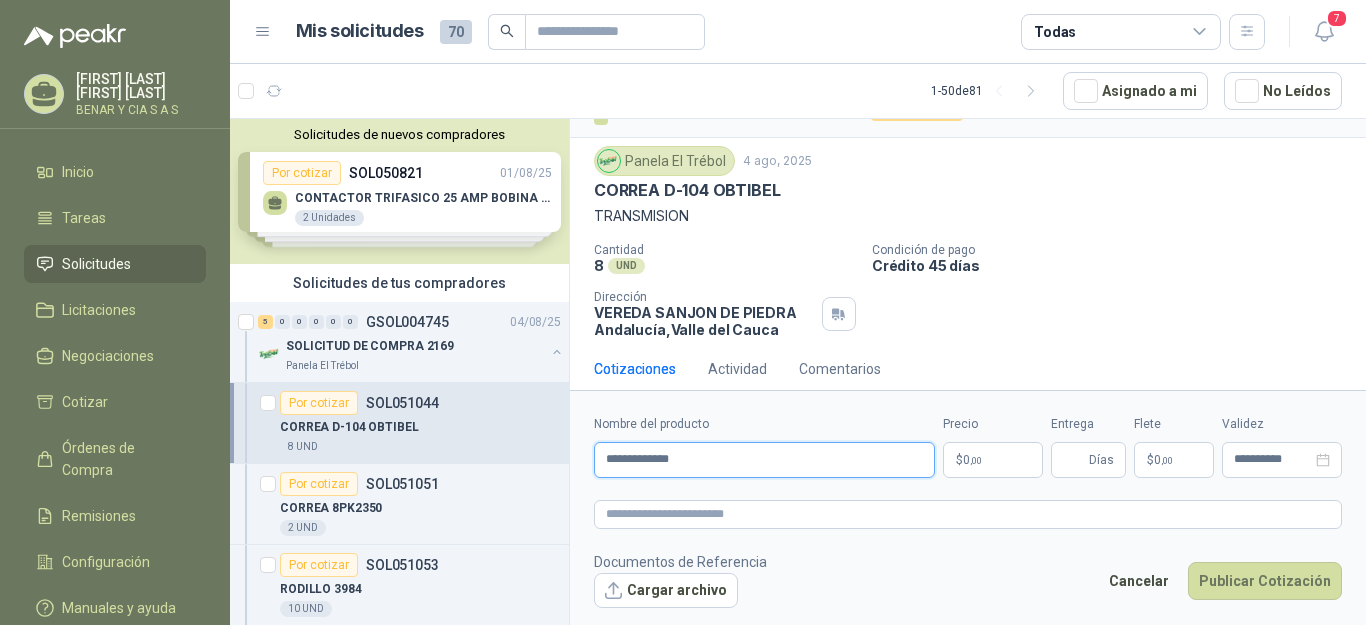 scroll, scrollTop: 56, scrollLeft: 0, axis: vertical 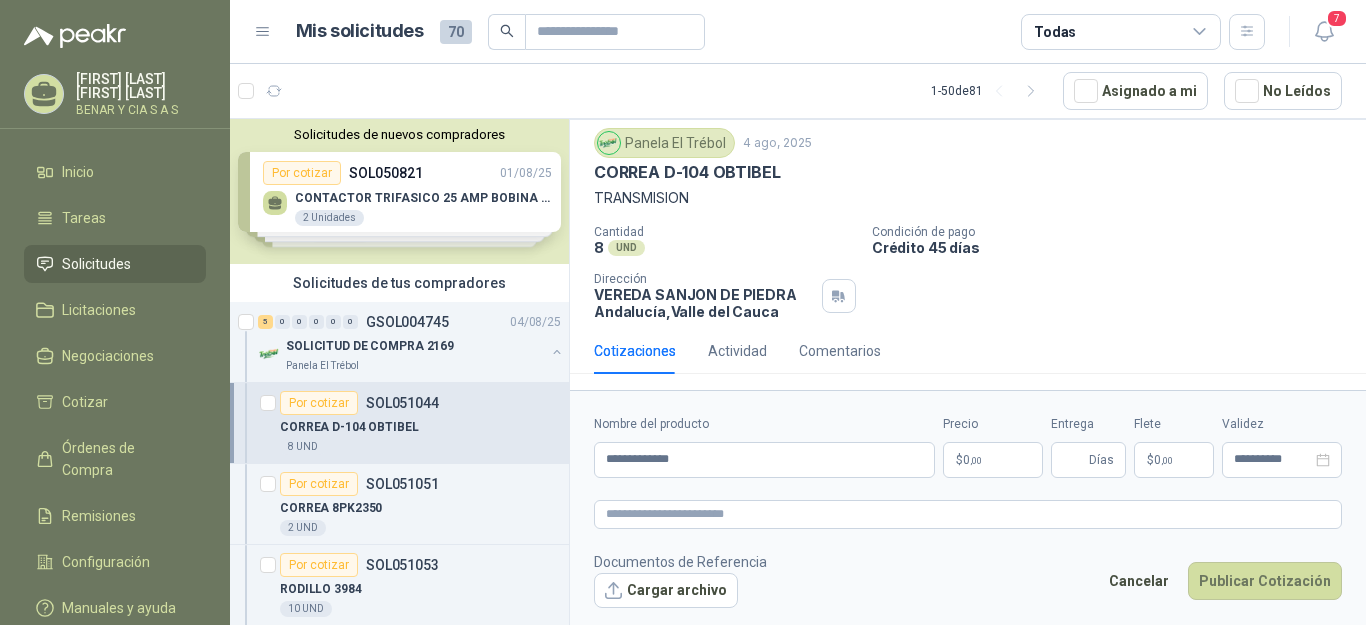 click on "$  0 ,00" at bounding box center (993, 460) 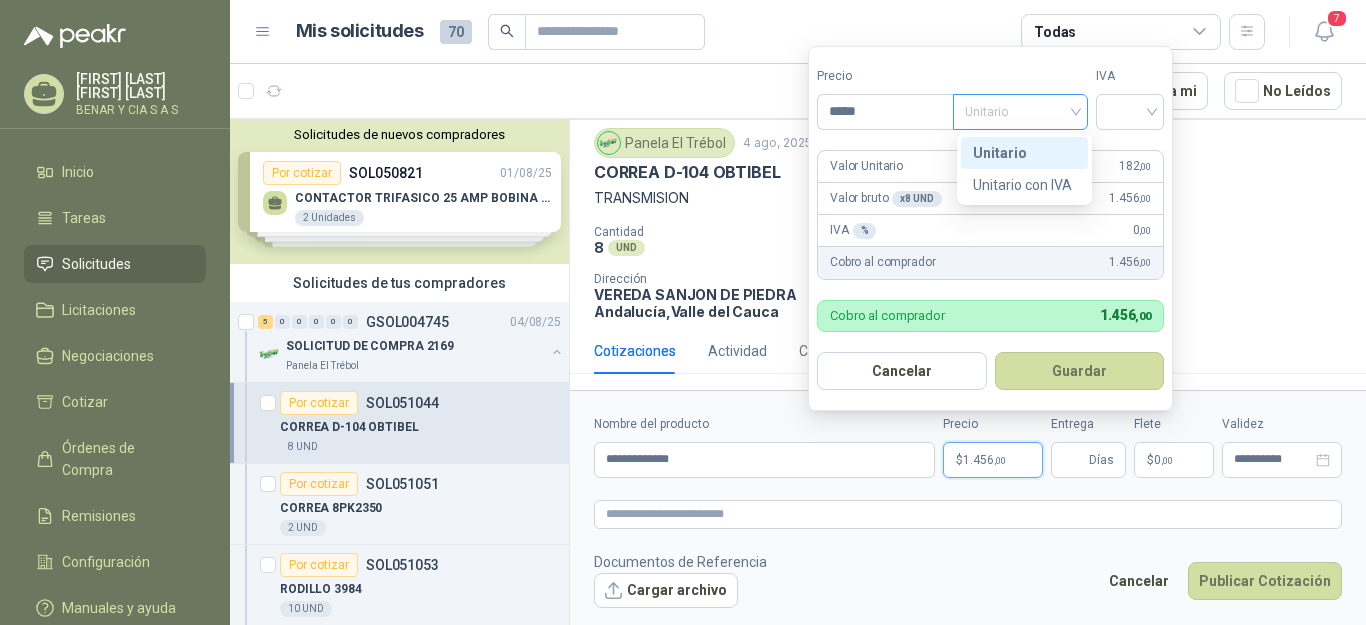 click on "Unitario" at bounding box center (1020, 112) 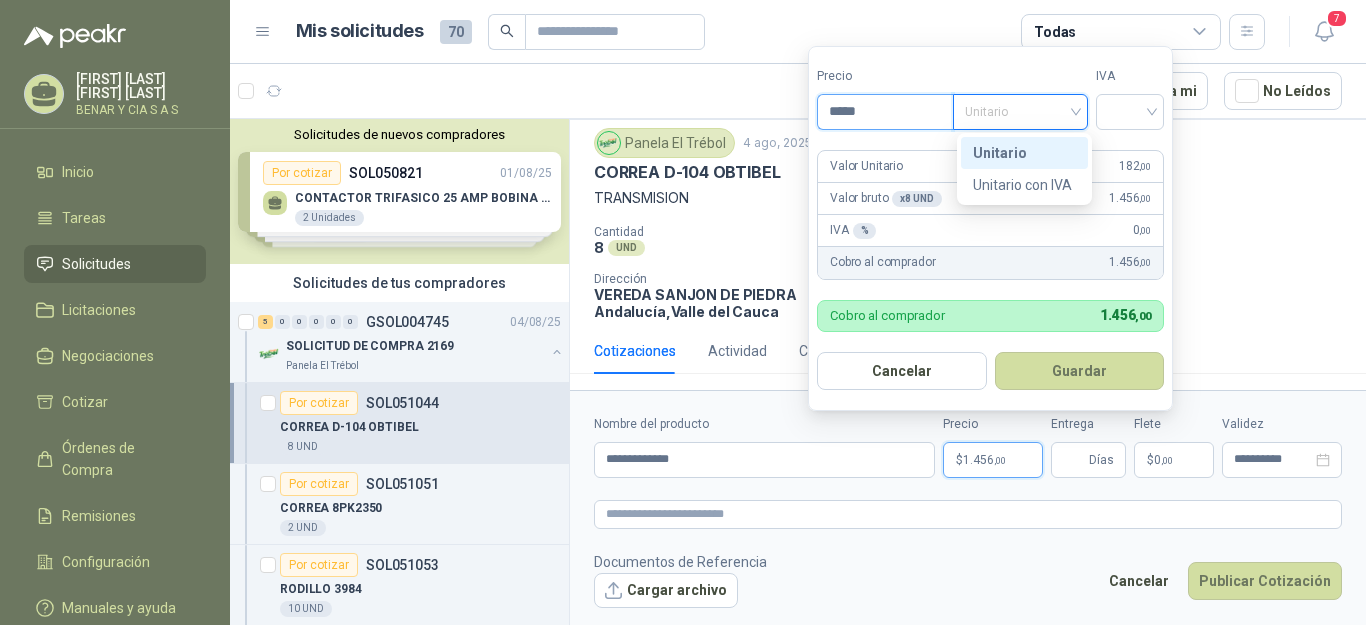 click on "*****" at bounding box center (885, 112) 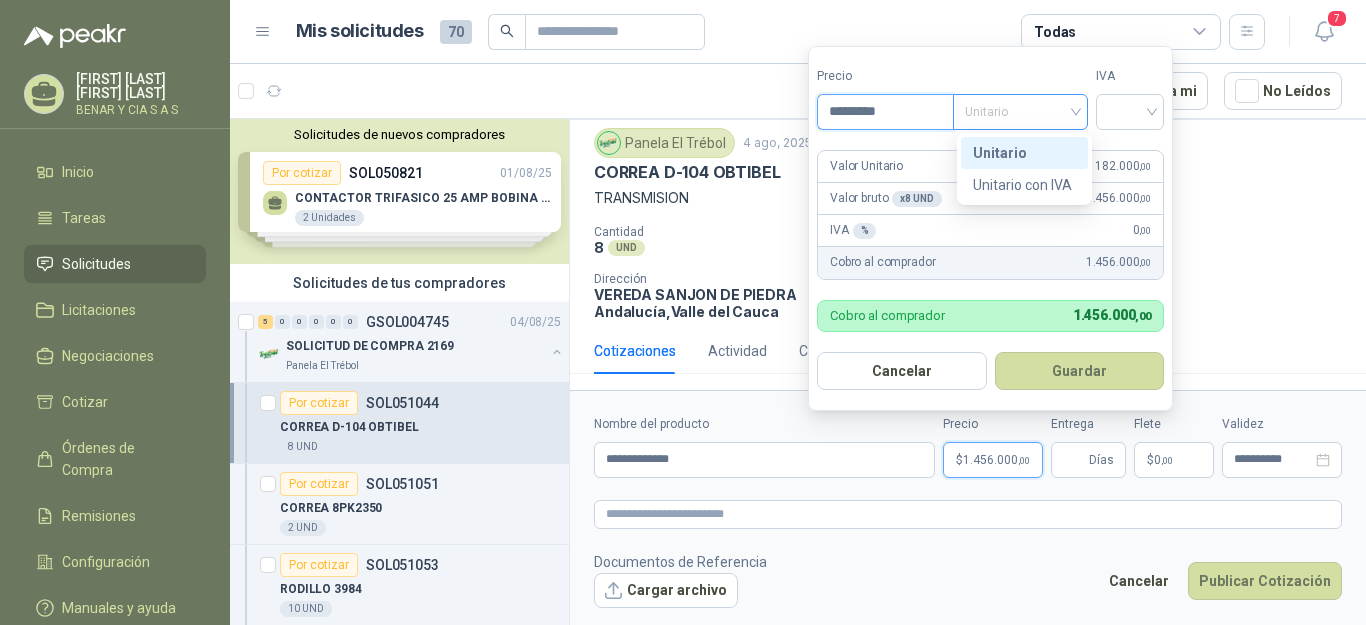 click on "Unitario" at bounding box center (1020, 112) 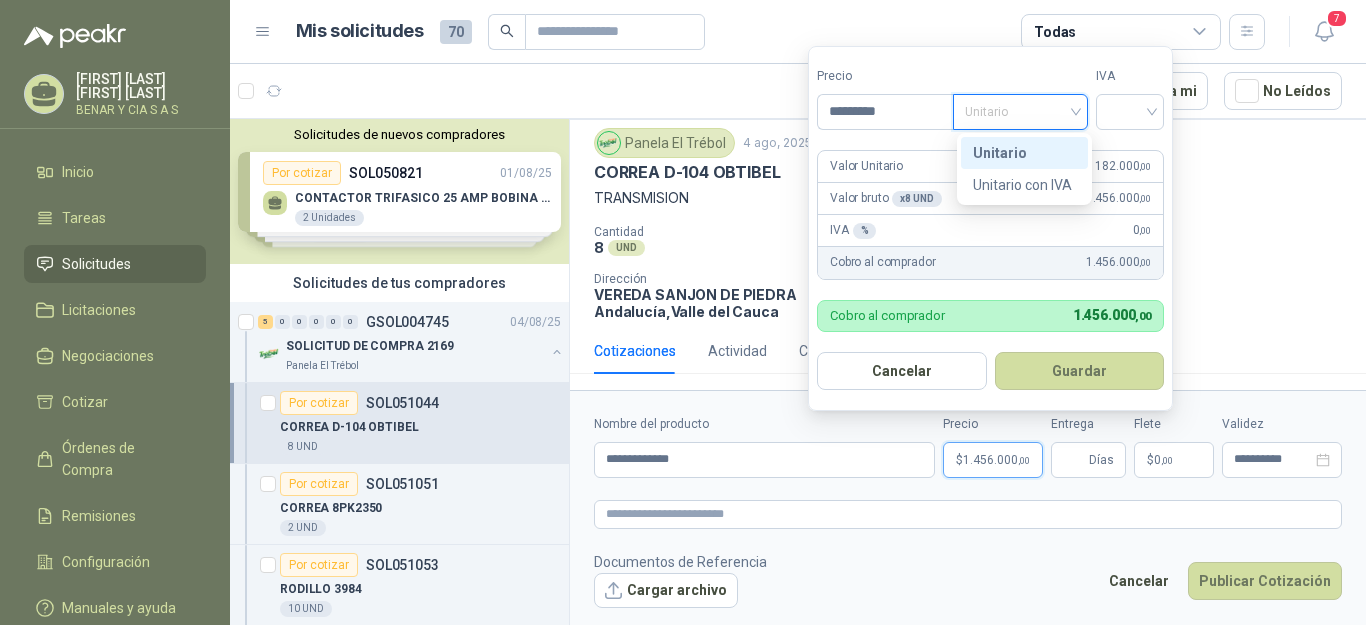 click on "Unitario" at bounding box center [1024, 153] 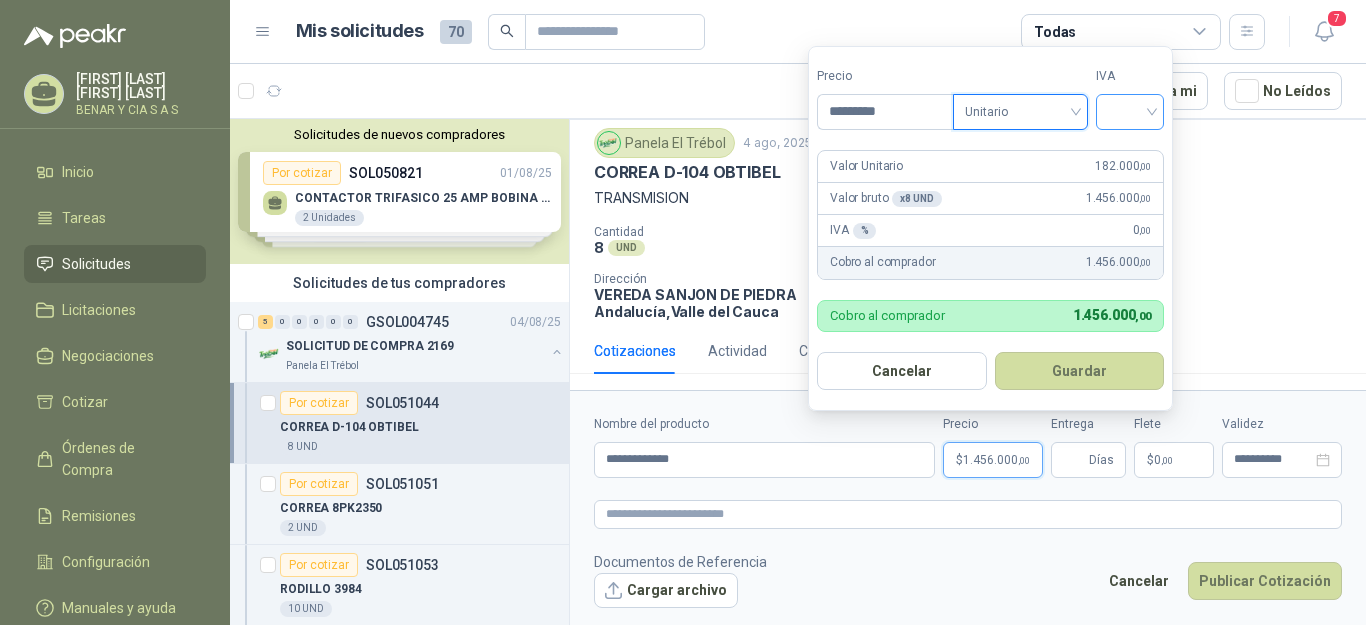 click at bounding box center [1130, 110] 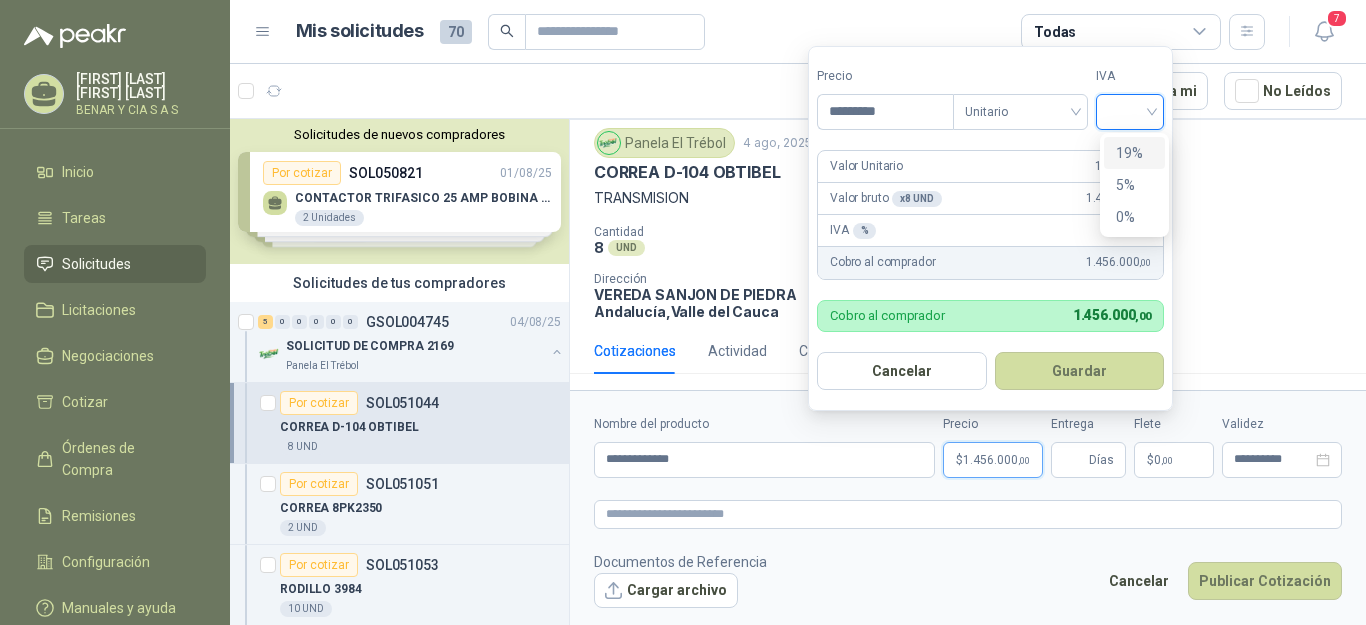 click on "19%" at bounding box center (1134, 153) 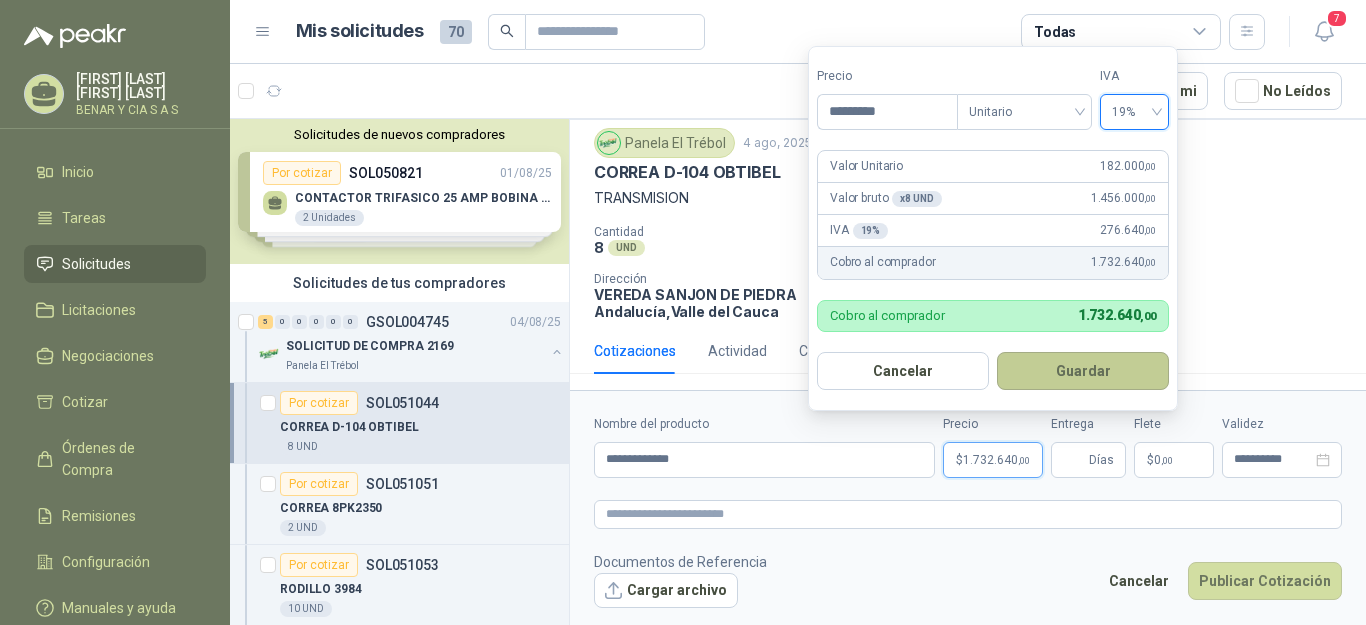 click on "Guardar" at bounding box center (1083, 371) 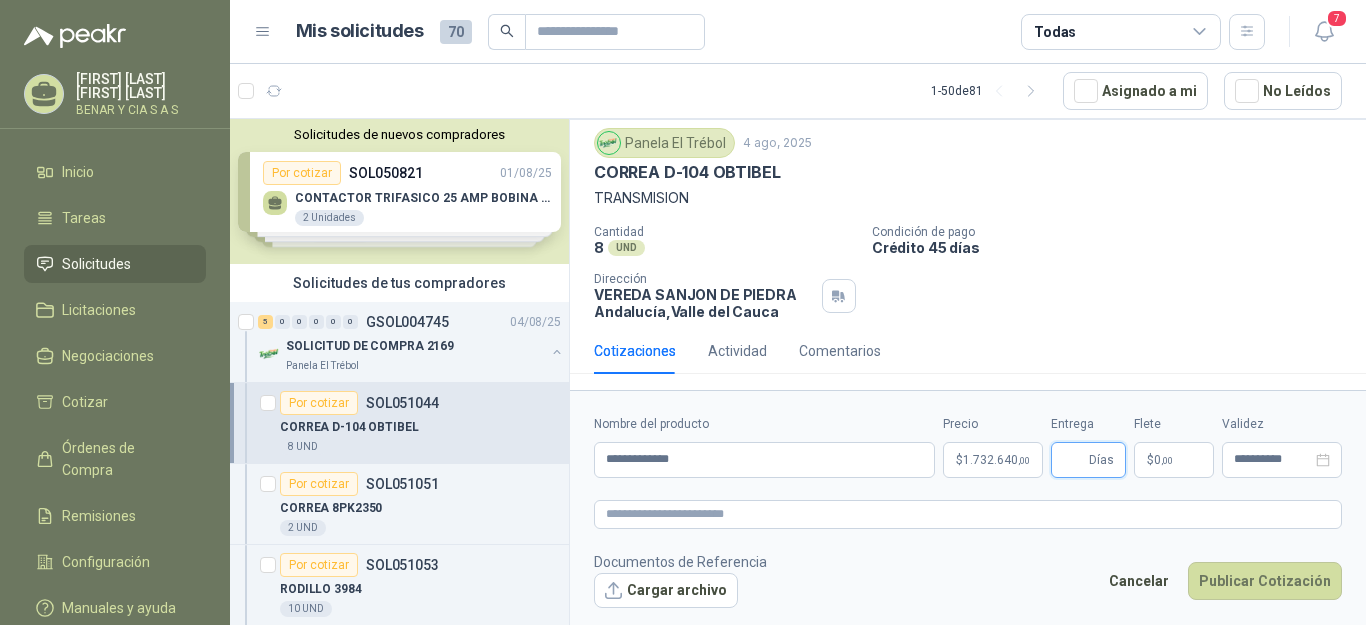 click on "Entrega" at bounding box center (1074, 460) 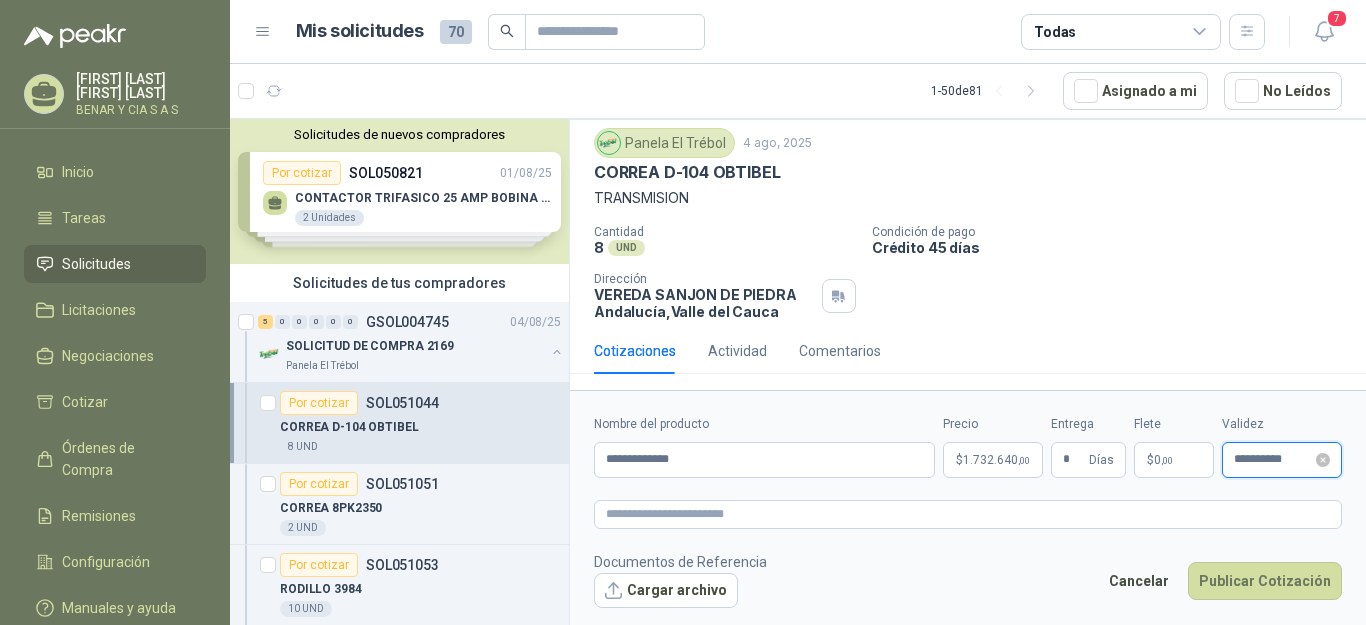 click on "**********" at bounding box center (1273, 459) 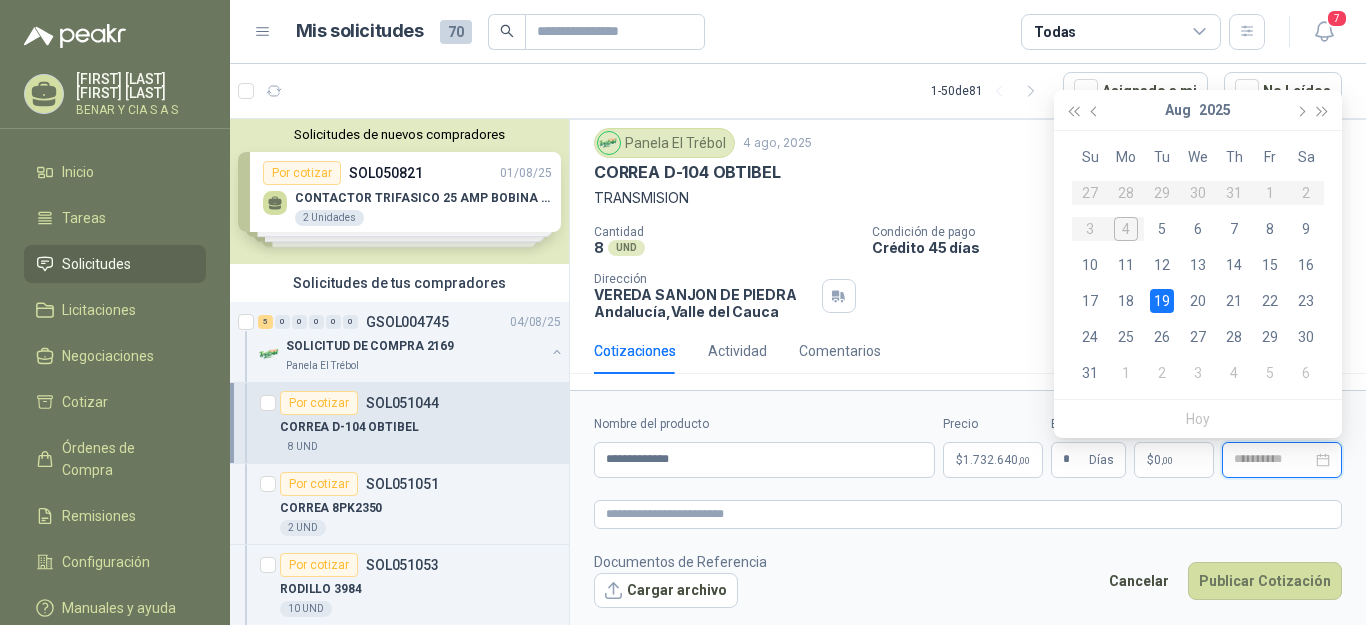 type on "**********" 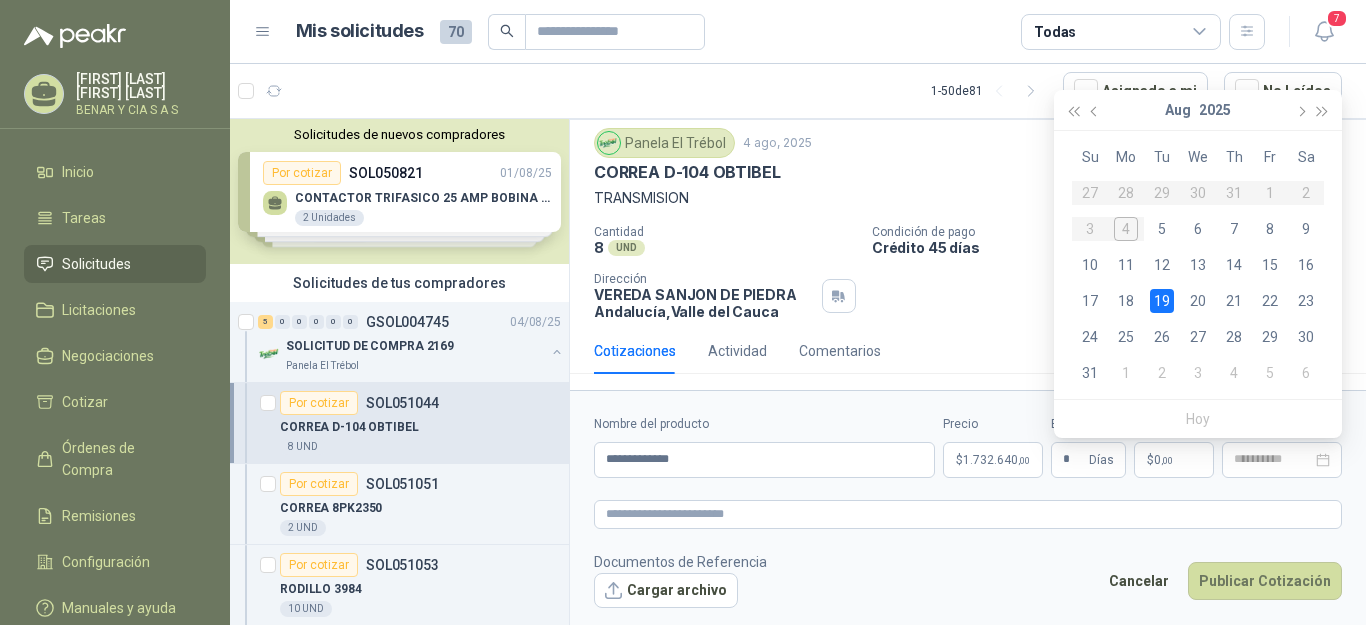 click on "19" at bounding box center (1162, 301) 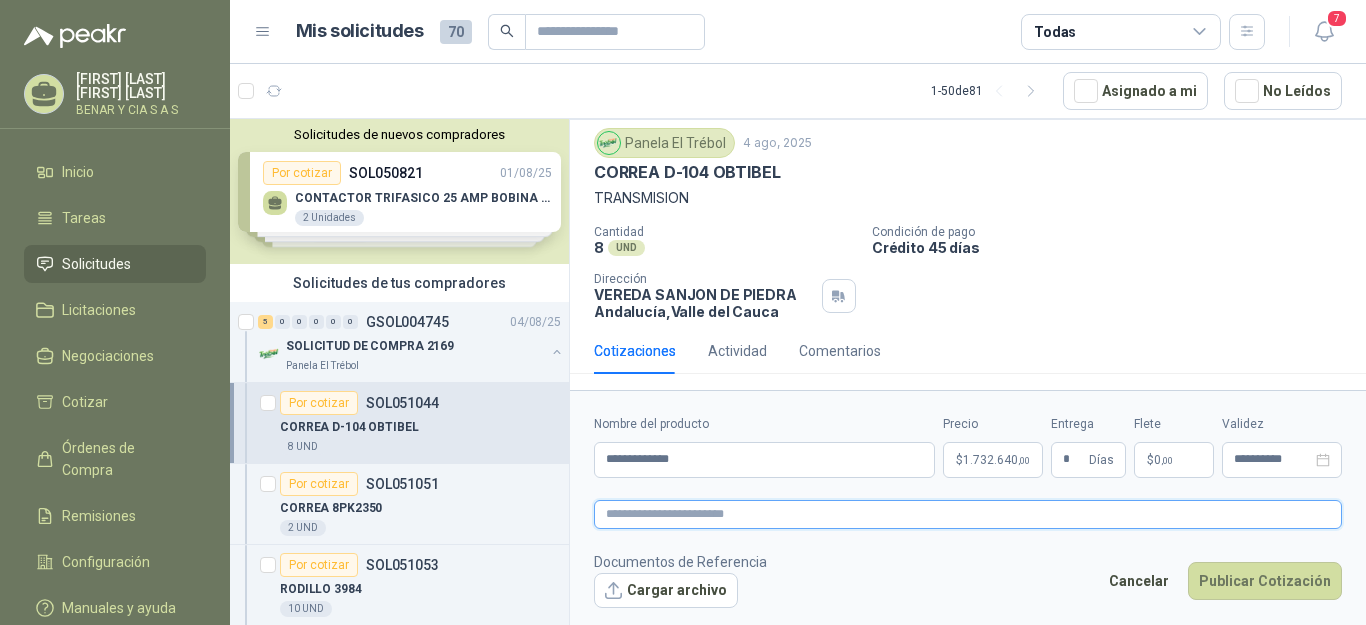 click at bounding box center [968, 514] 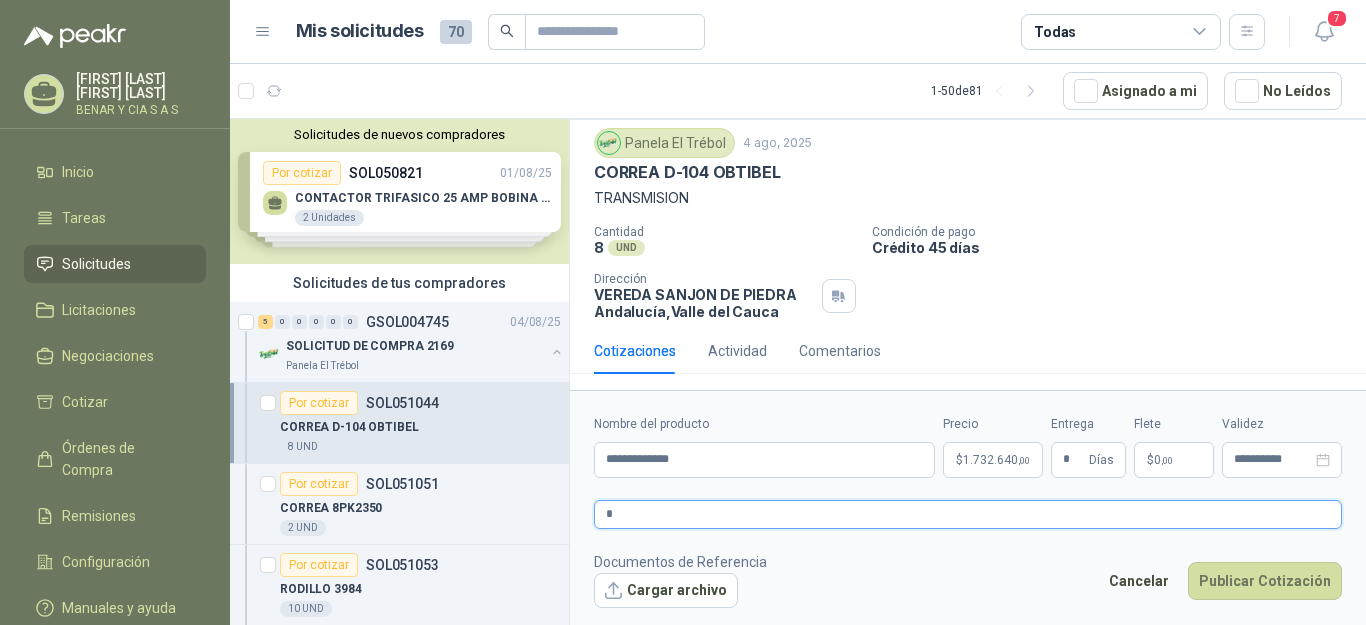 type 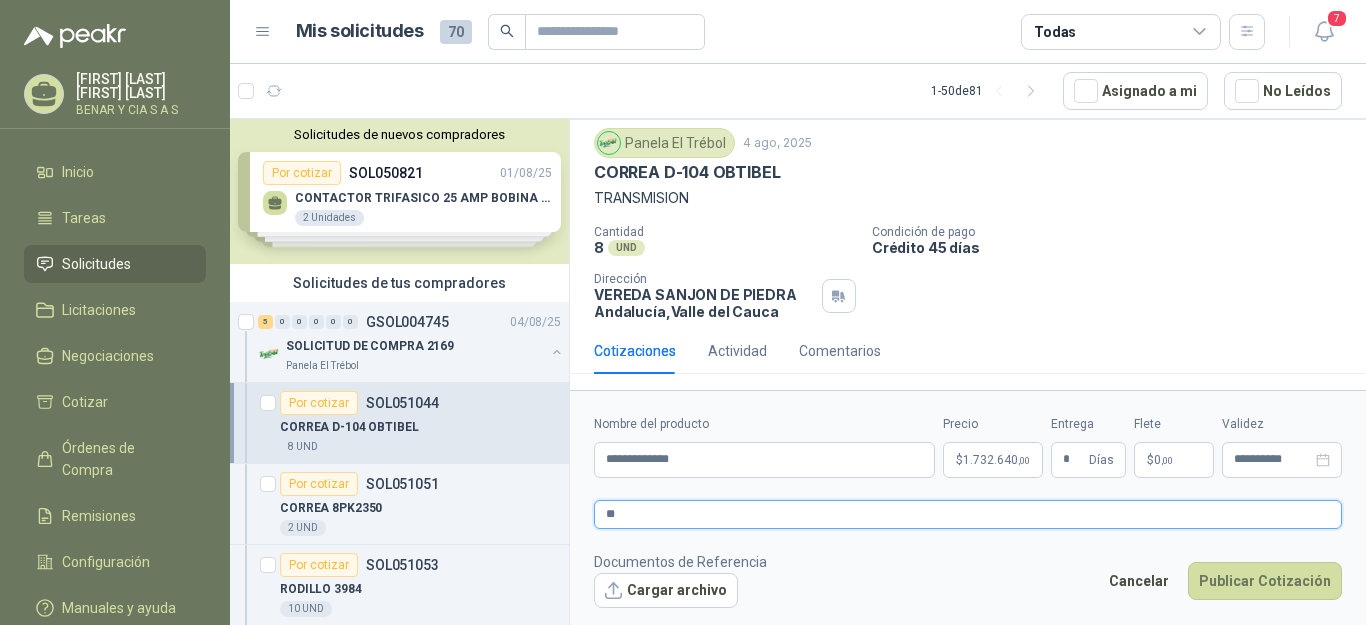 type 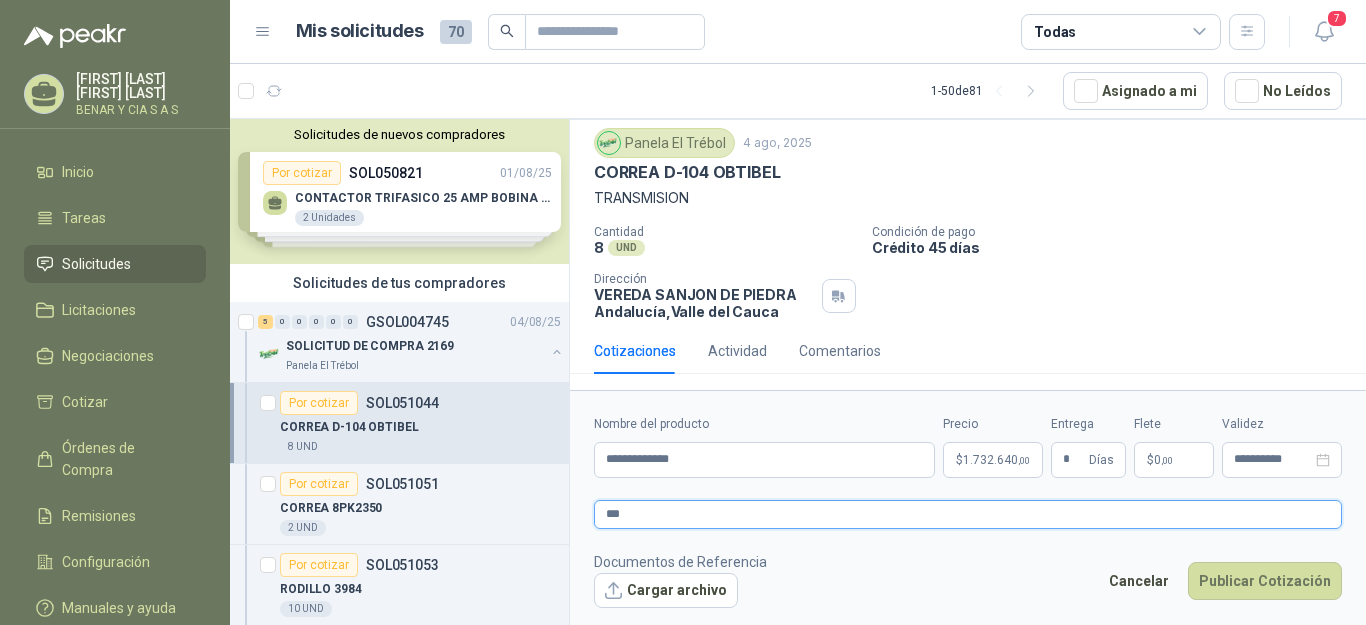type 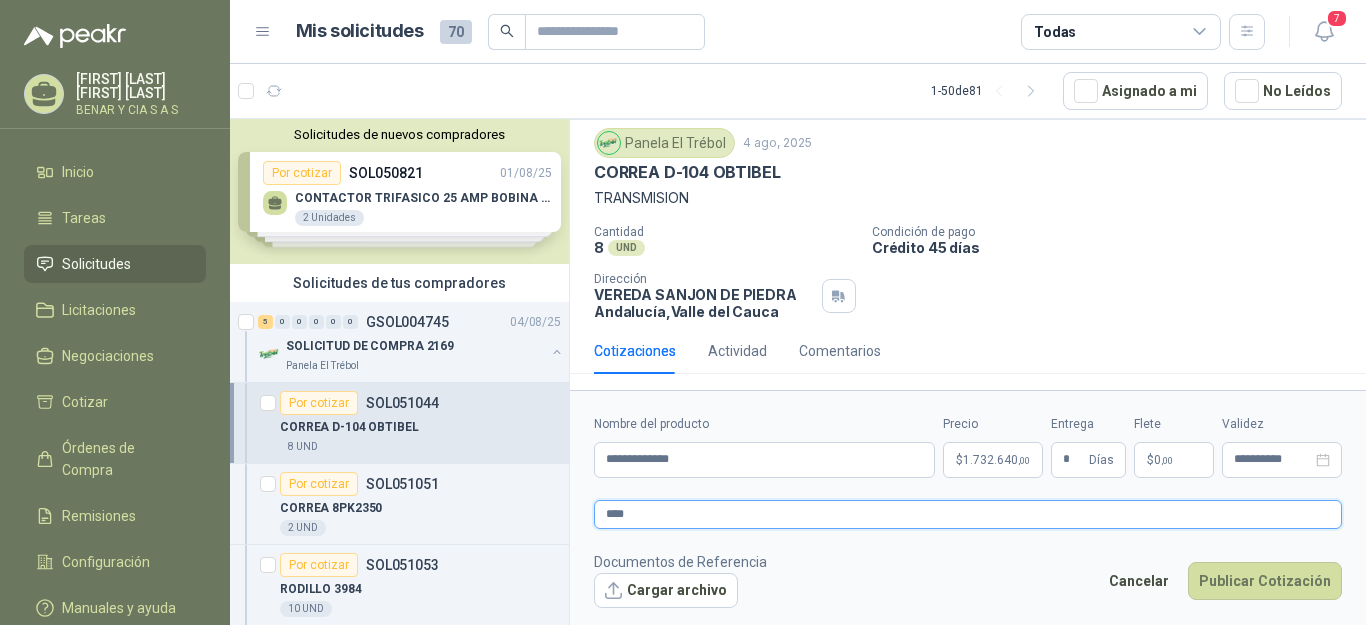 type 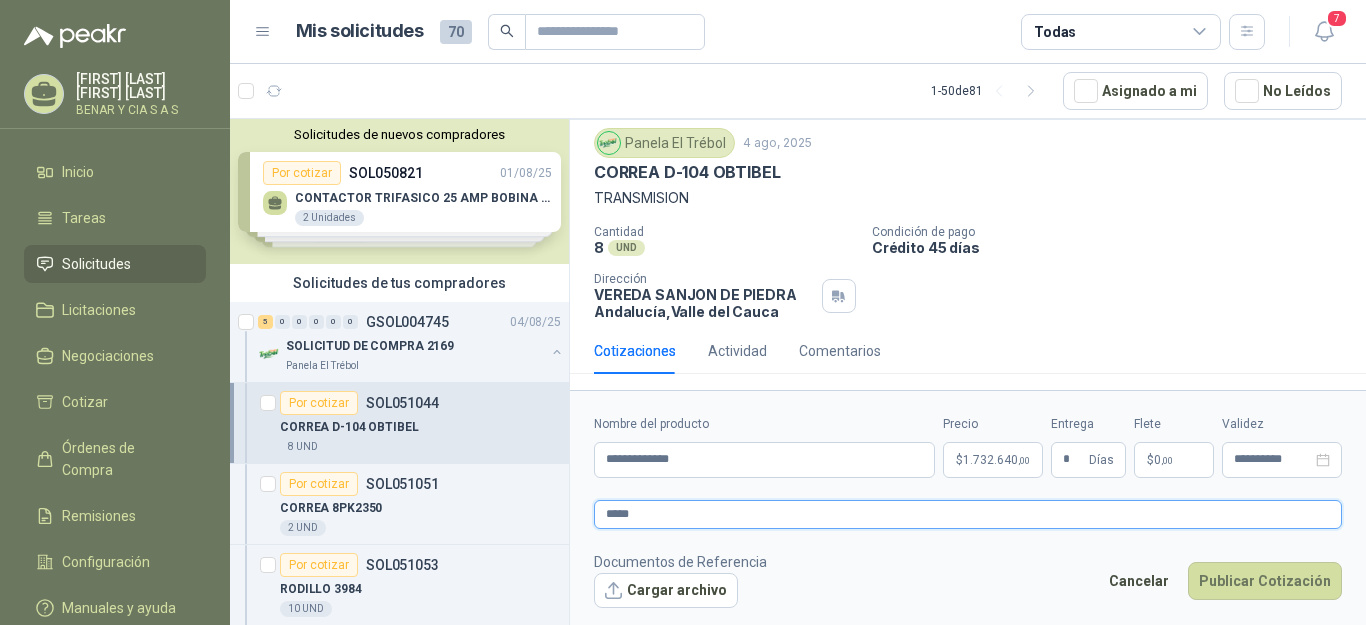 type 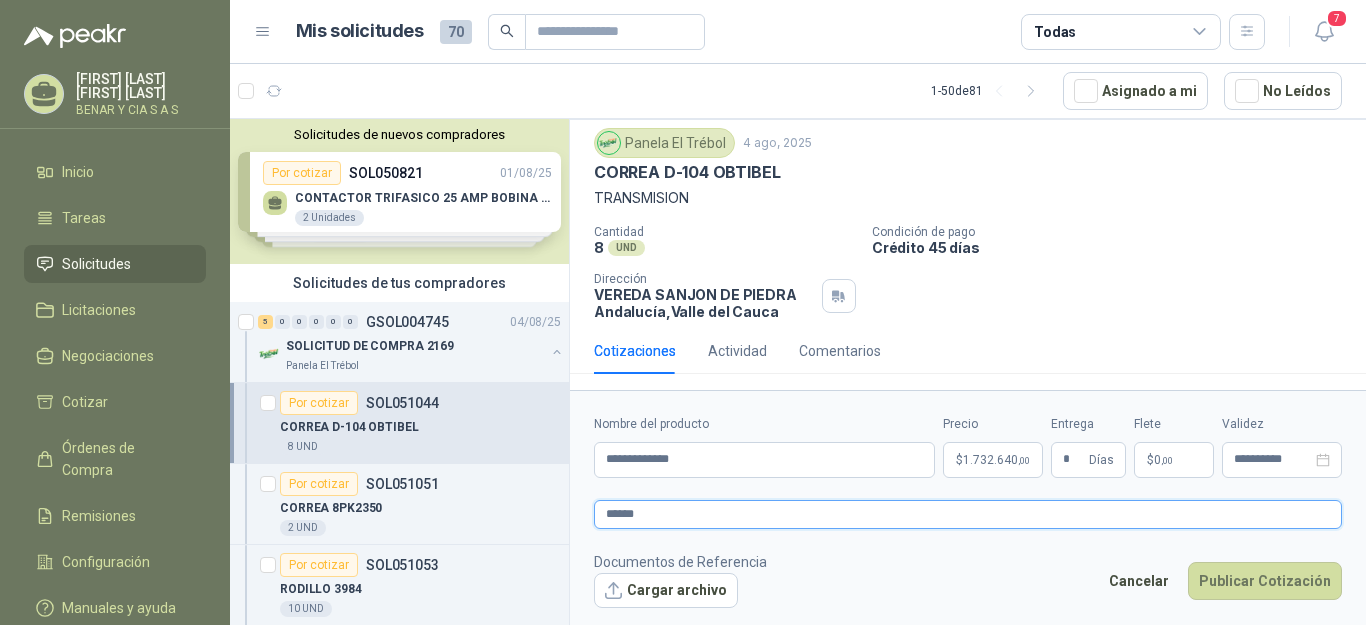 type 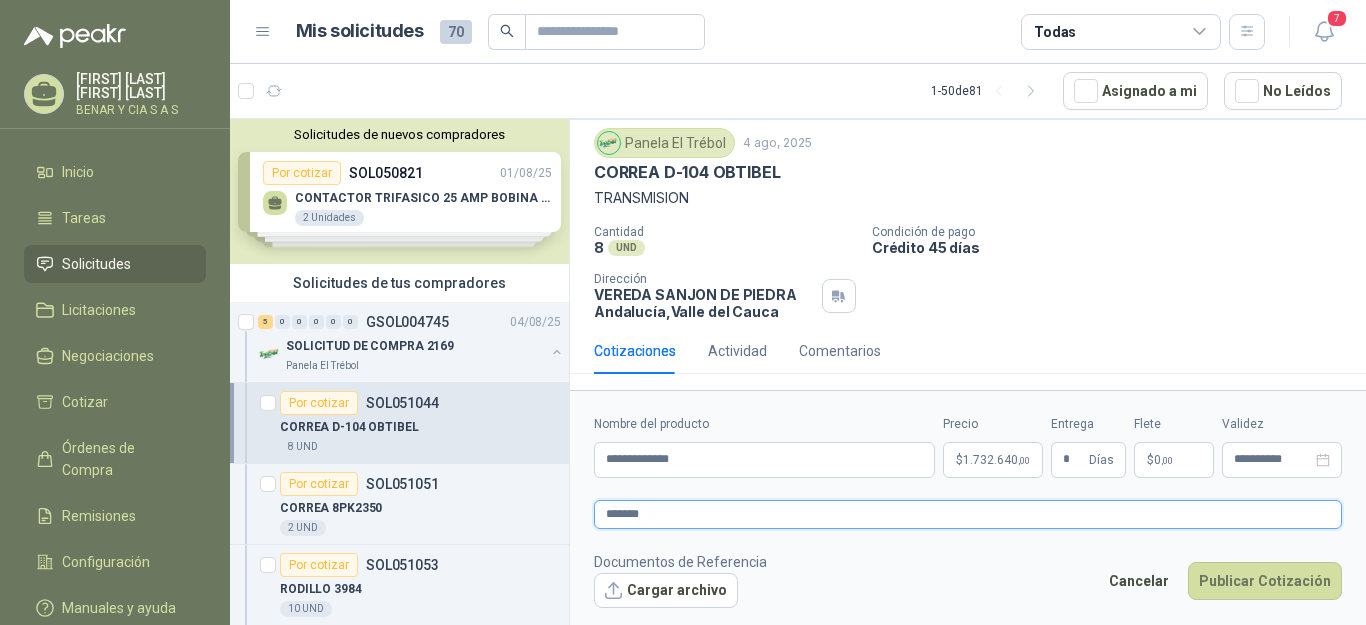 type 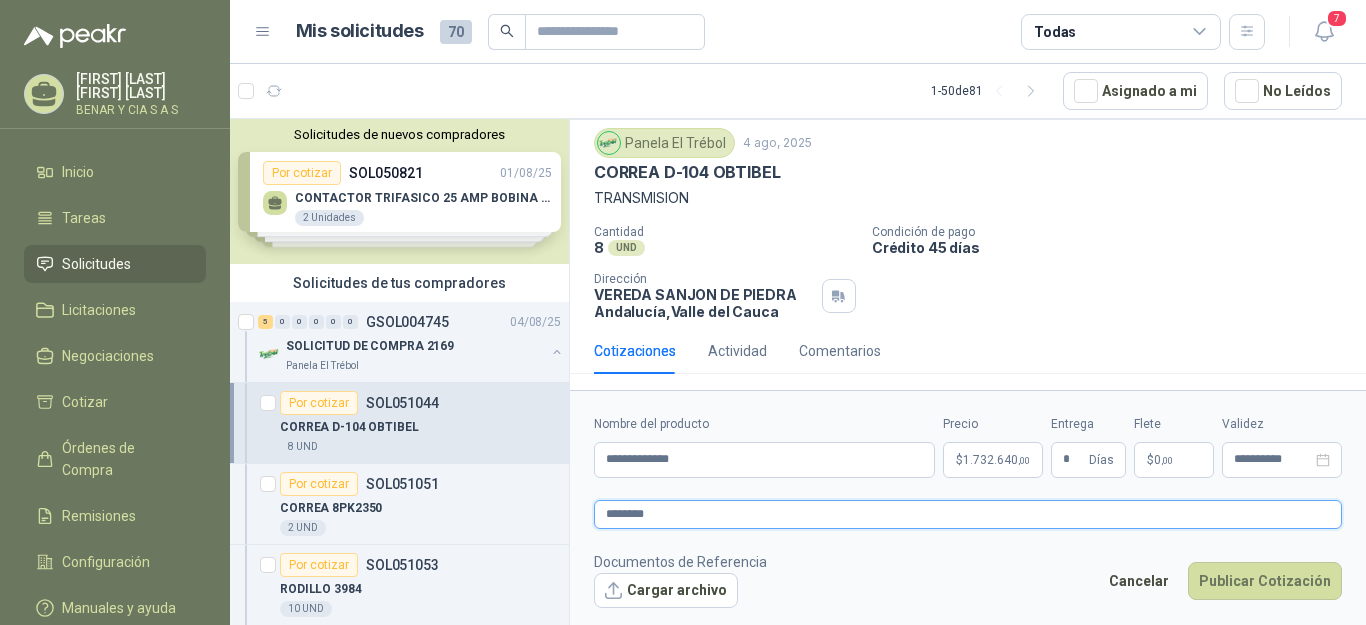 type 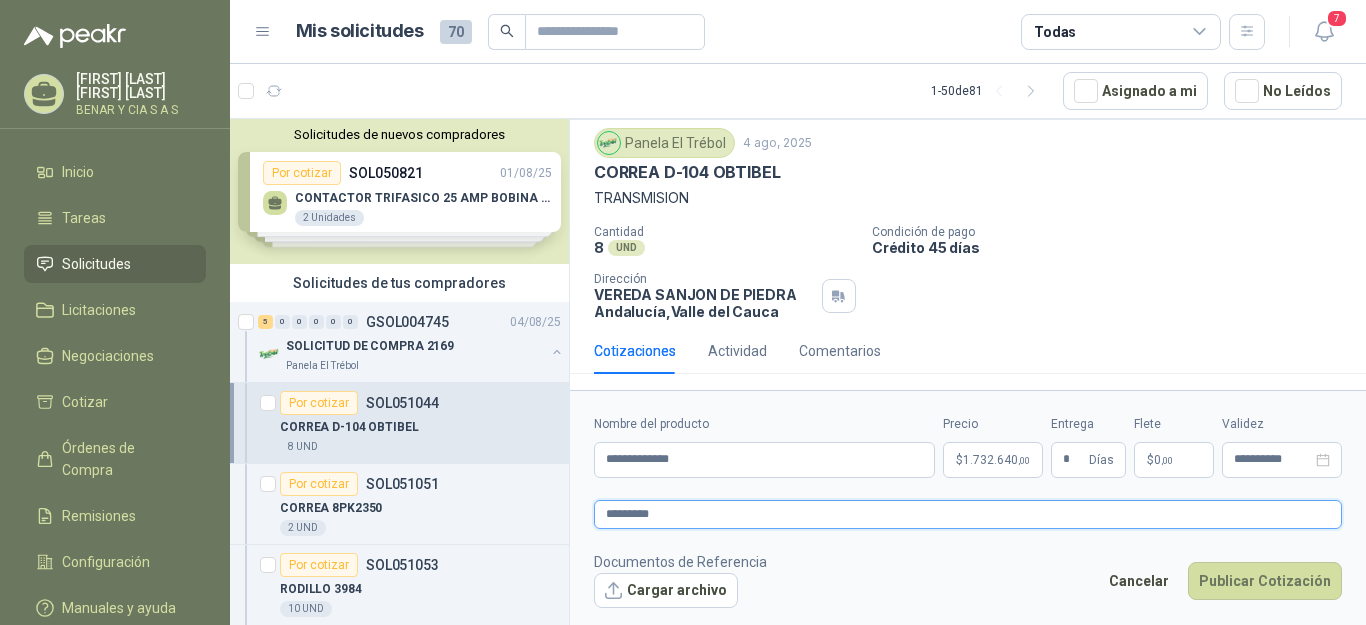 type 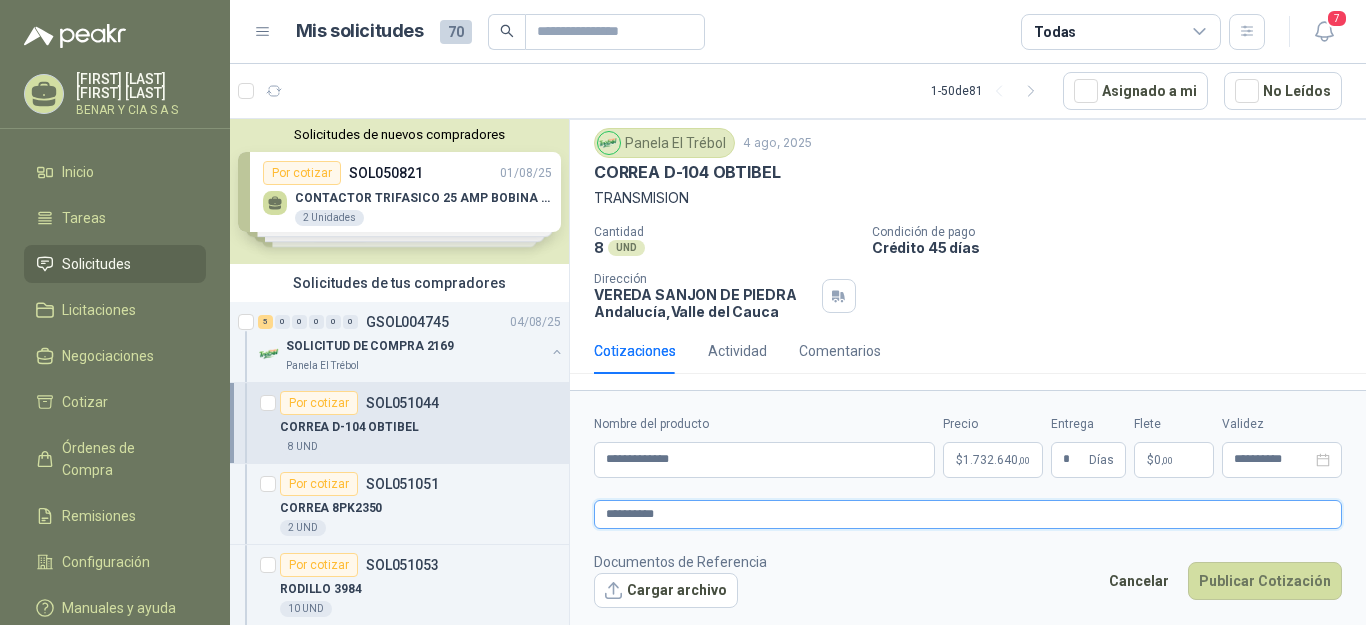 type 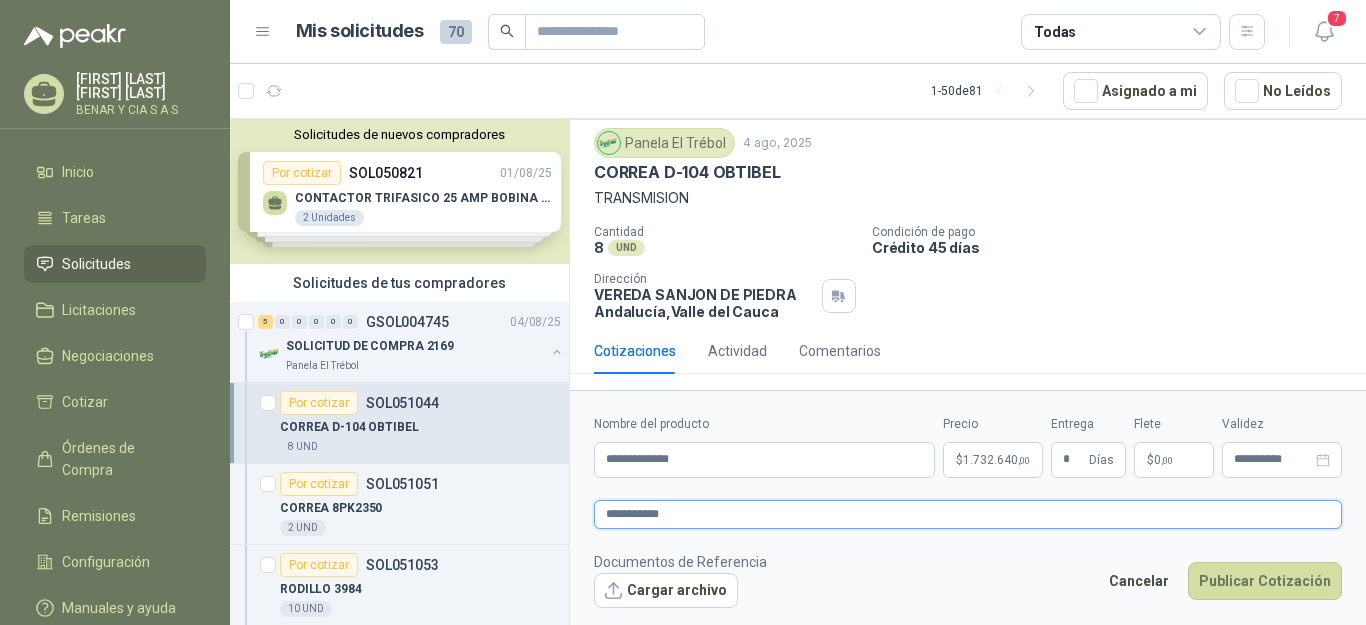 type 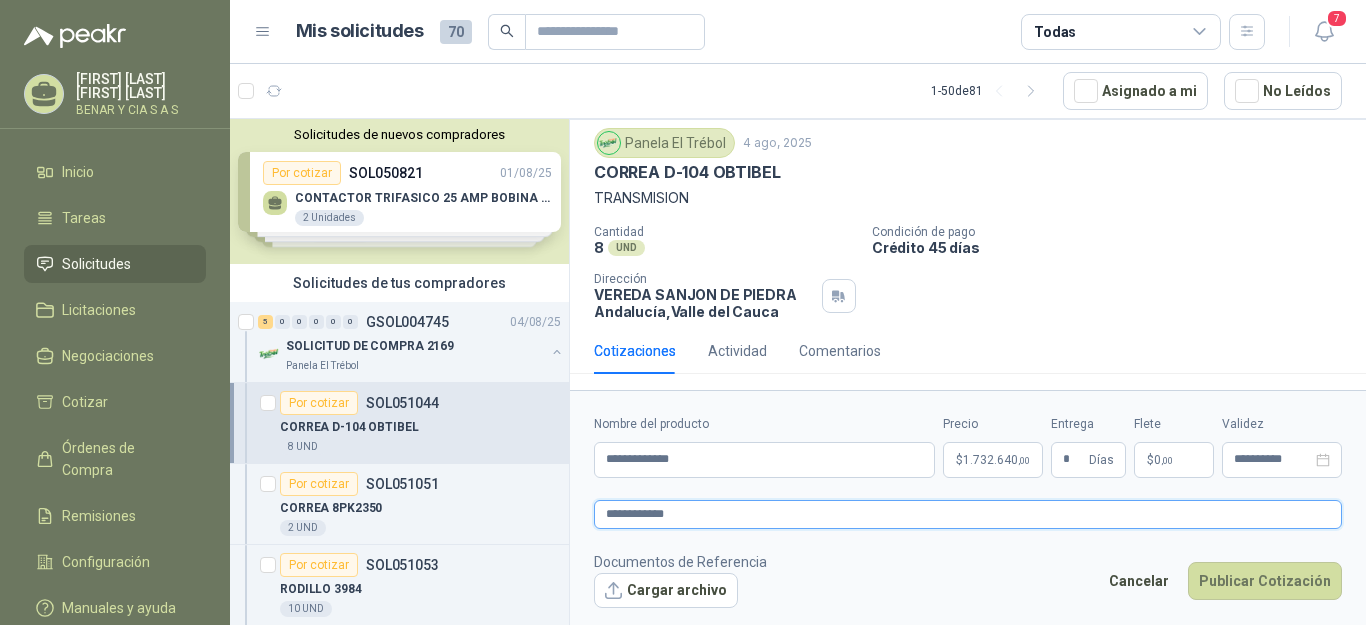 type 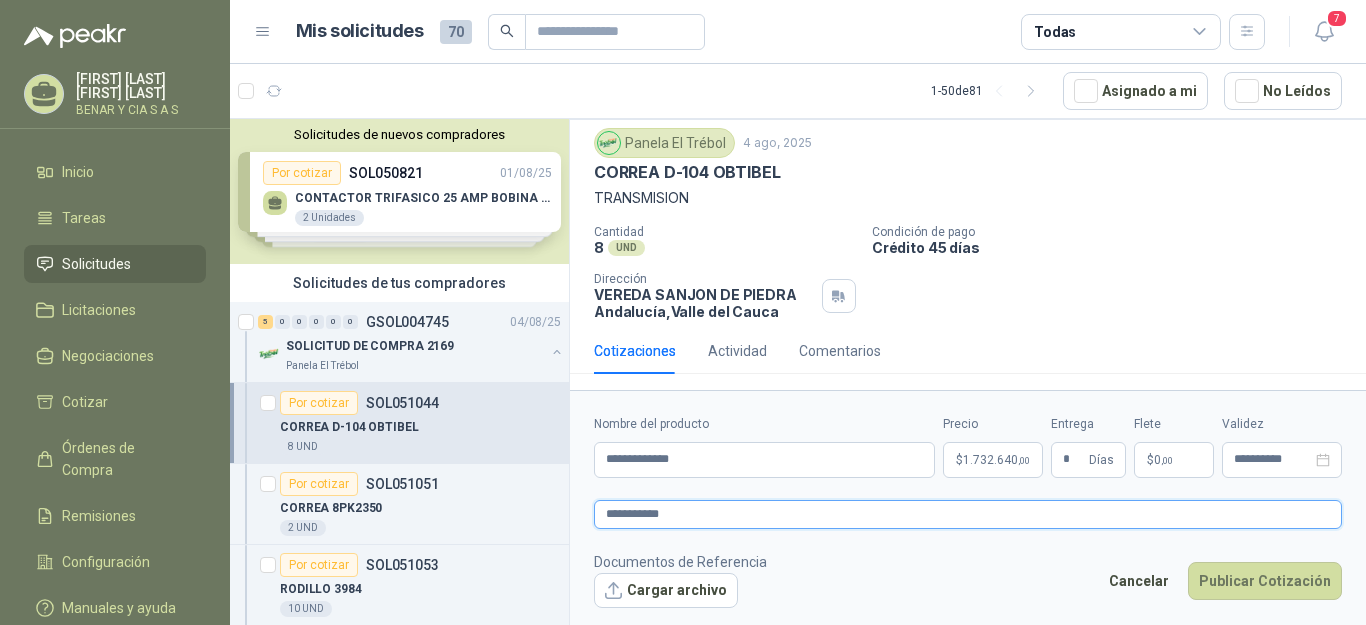 type 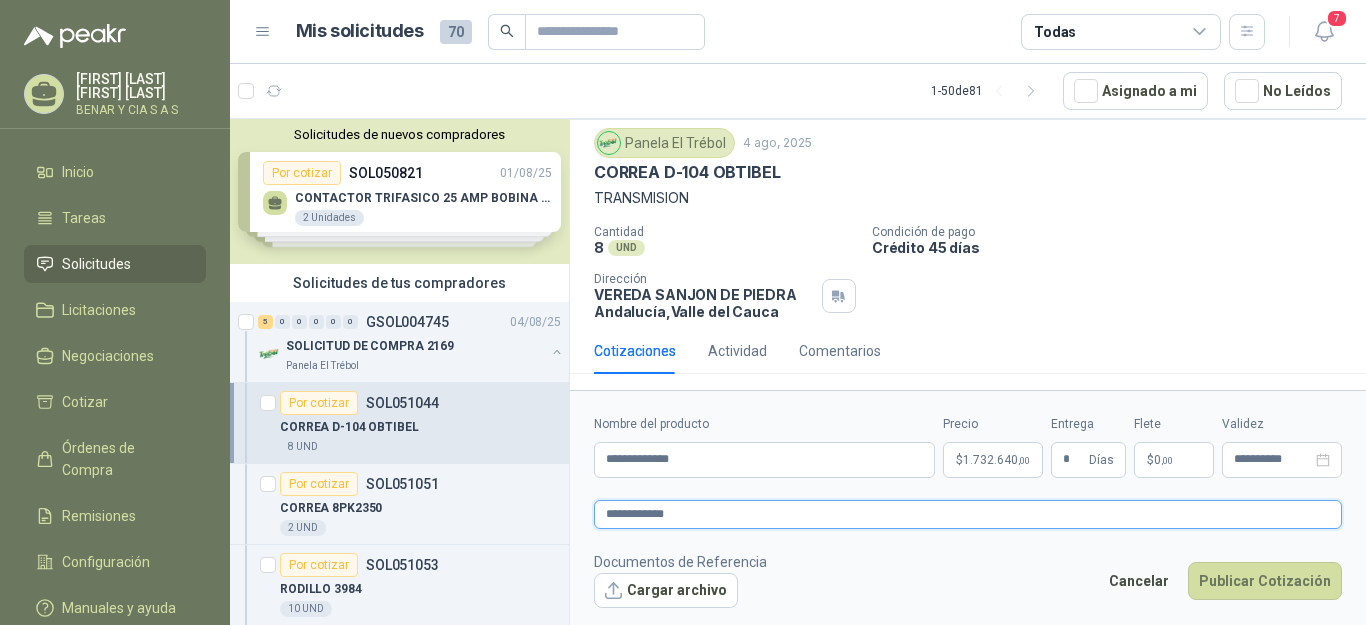 type 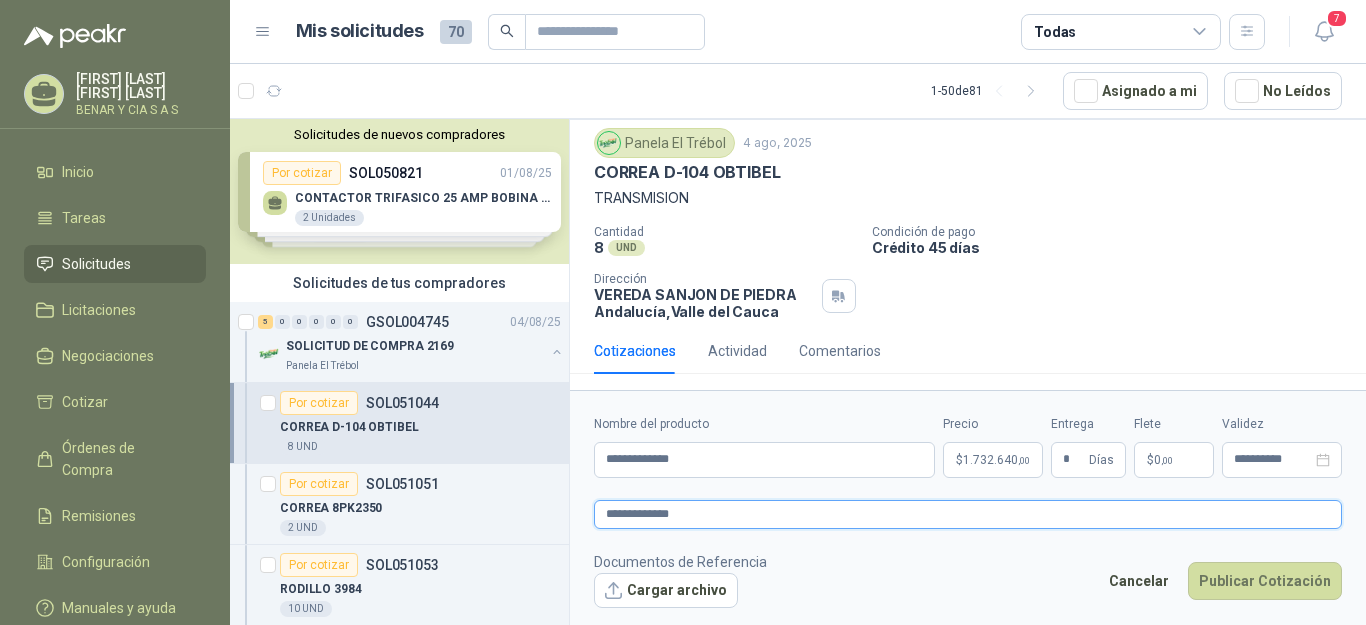 type 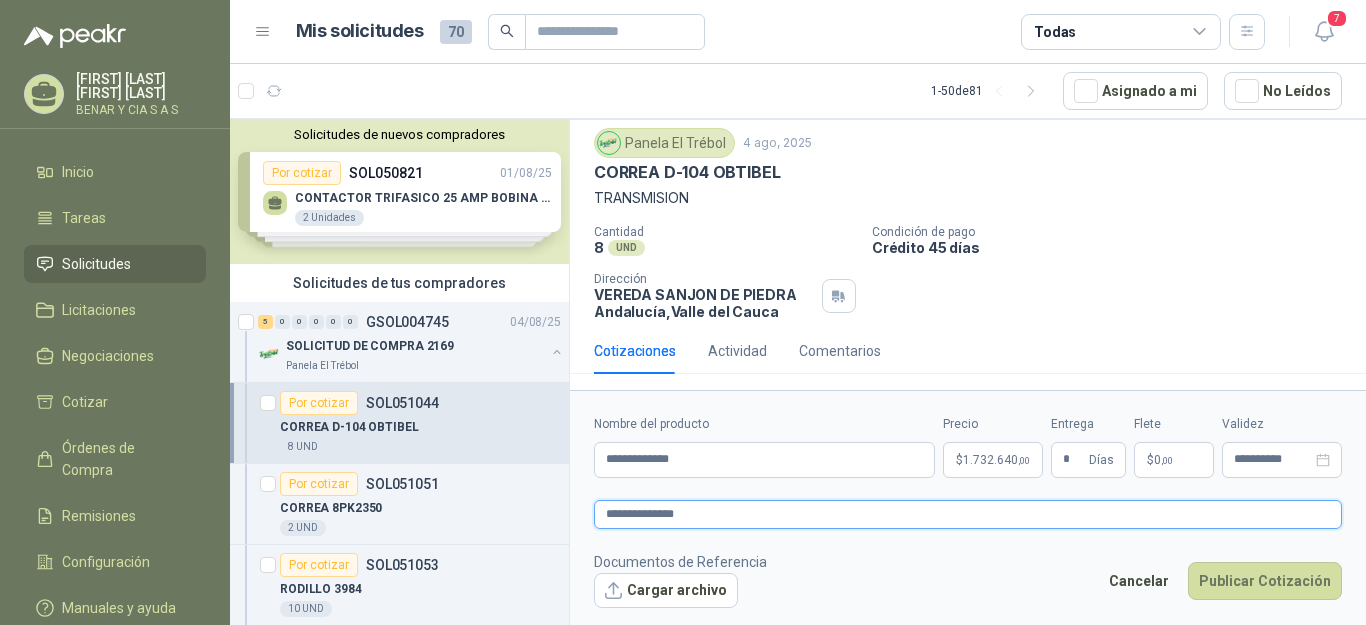 type on "**********" 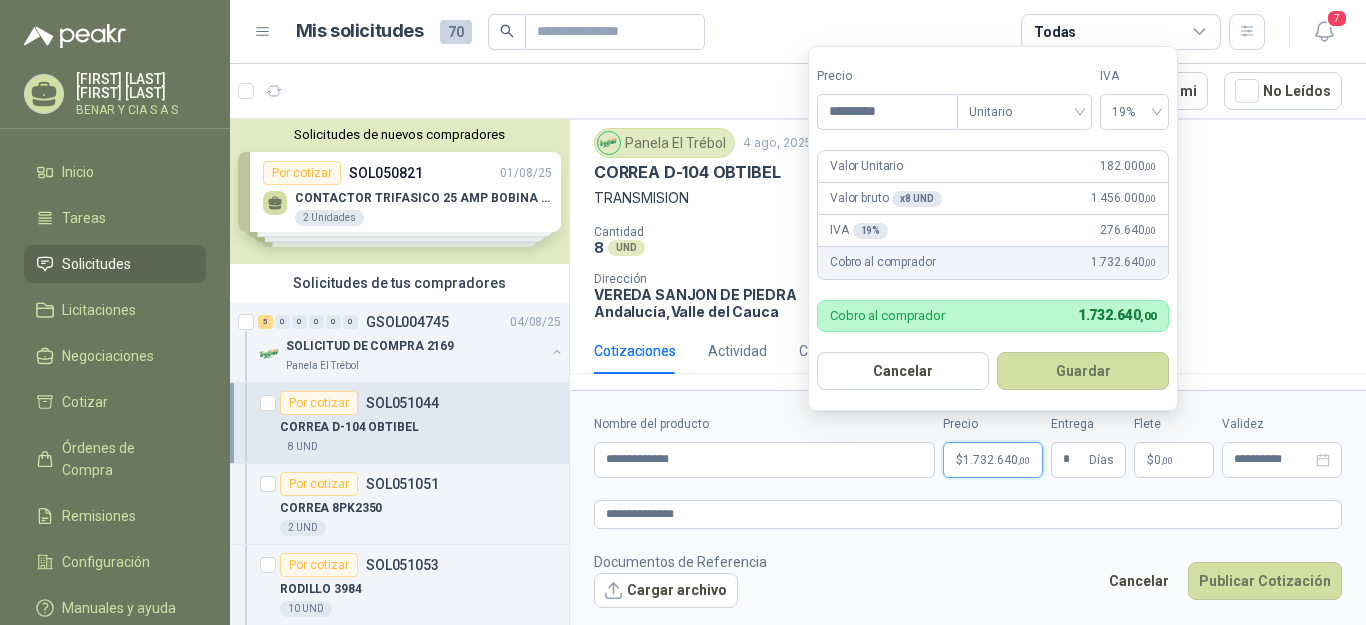 click on "$  1.732.640 ,00" at bounding box center (993, 460) 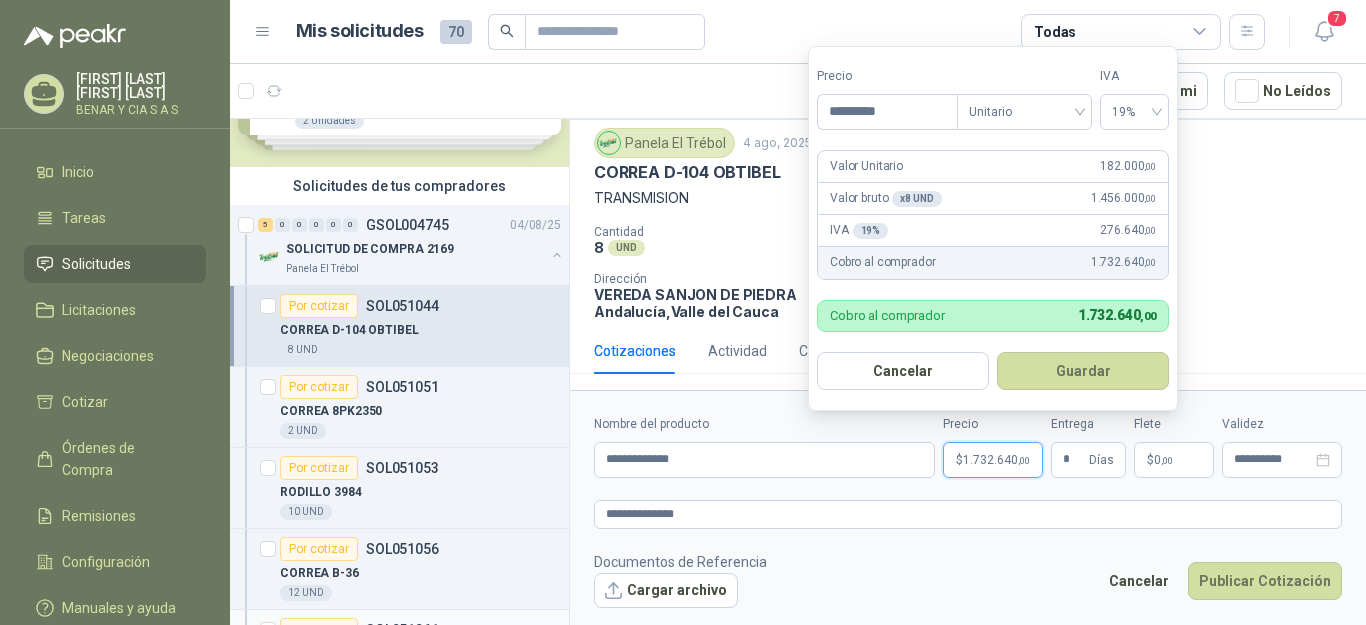 scroll, scrollTop: 300, scrollLeft: 0, axis: vertical 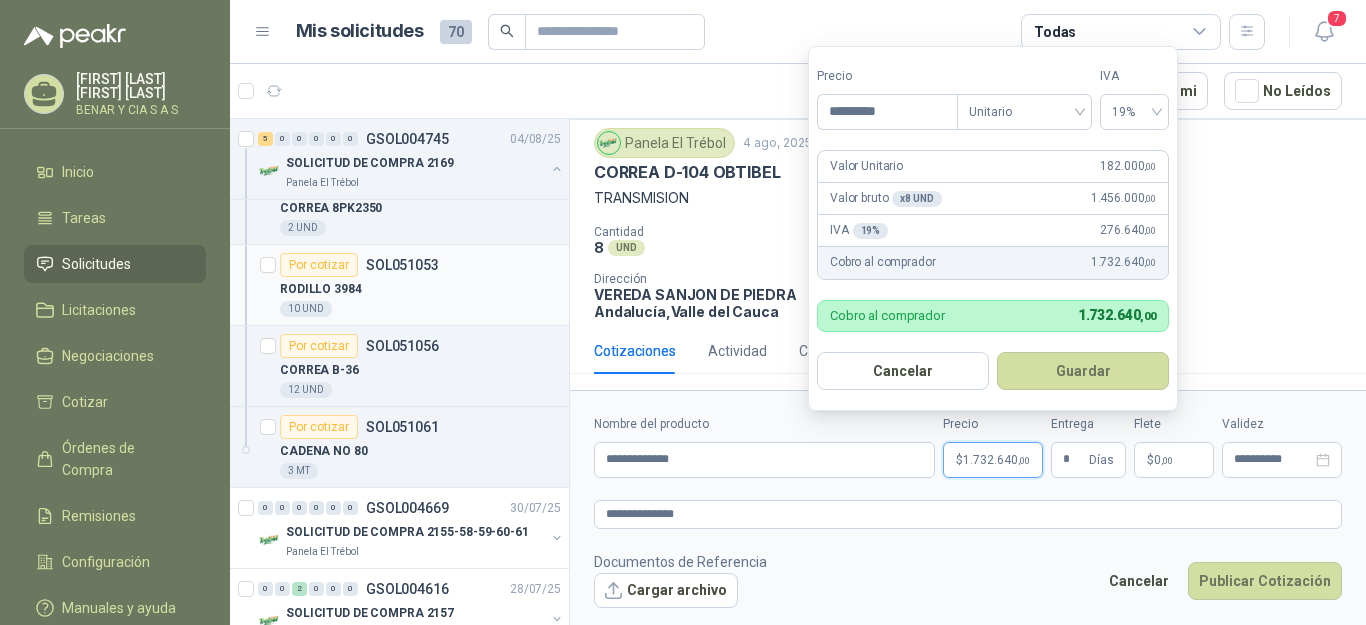 click on "RODILLO 3984" at bounding box center [420, 289] 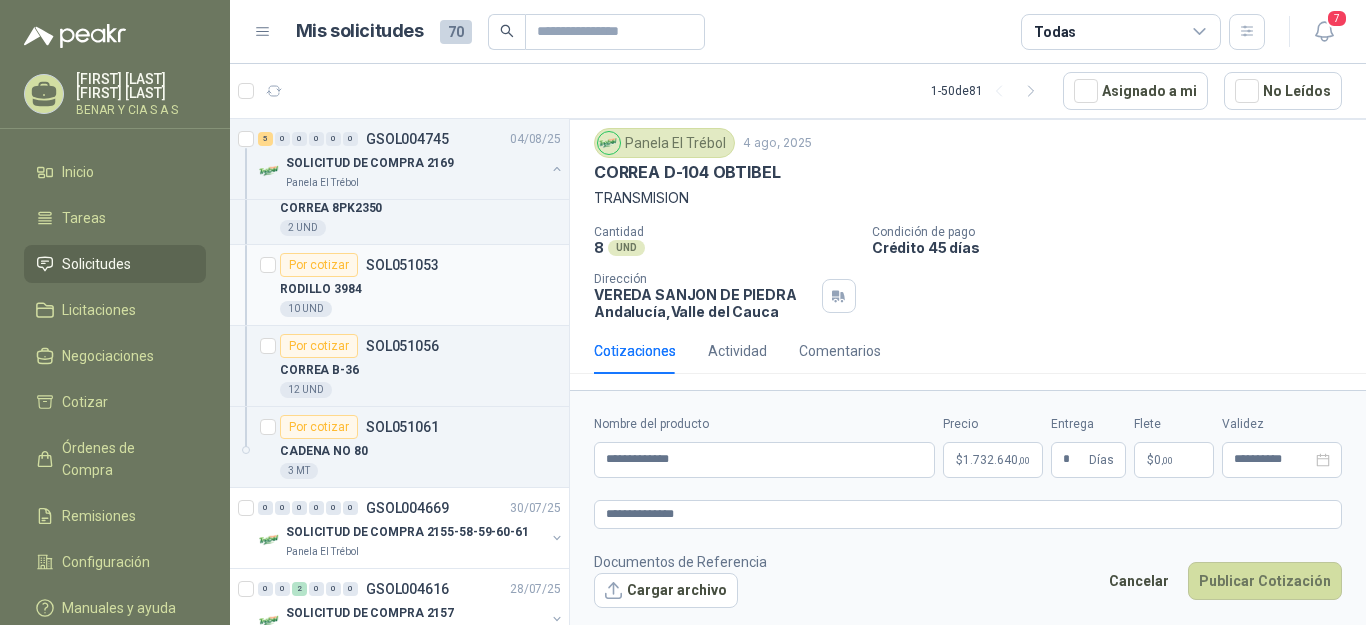 click on "RODILLO 3984" at bounding box center [420, 289] 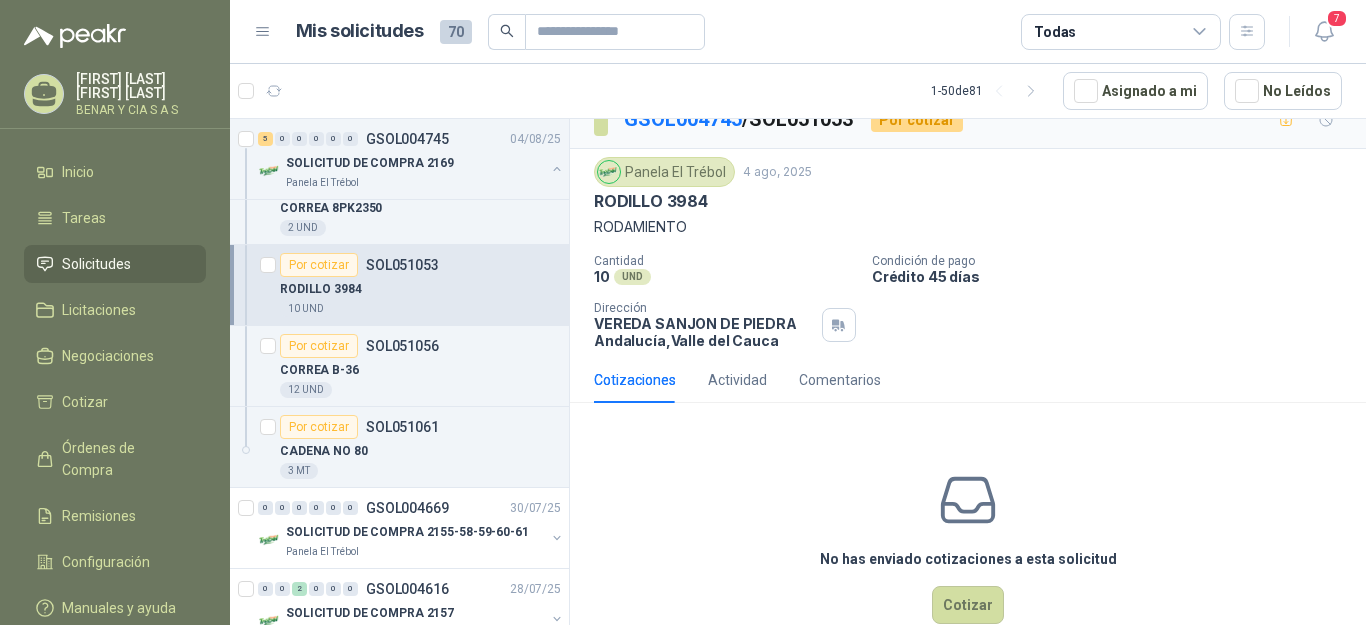 scroll, scrollTop: 0, scrollLeft: 0, axis: both 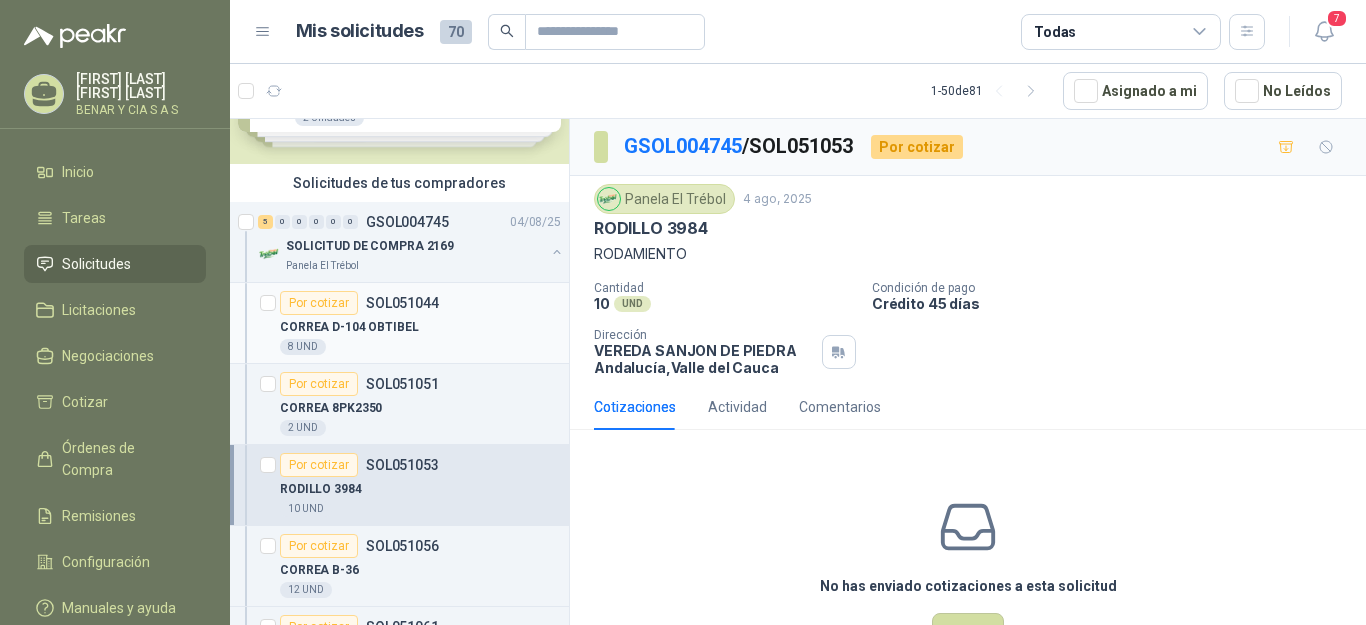 click on "CORREA D-104 OBTIBEL" at bounding box center [420, 327] 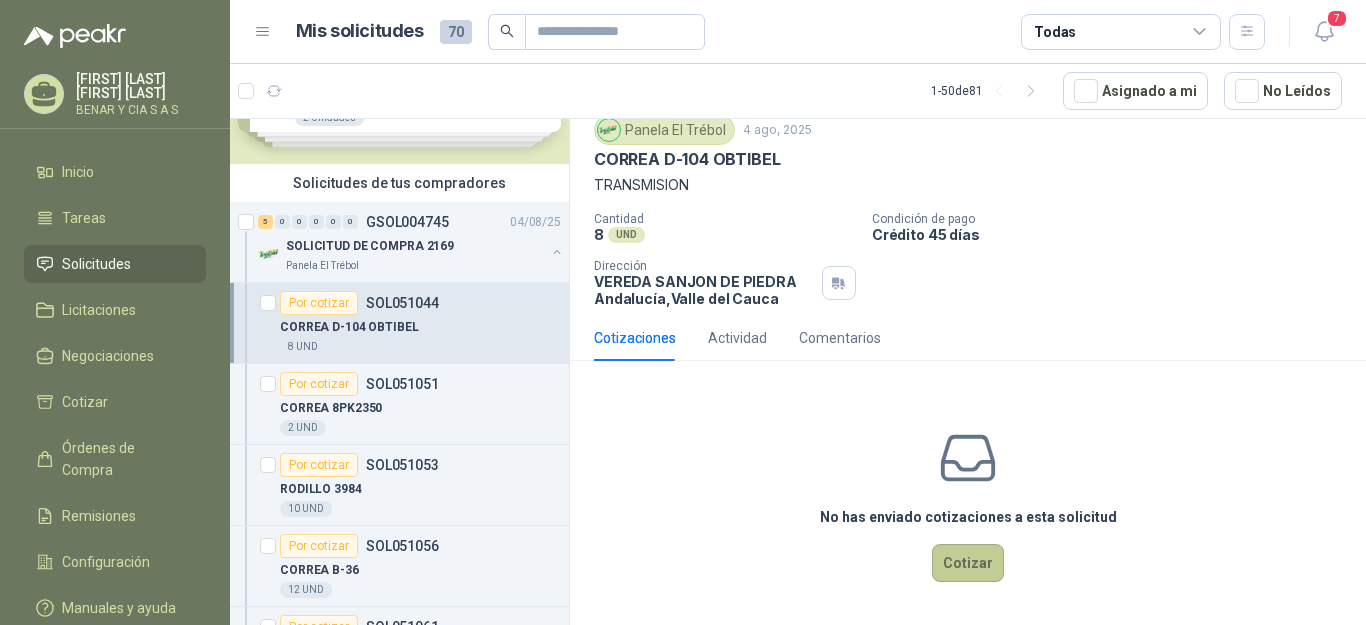 click on "Cotizar" at bounding box center (968, 563) 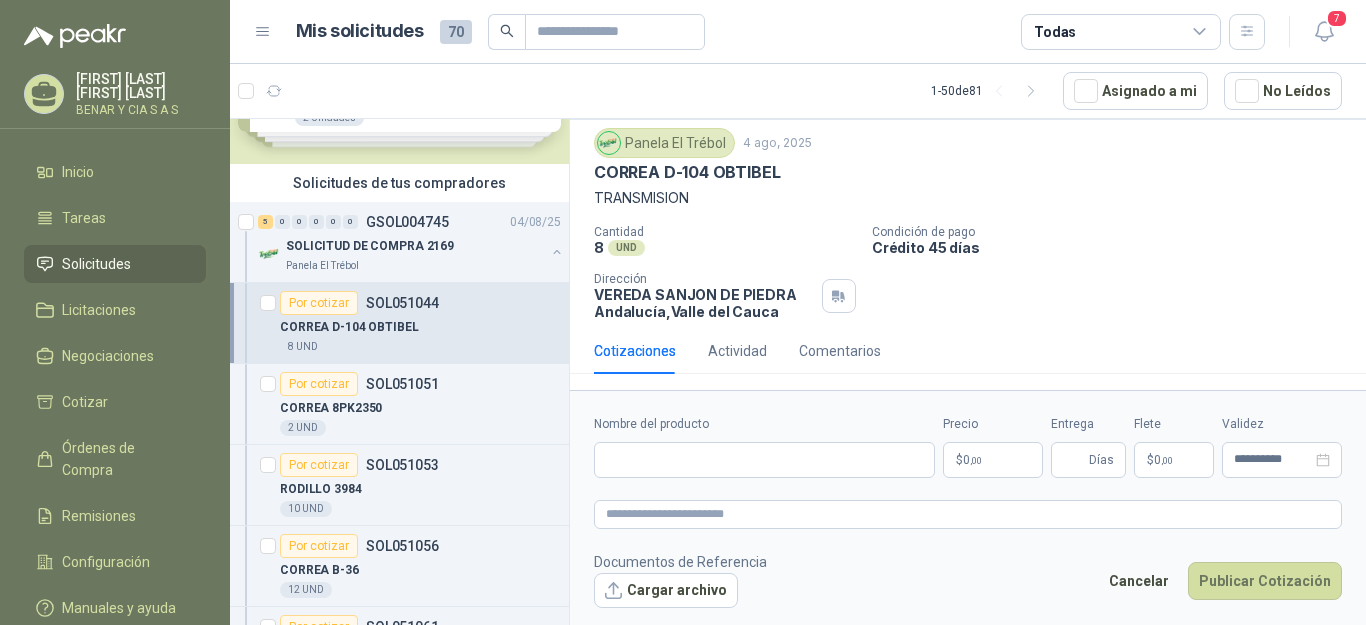 scroll, scrollTop: 56, scrollLeft: 0, axis: vertical 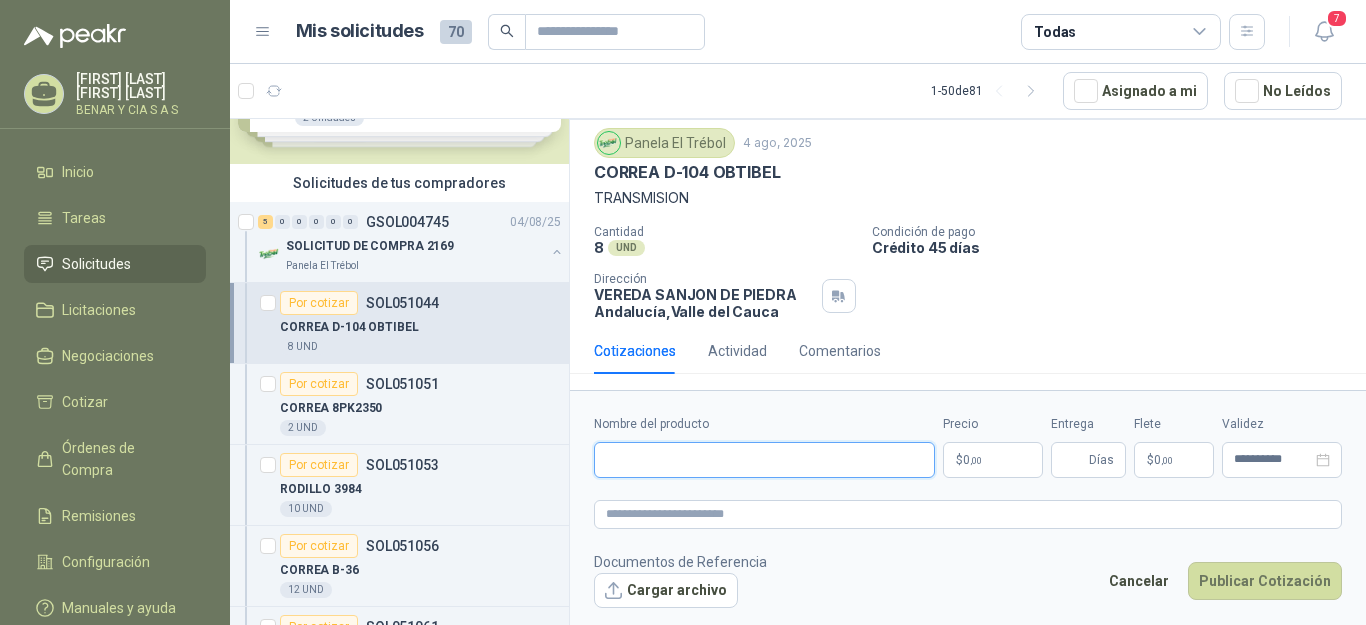 click on "Nombre del producto" at bounding box center (764, 460) 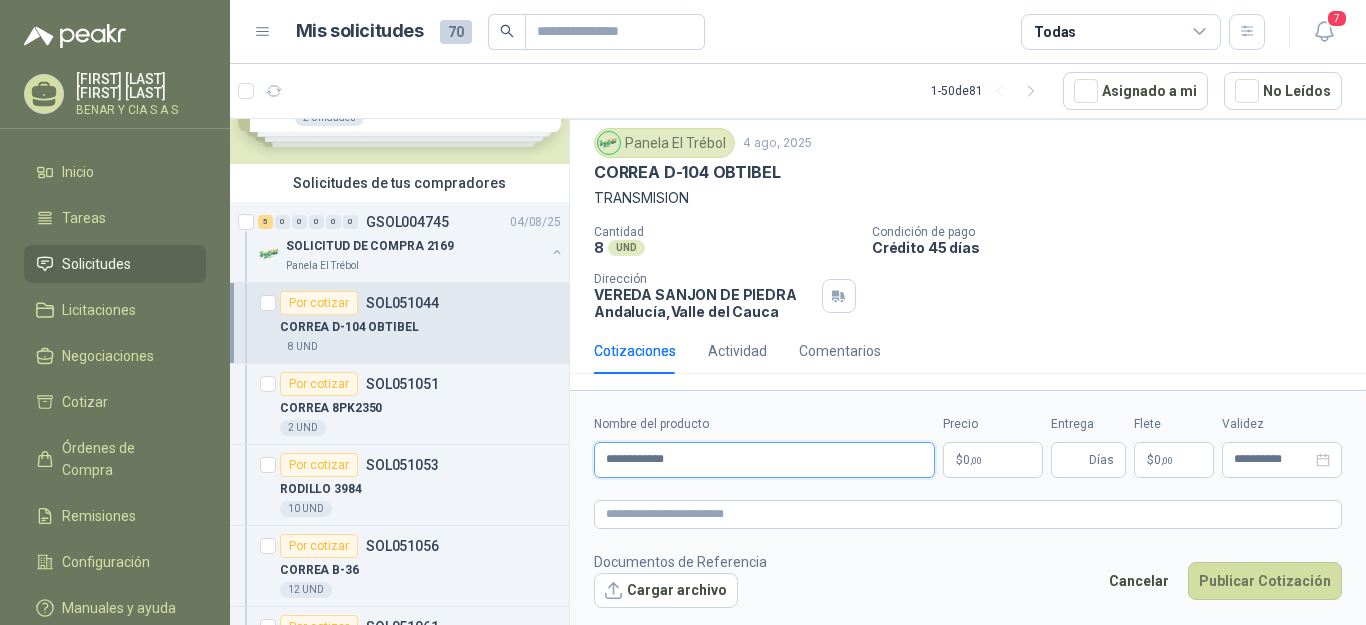 type on "**********" 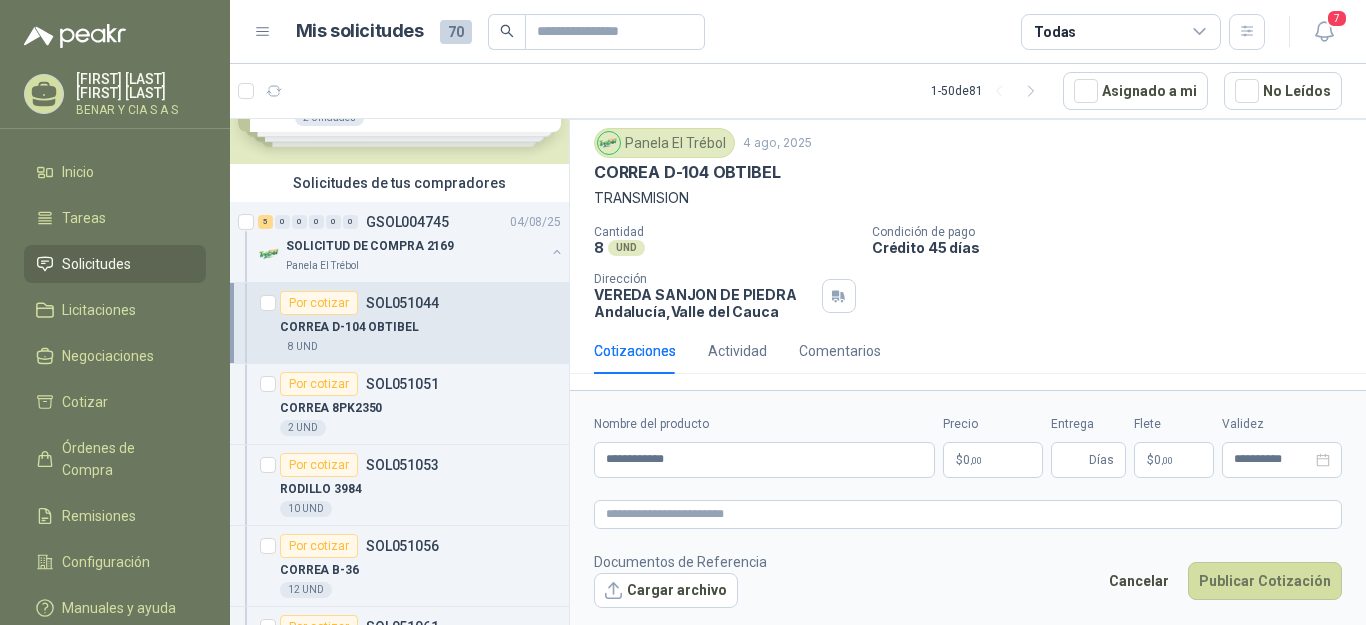 click on ",00" at bounding box center [976, 460] 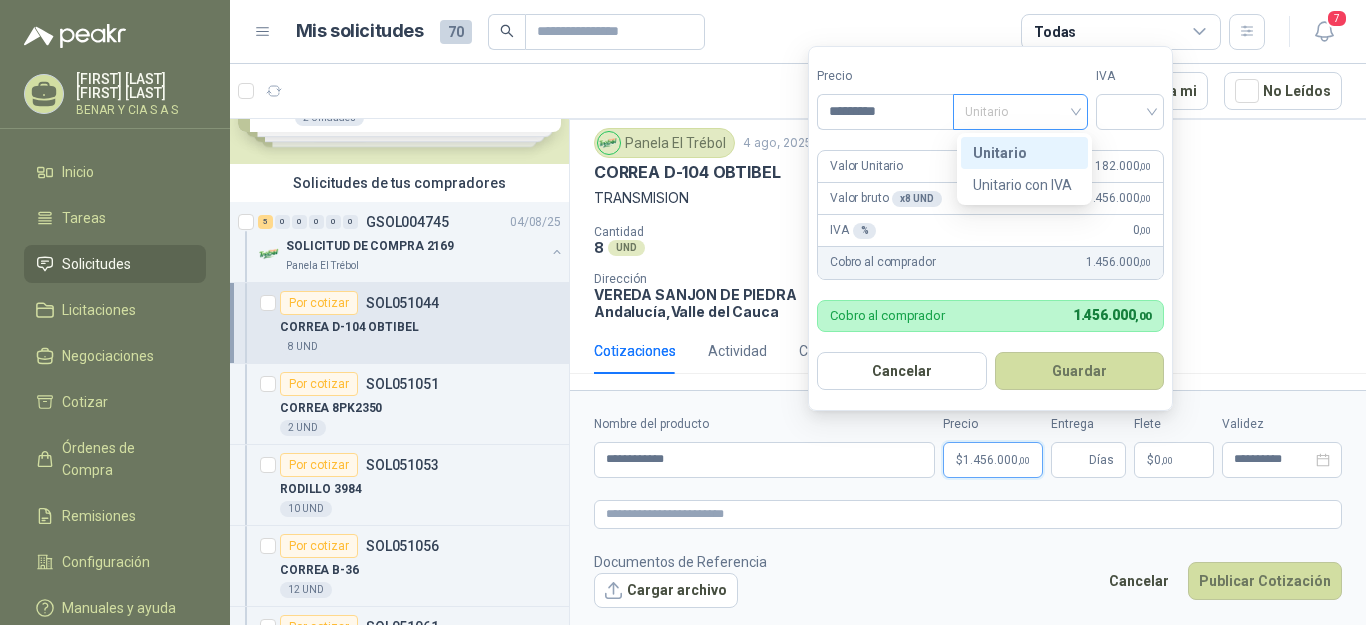 click on "Unitario" at bounding box center (1020, 112) 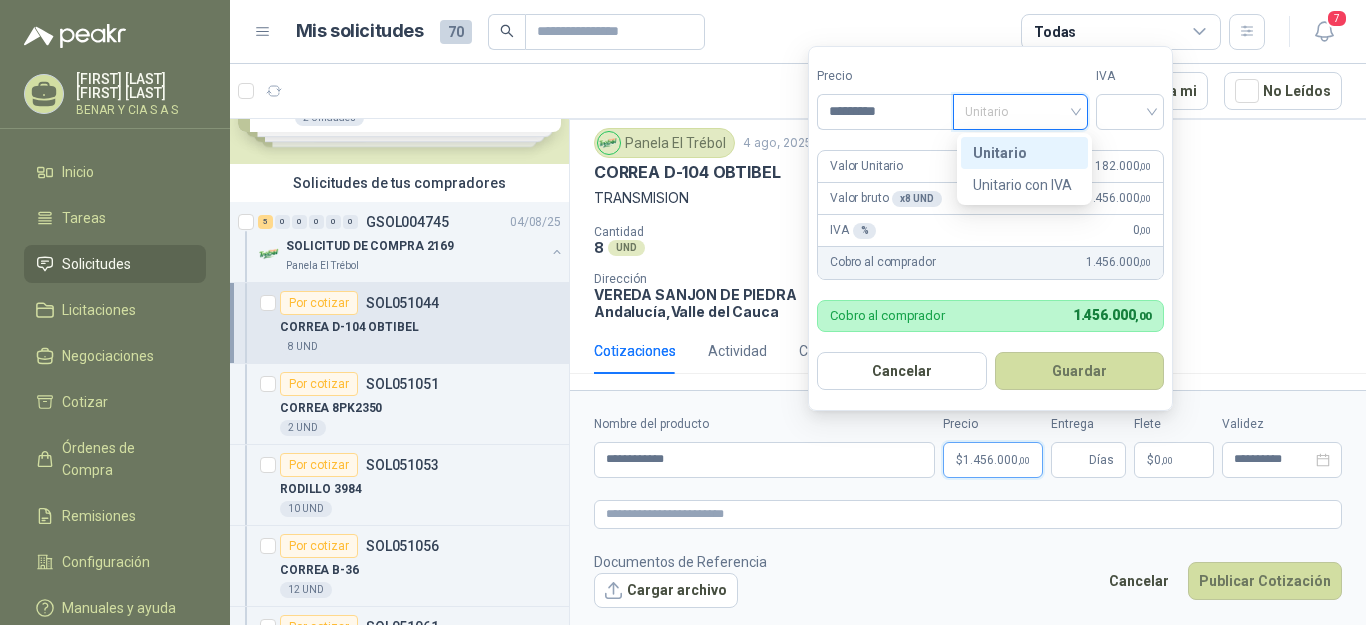 click on "Unitario" at bounding box center [1024, 153] 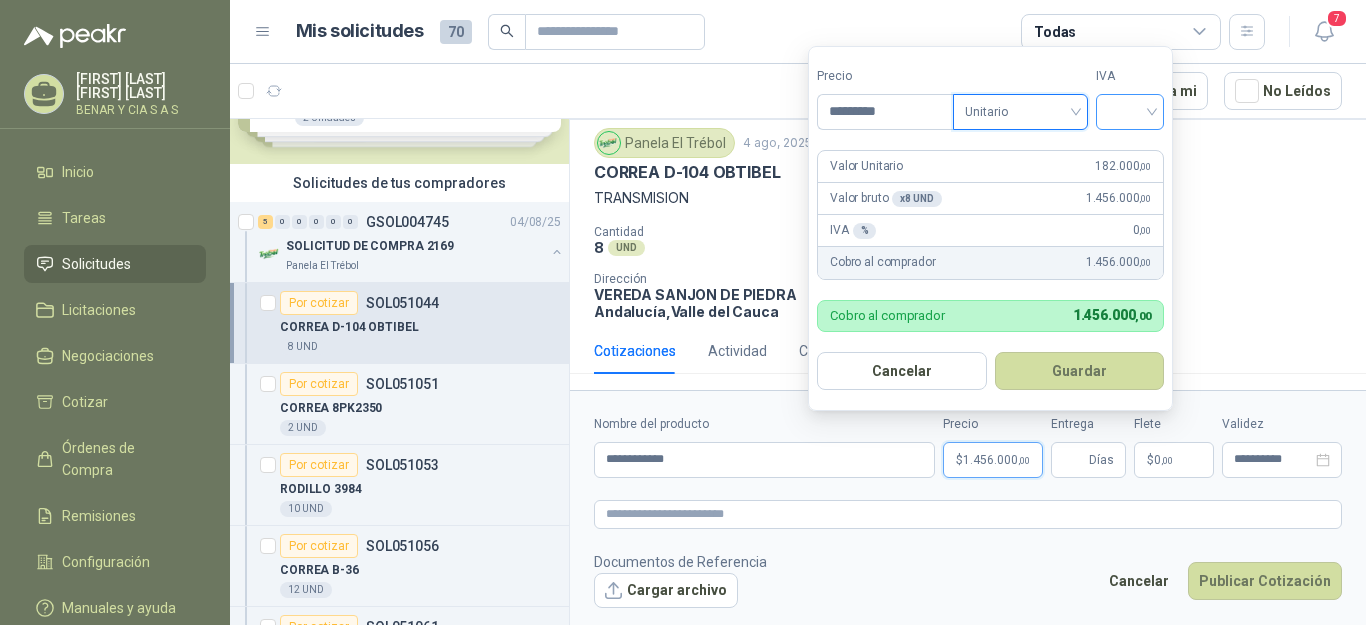 click at bounding box center [1130, 112] 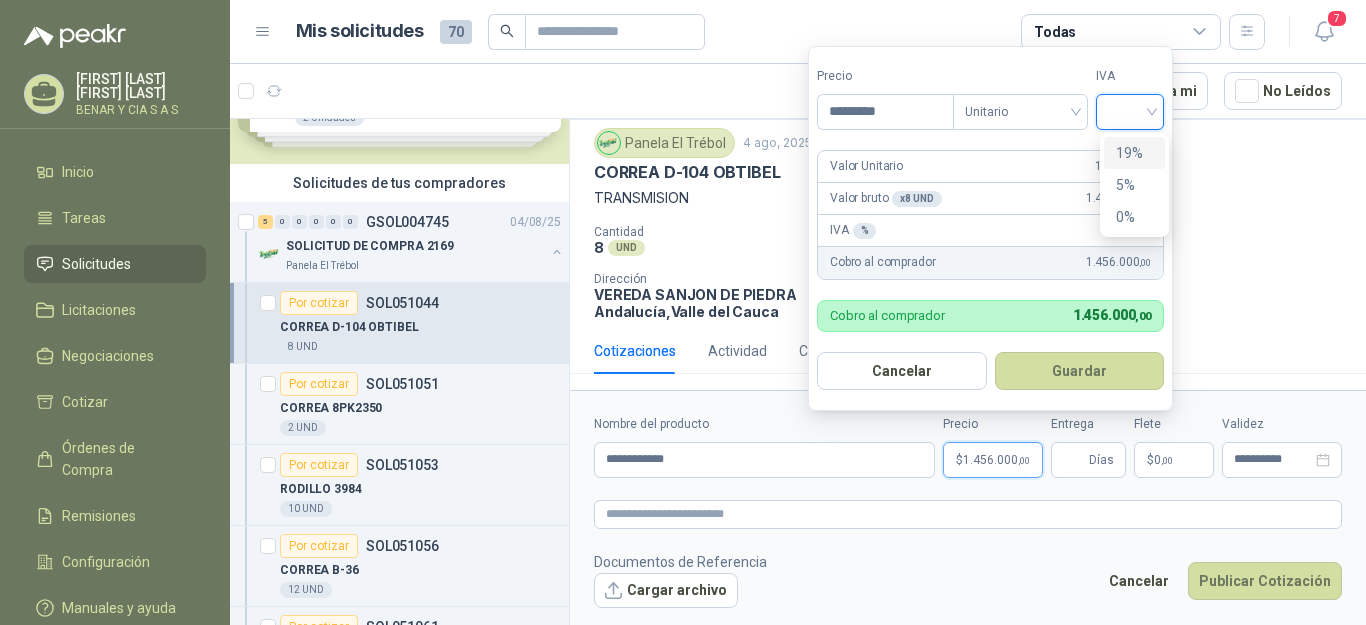 click on "19%" at bounding box center [1134, 153] 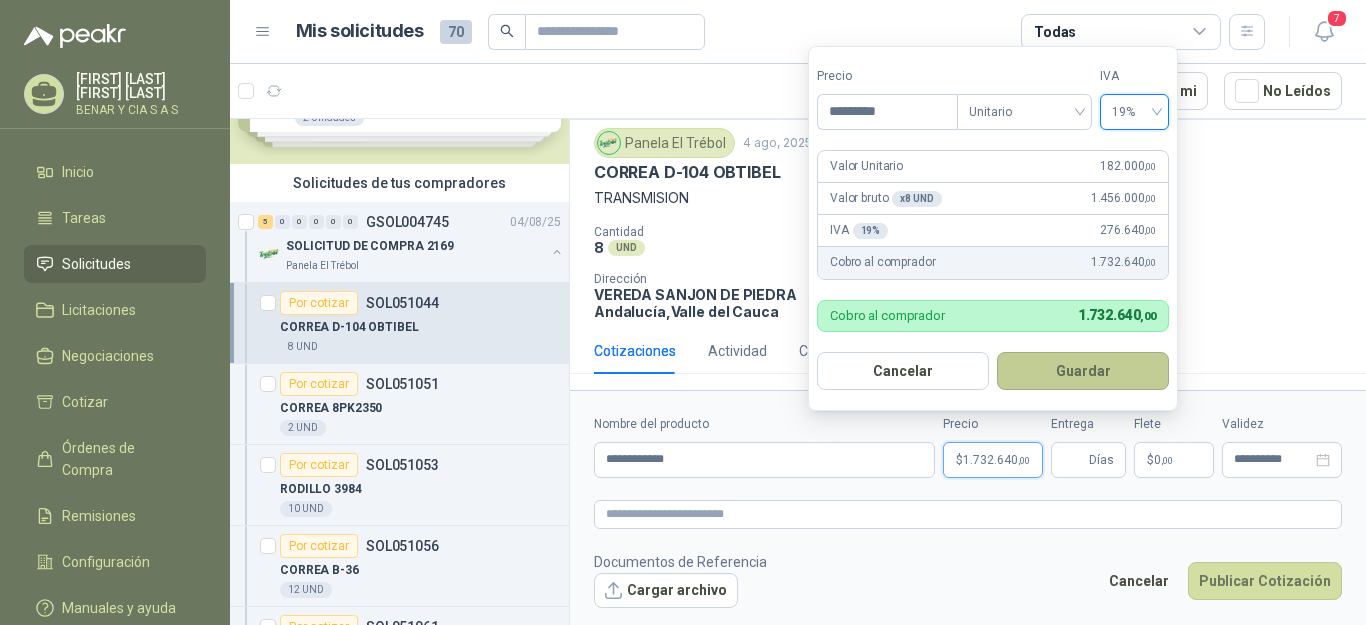 click on "Guardar" at bounding box center (1083, 371) 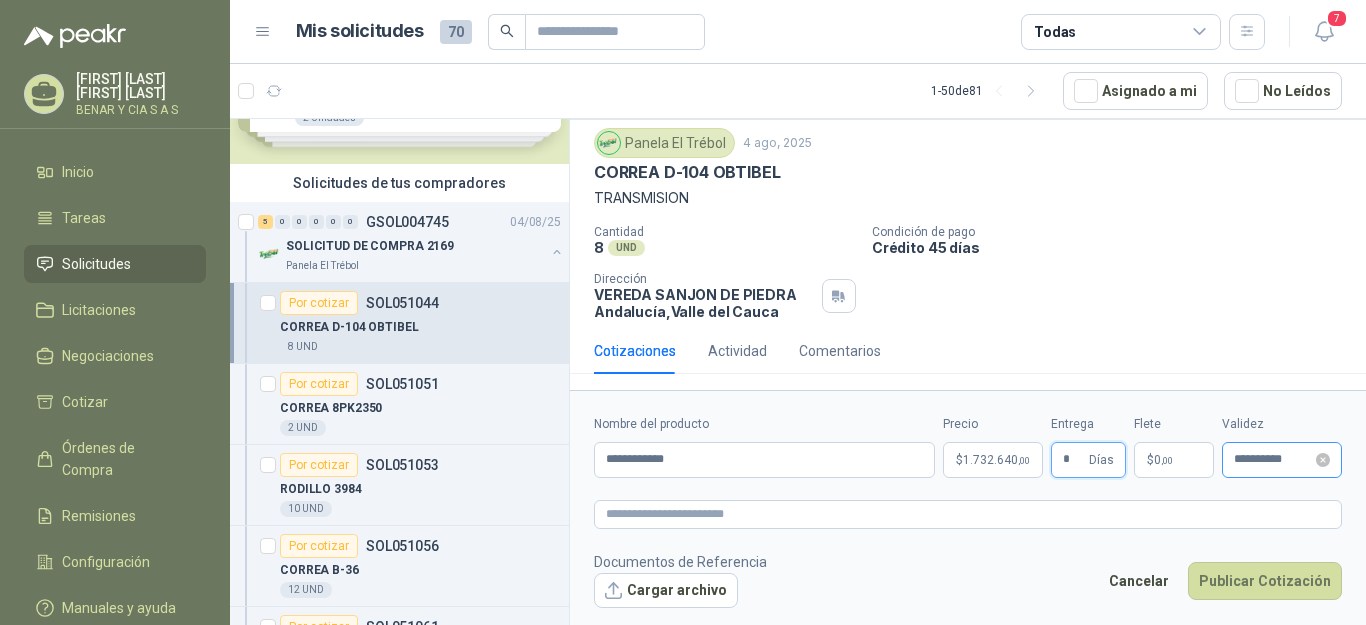 click on "**********" at bounding box center [1282, 460] 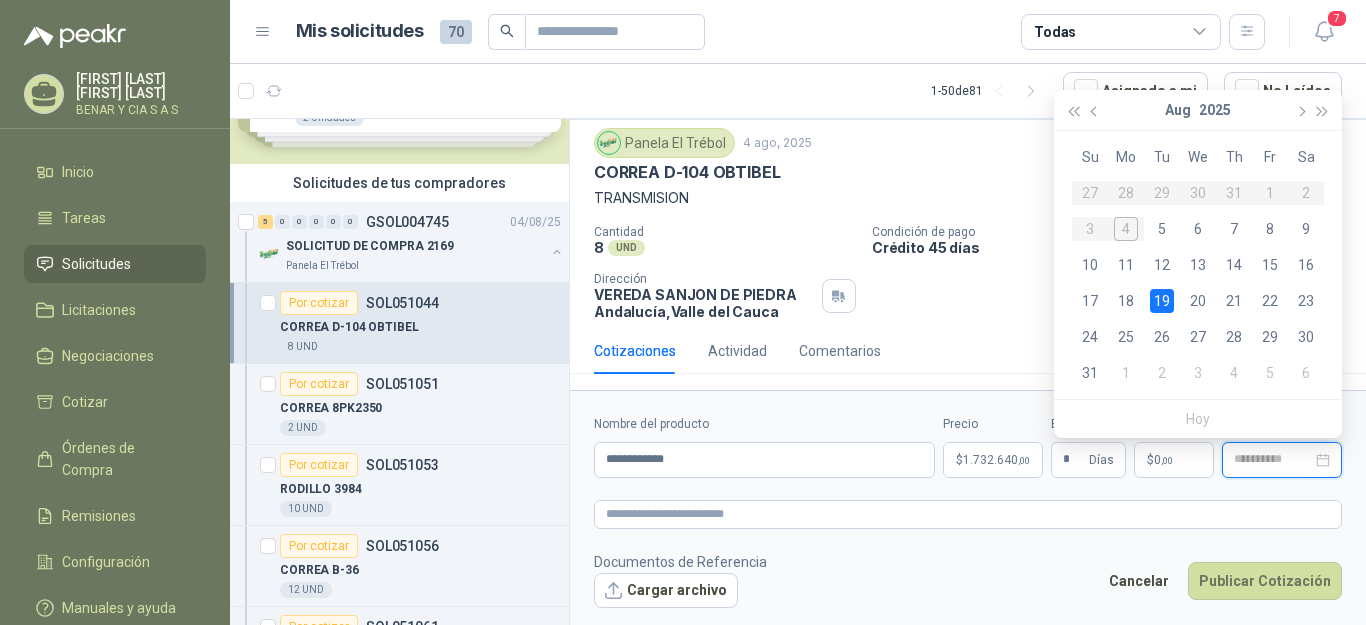 type on "**********" 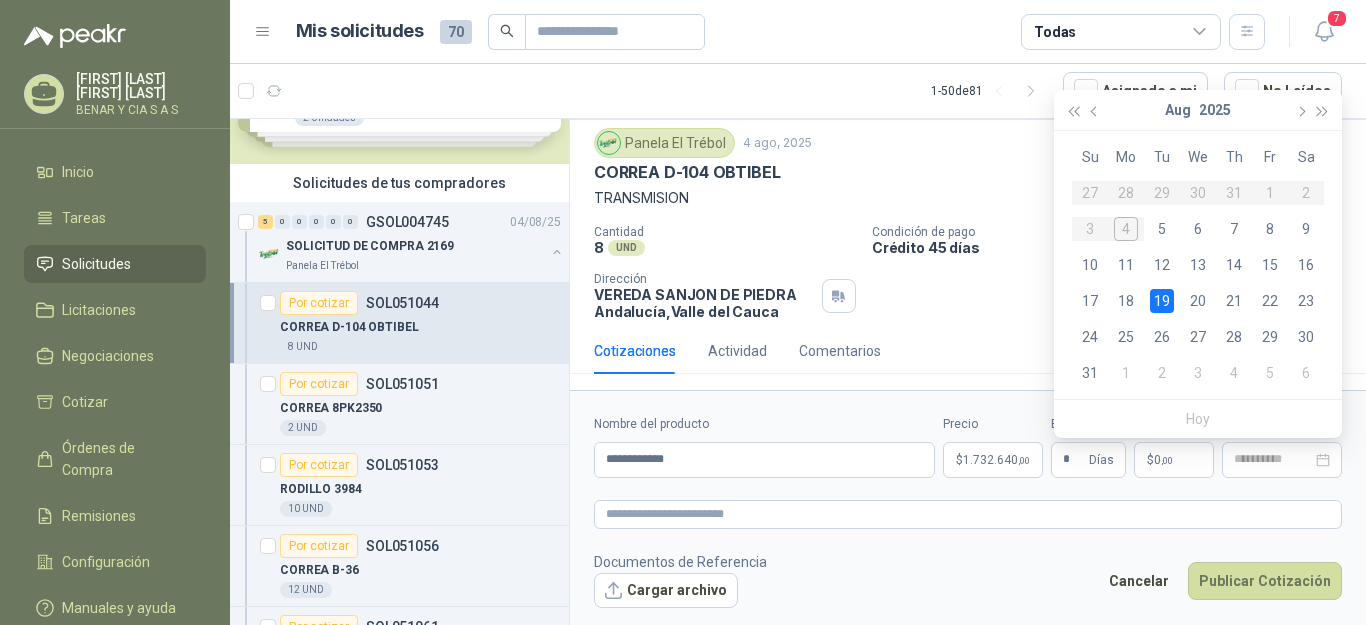 click on "19" at bounding box center [1162, 301] 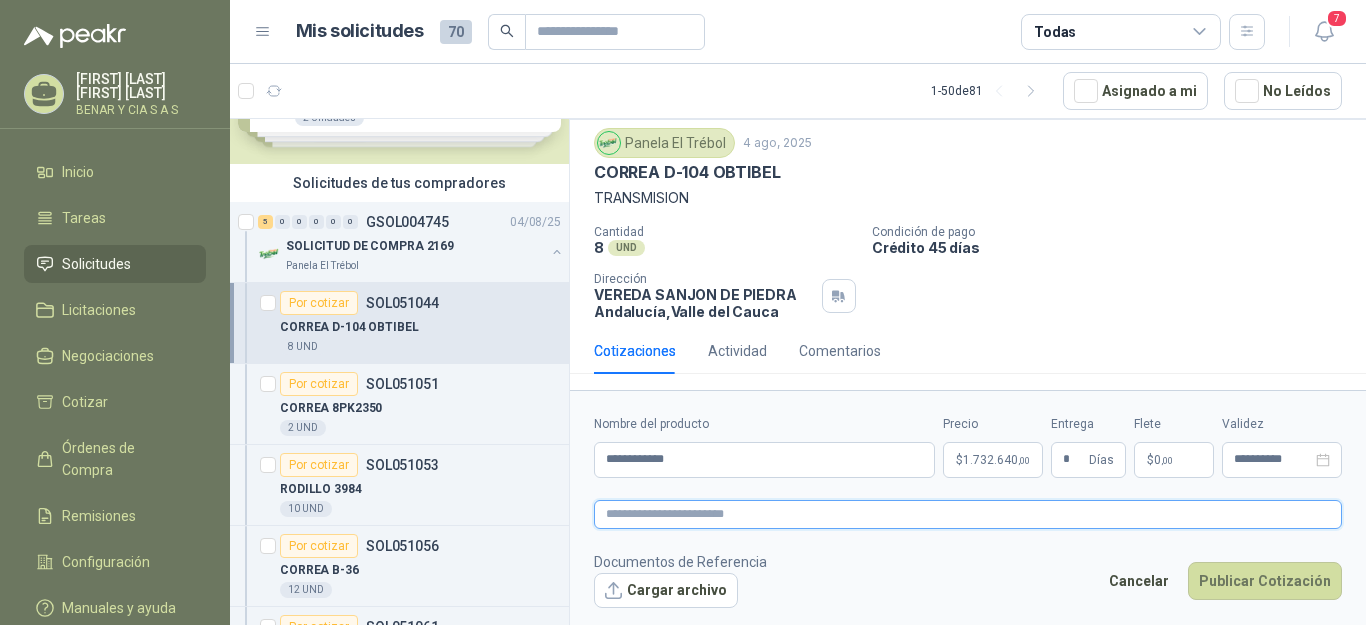 click at bounding box center [968, 514] 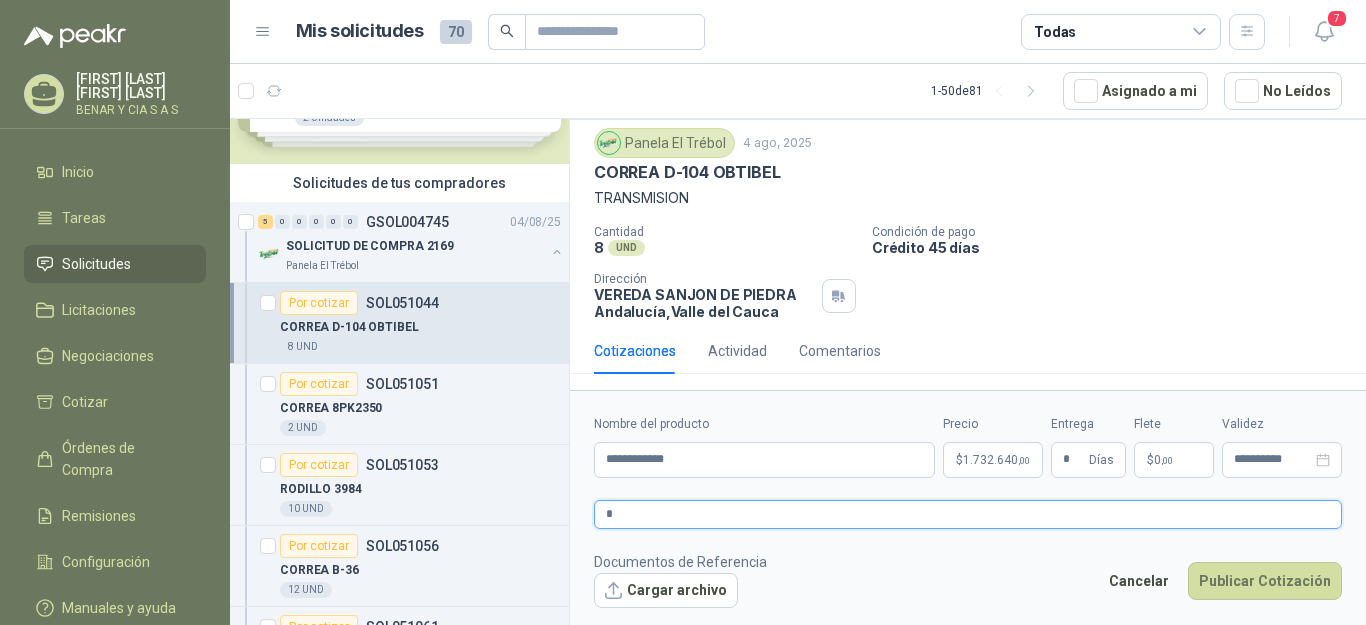 type 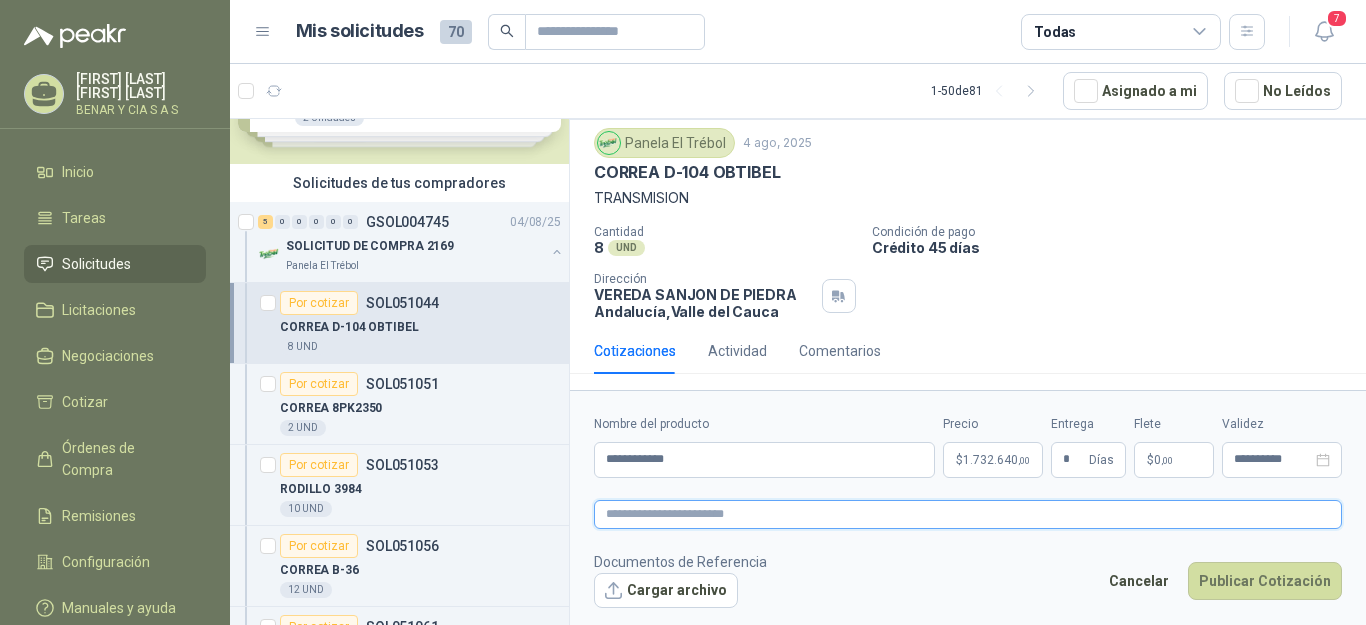 type 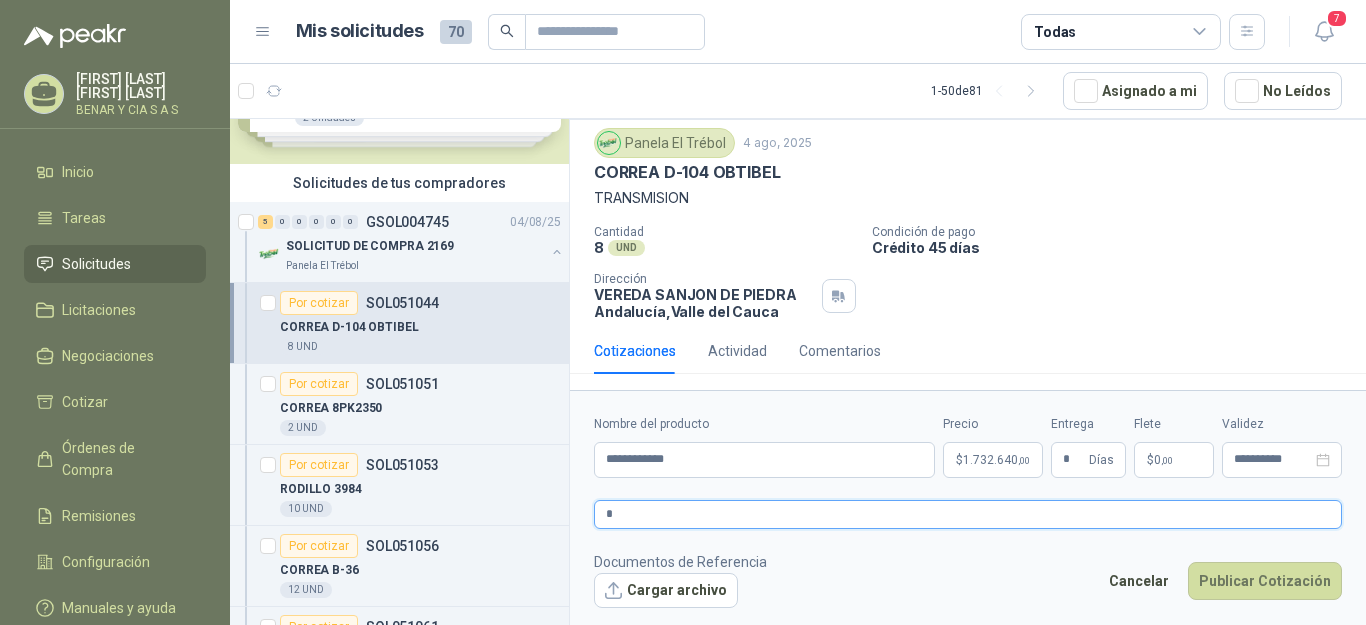 type 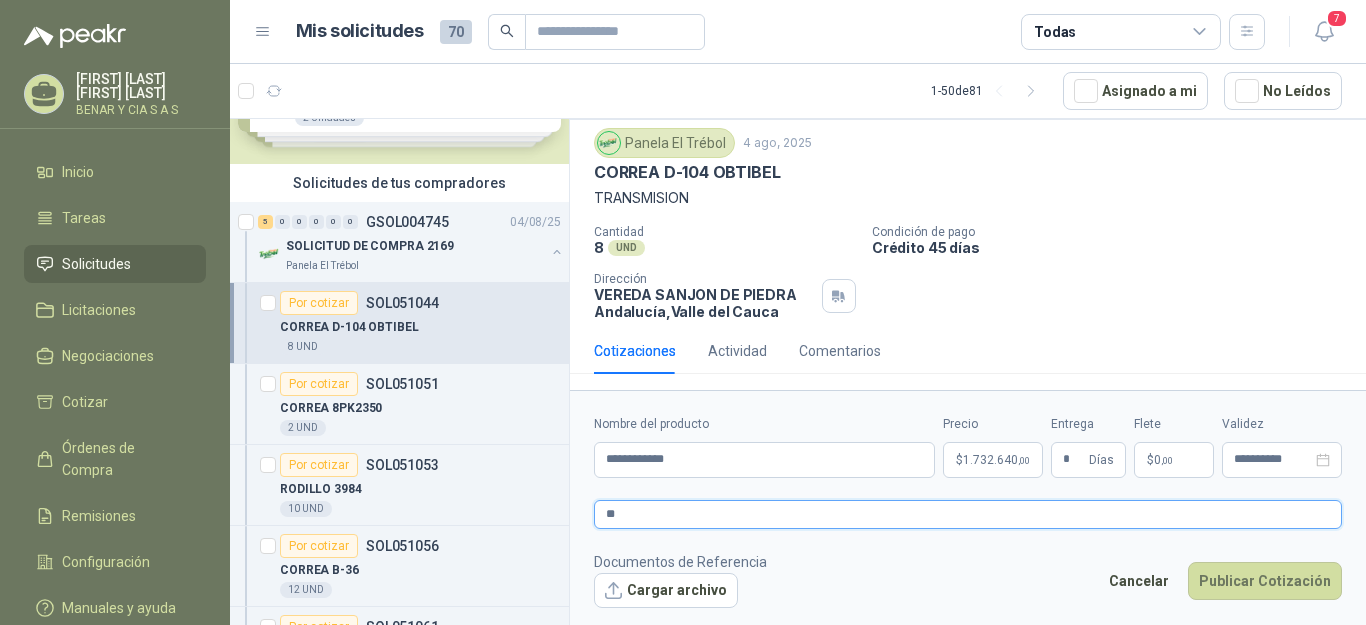 type 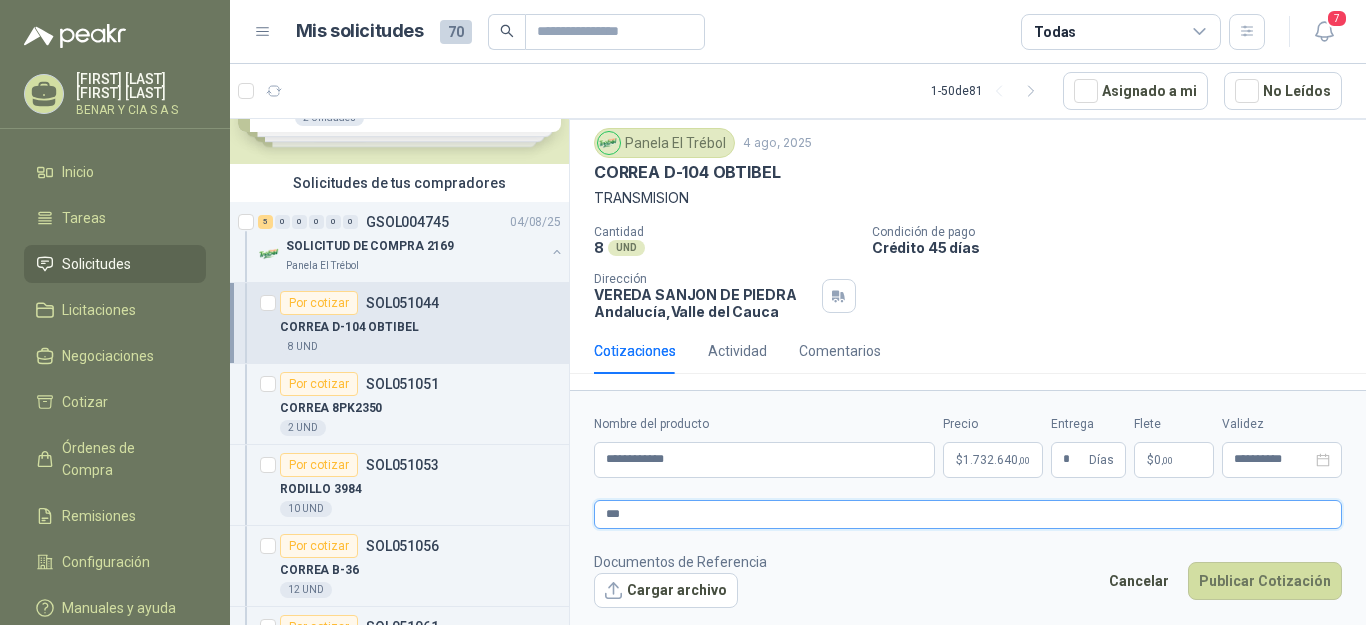 type 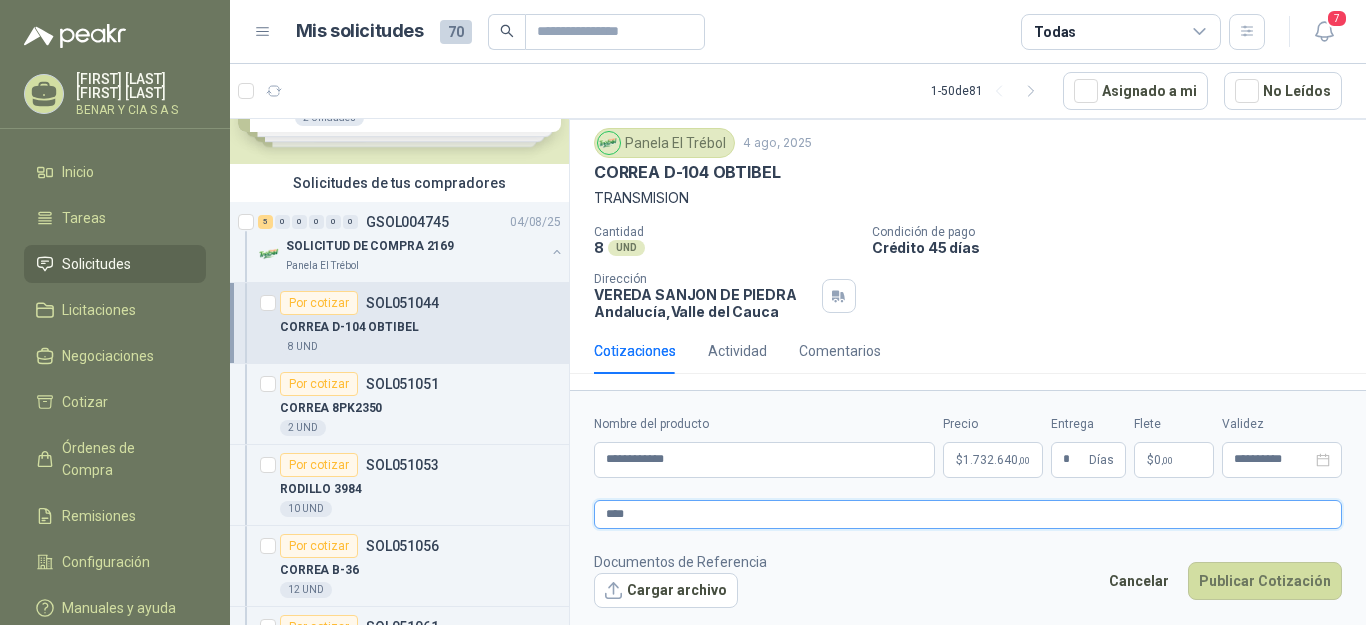 type 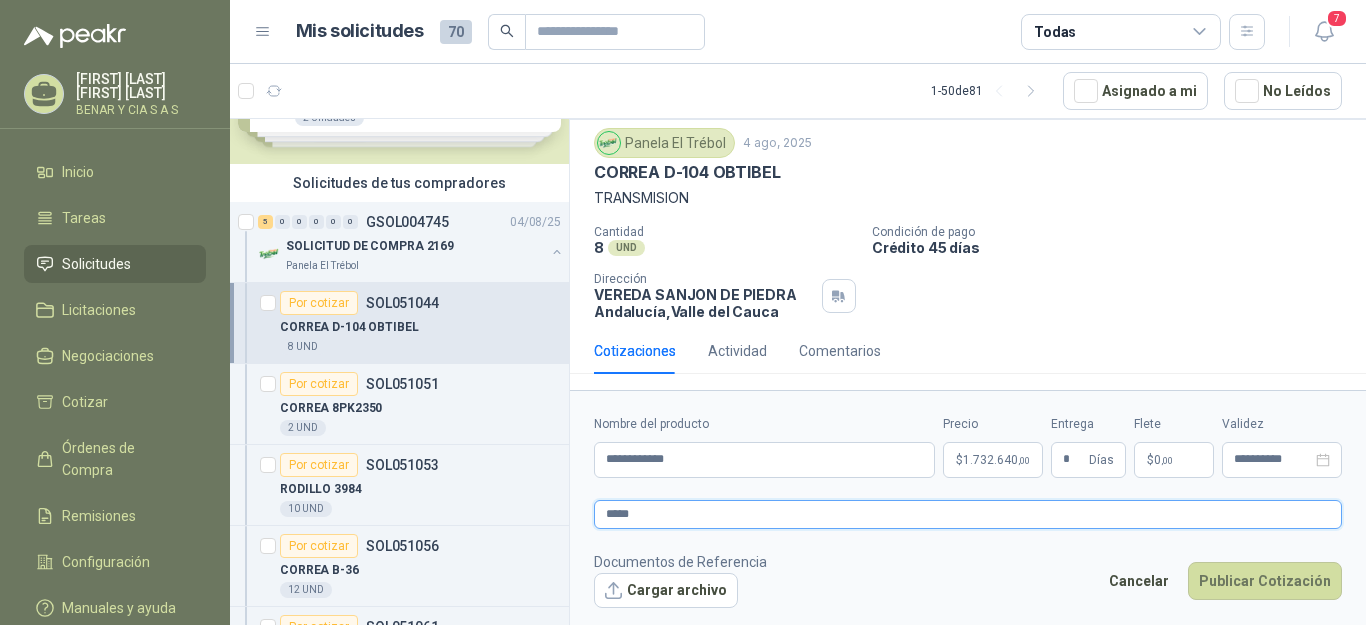 type 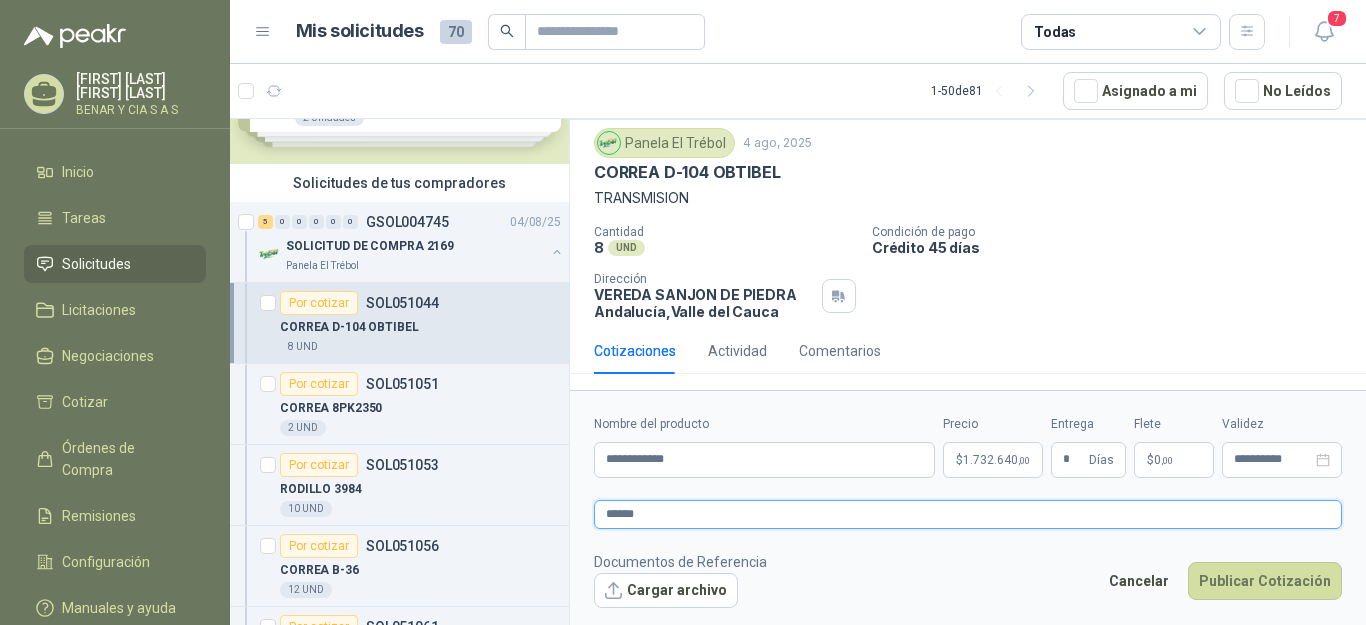 type 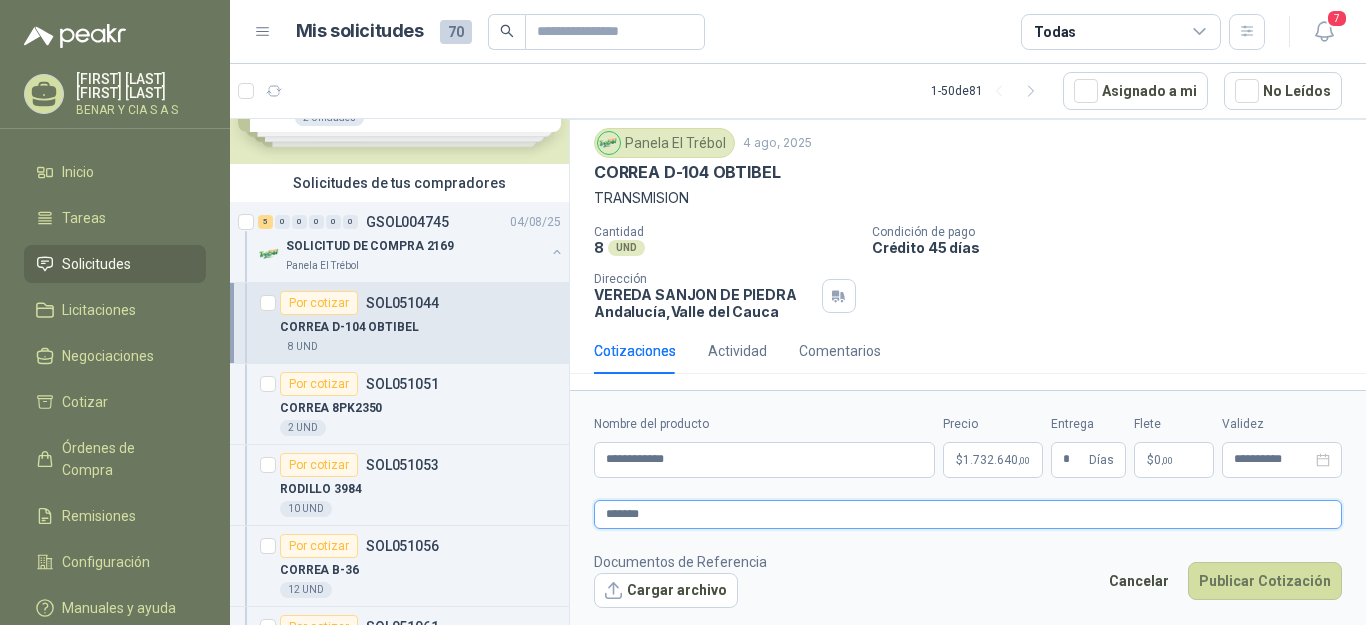 type 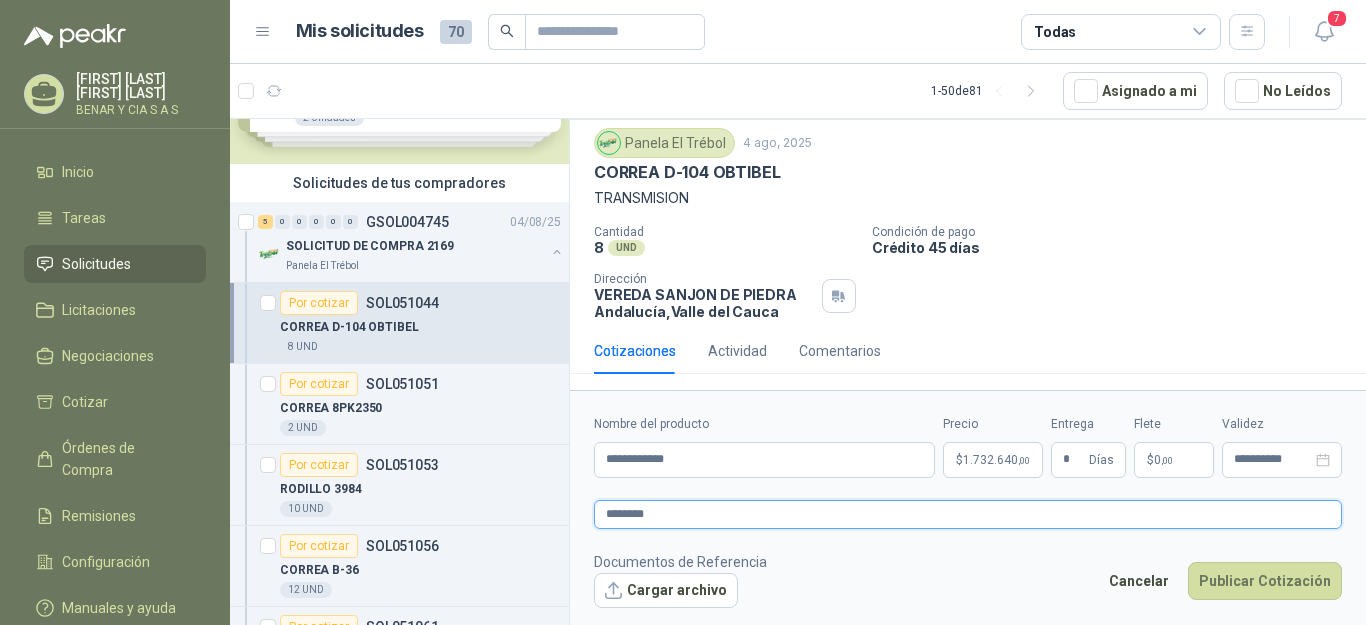 type 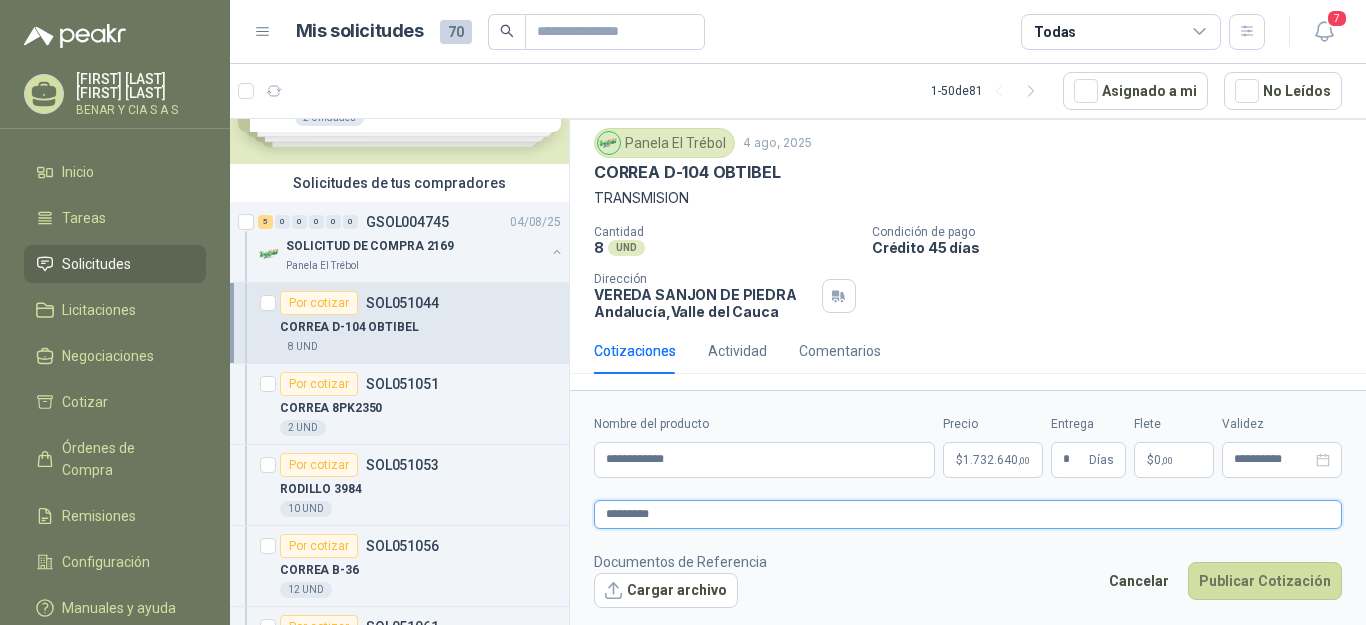 type 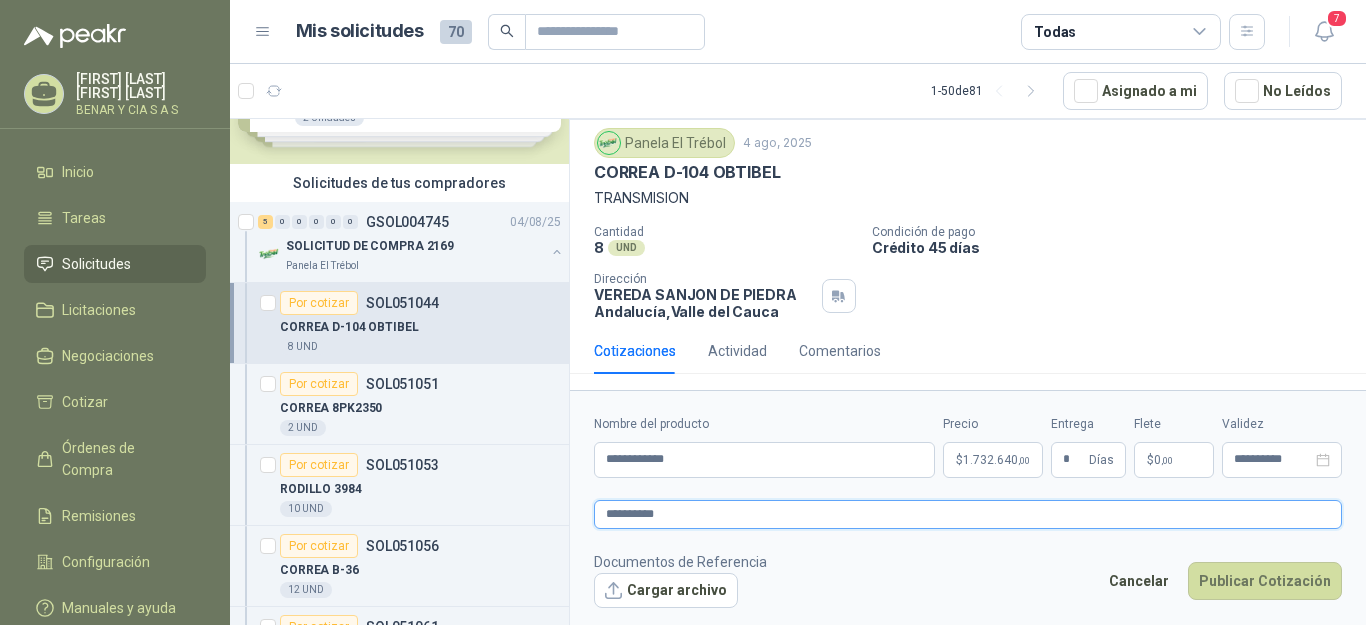 type 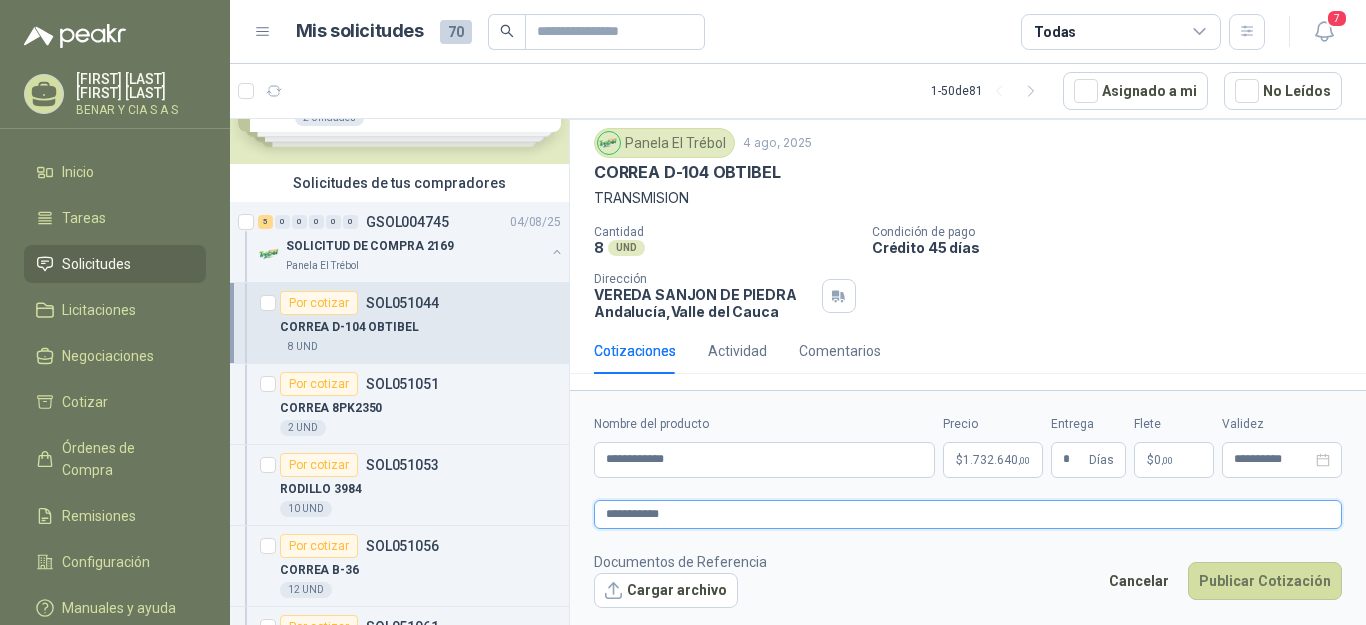 type 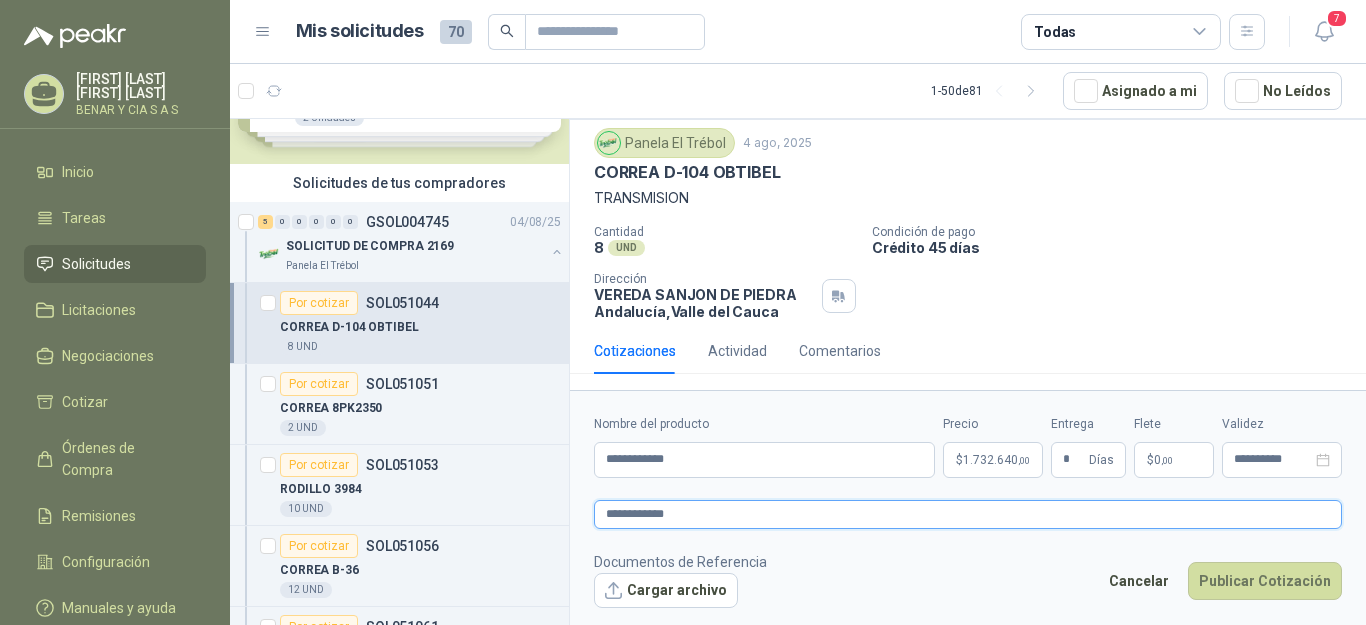 type 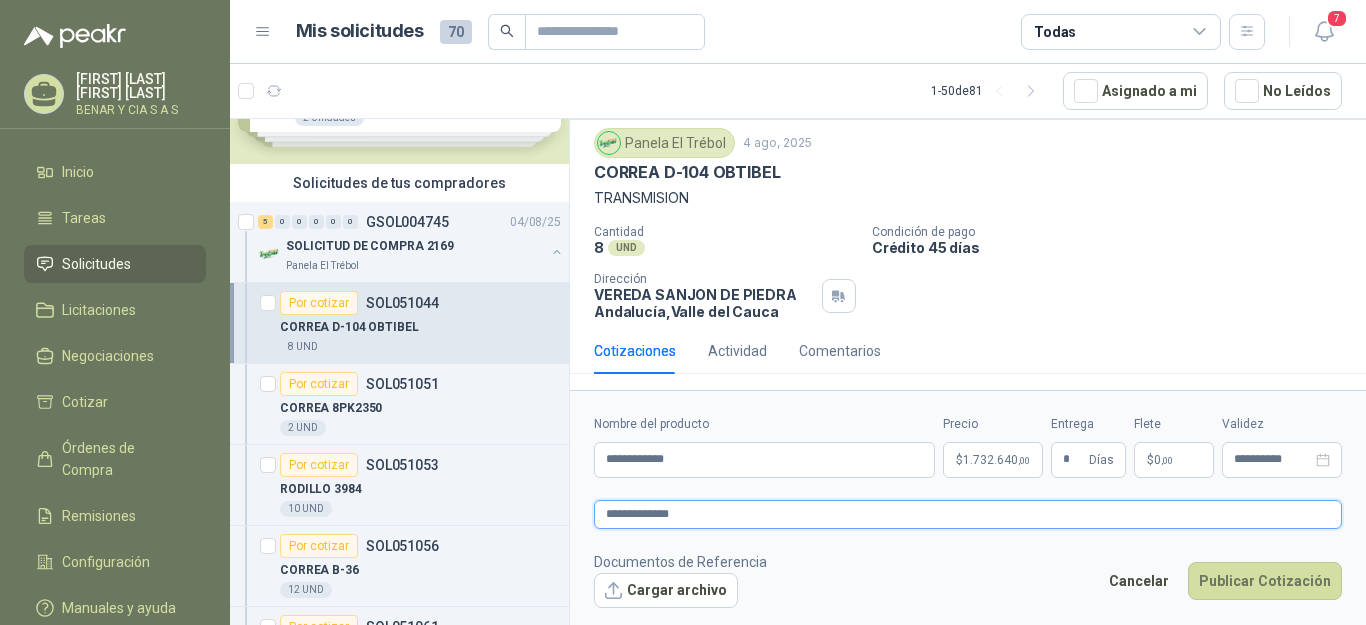 type 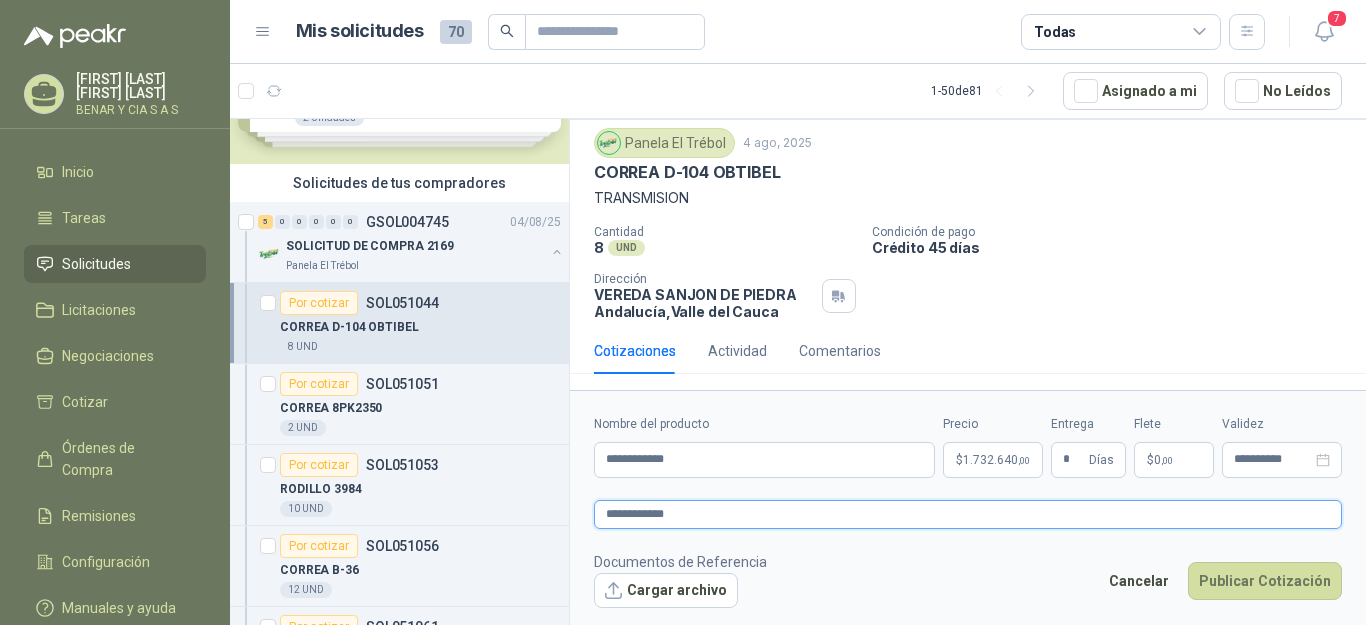 type 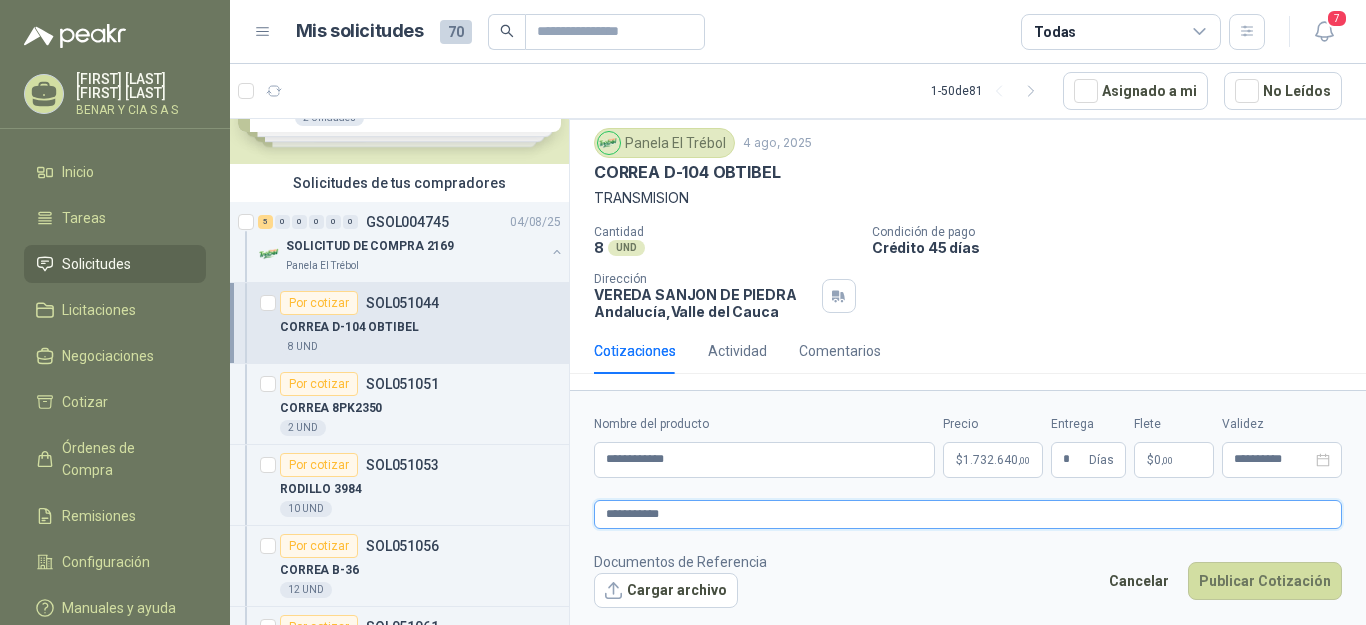 type 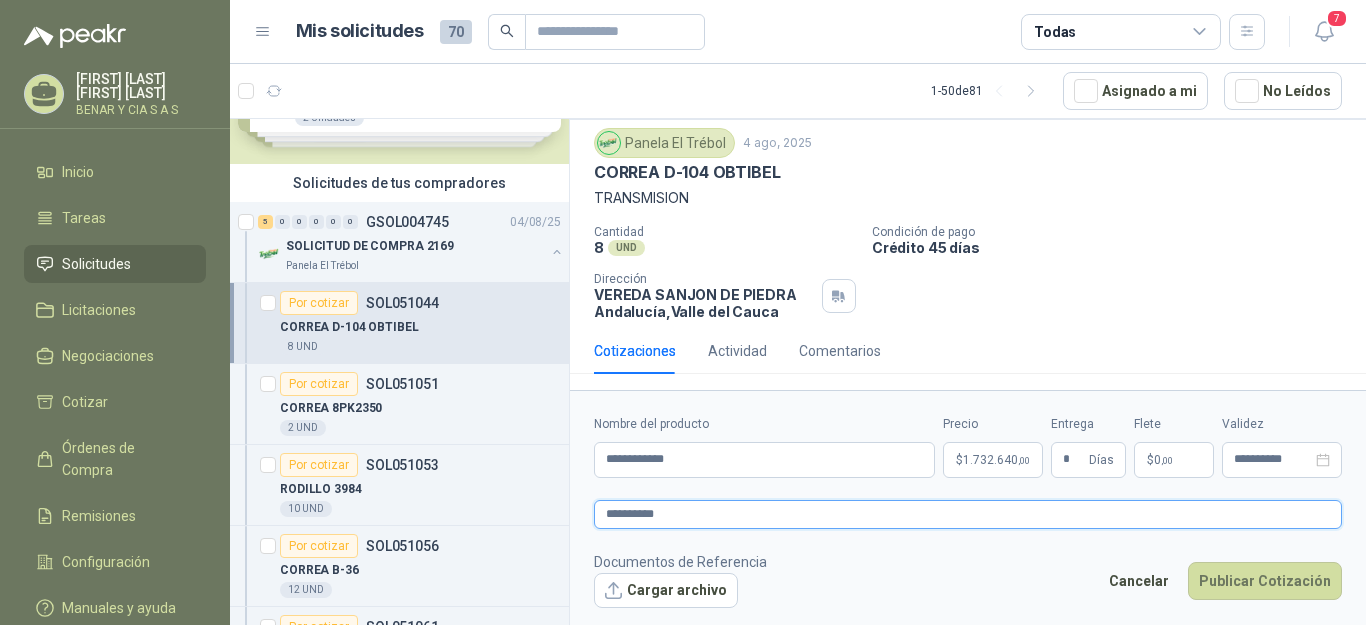 type 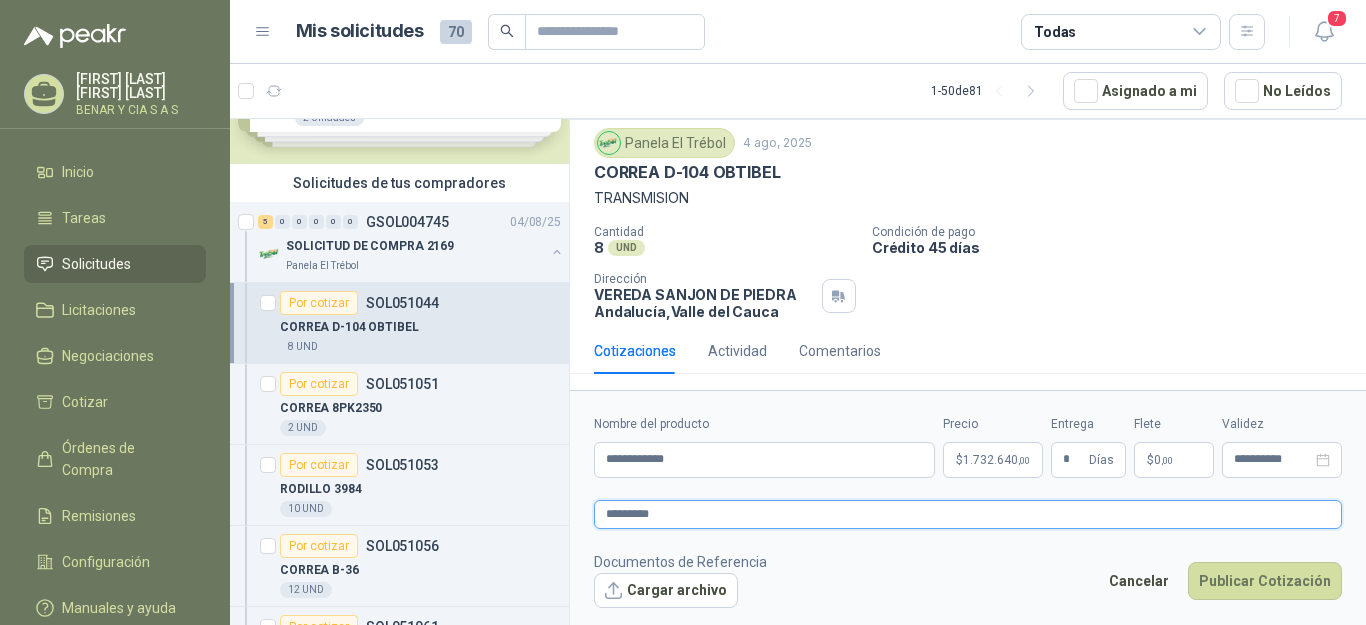type 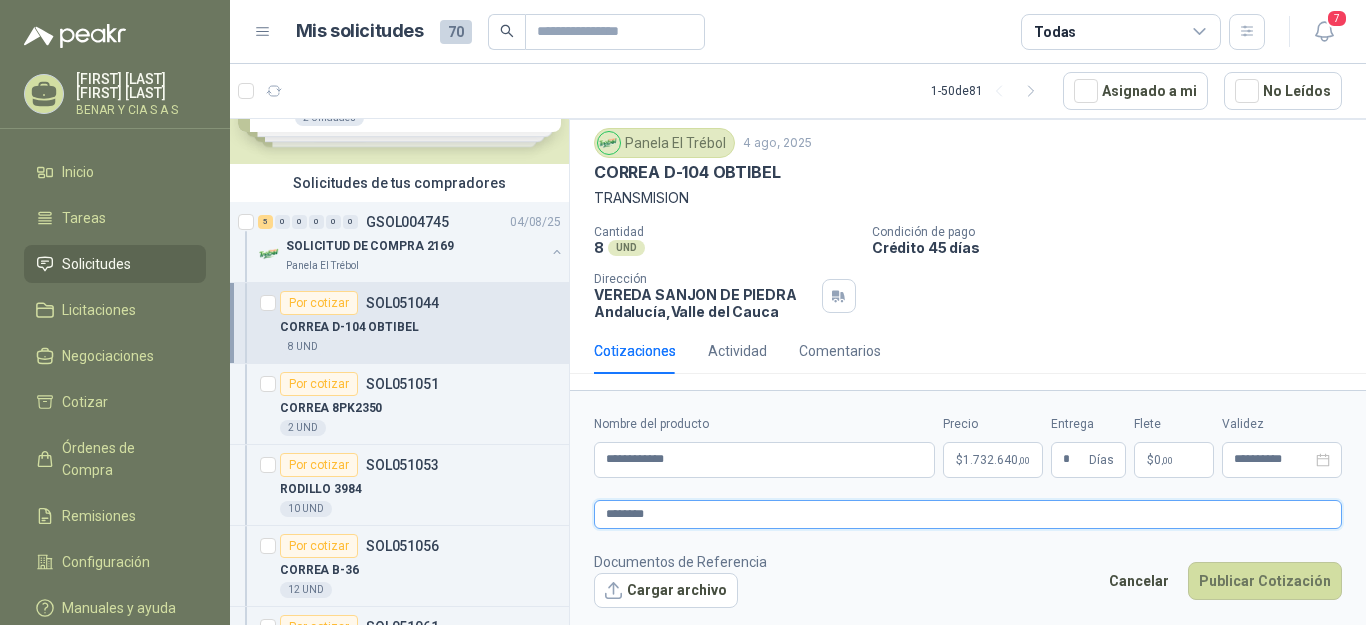 type 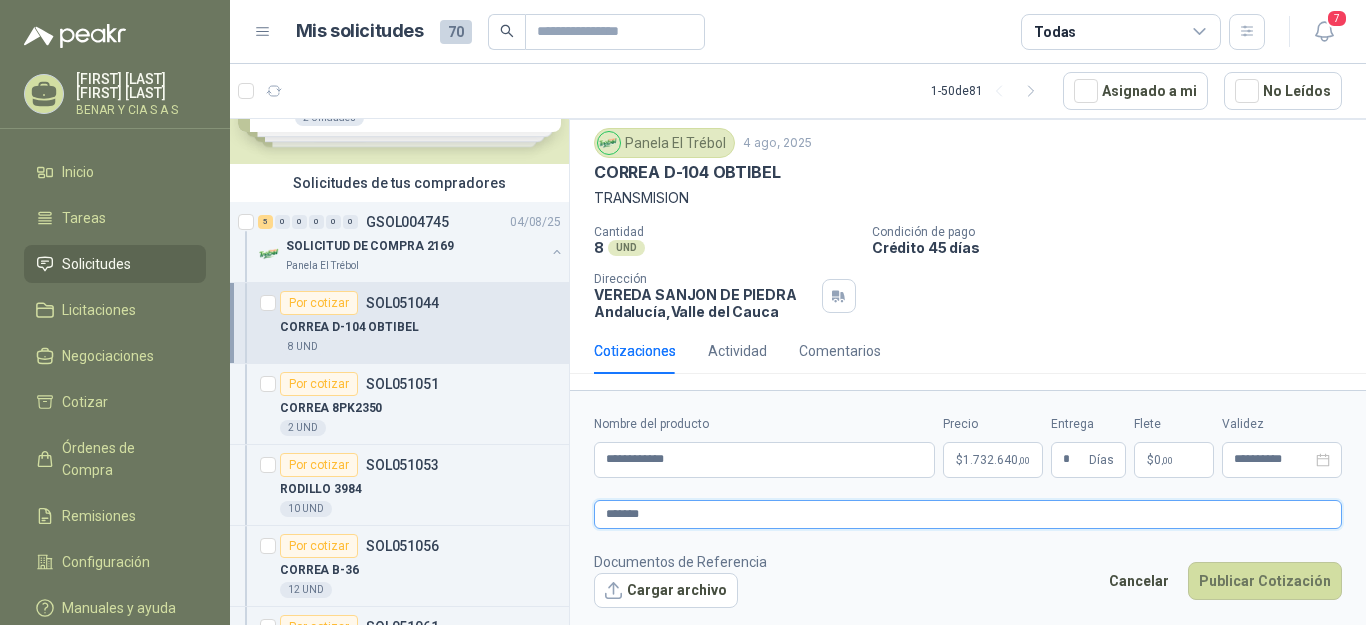 type 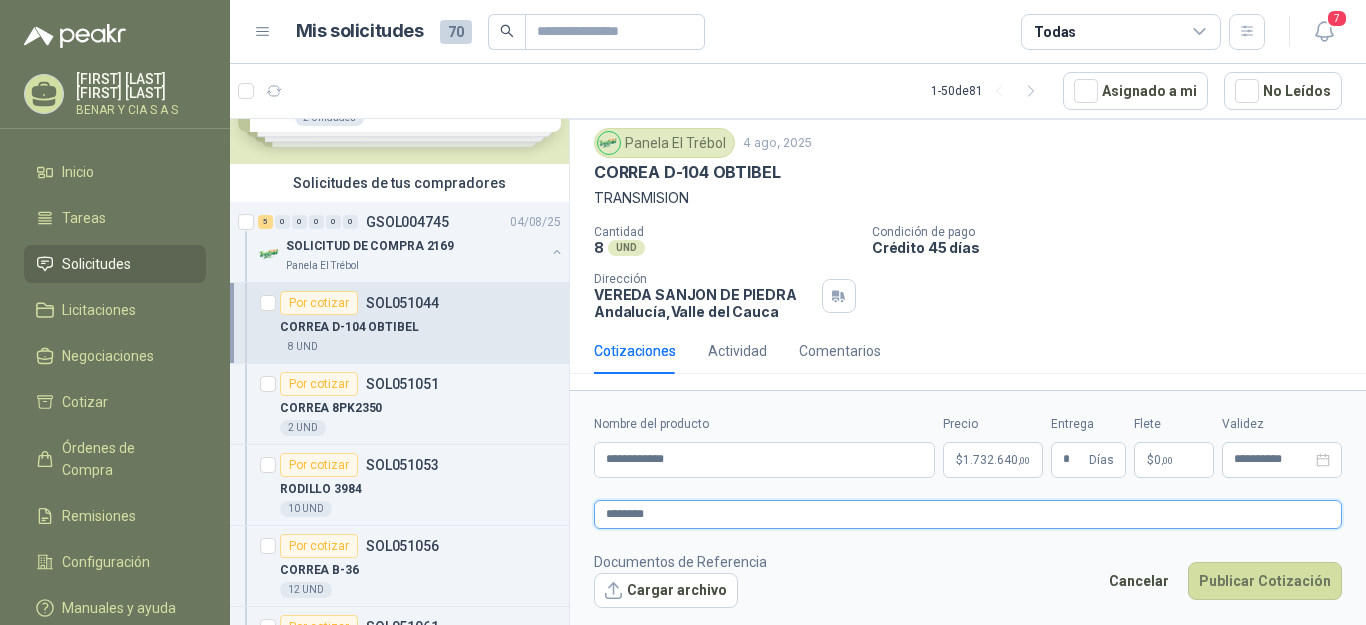 type 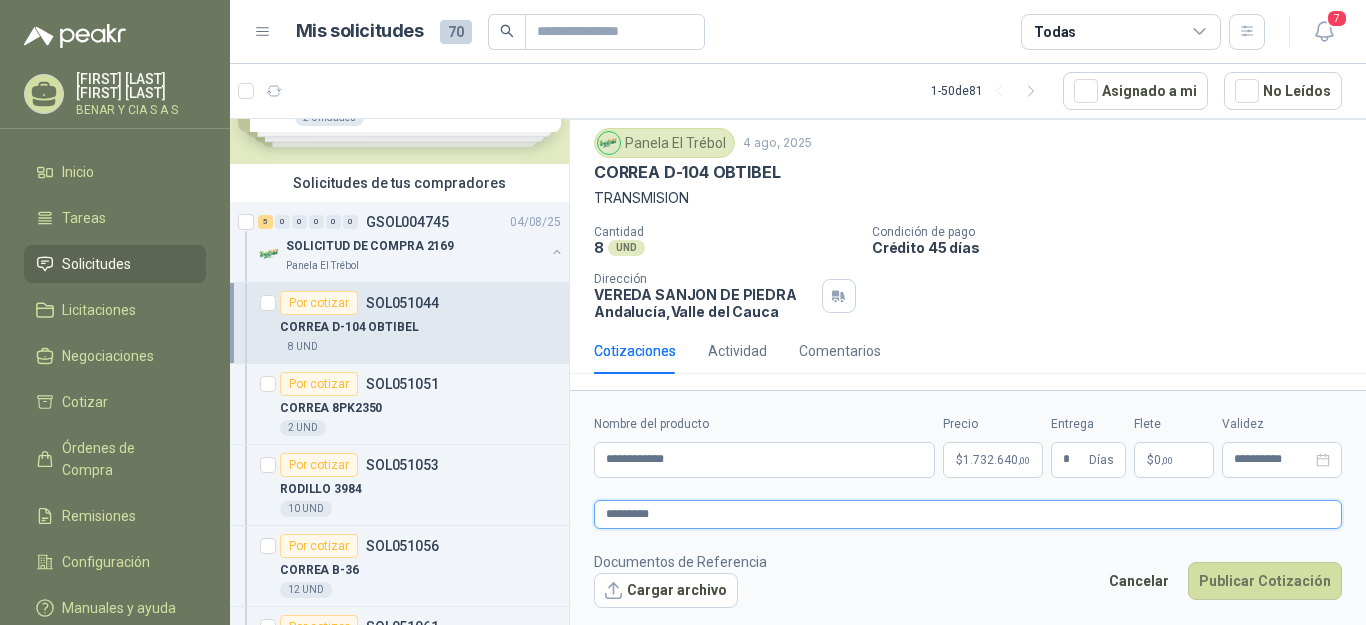 type 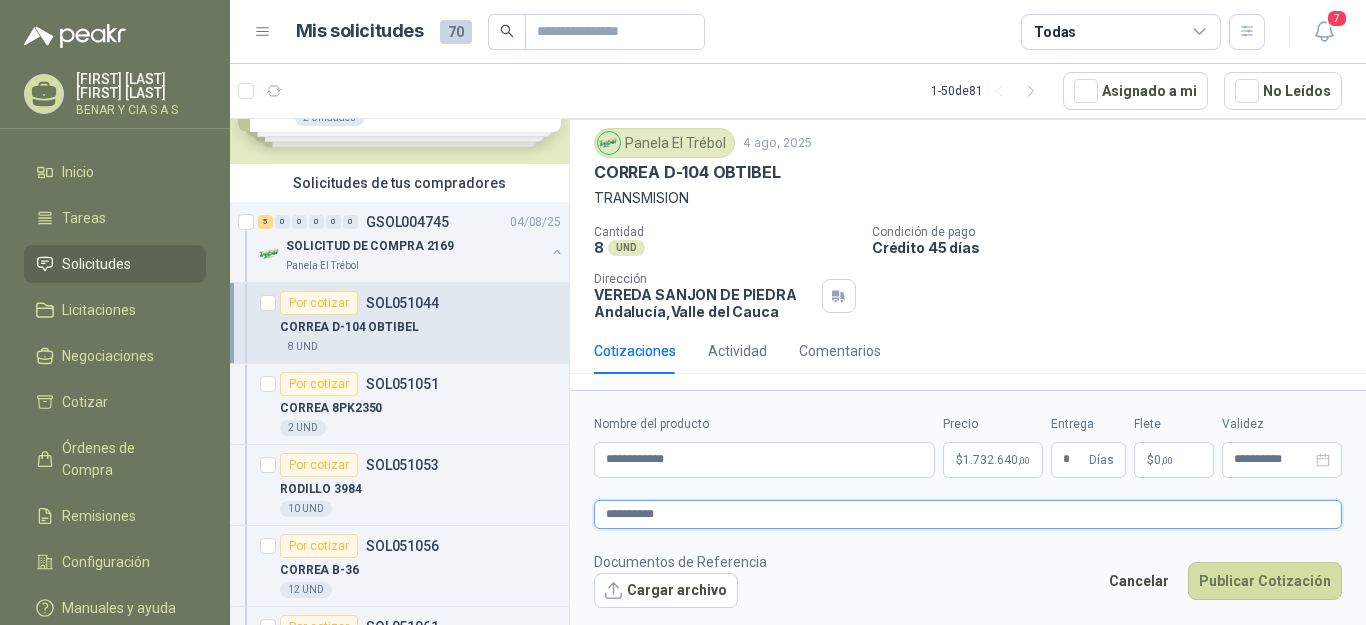 type 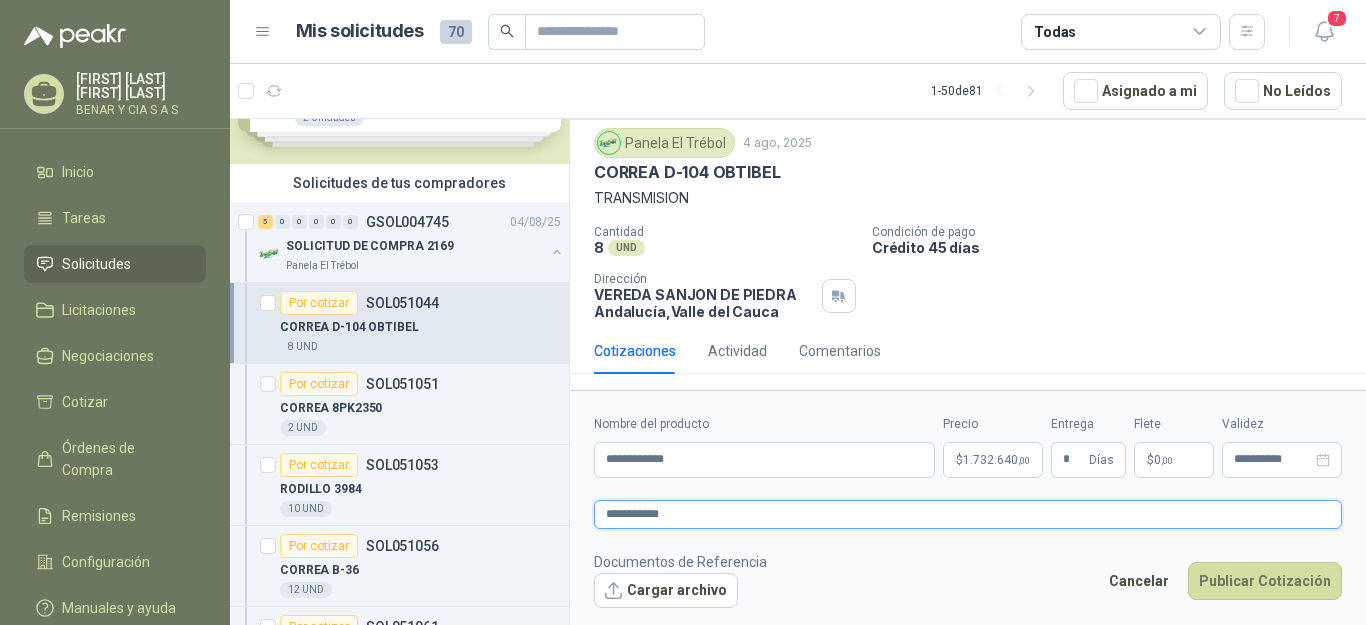type 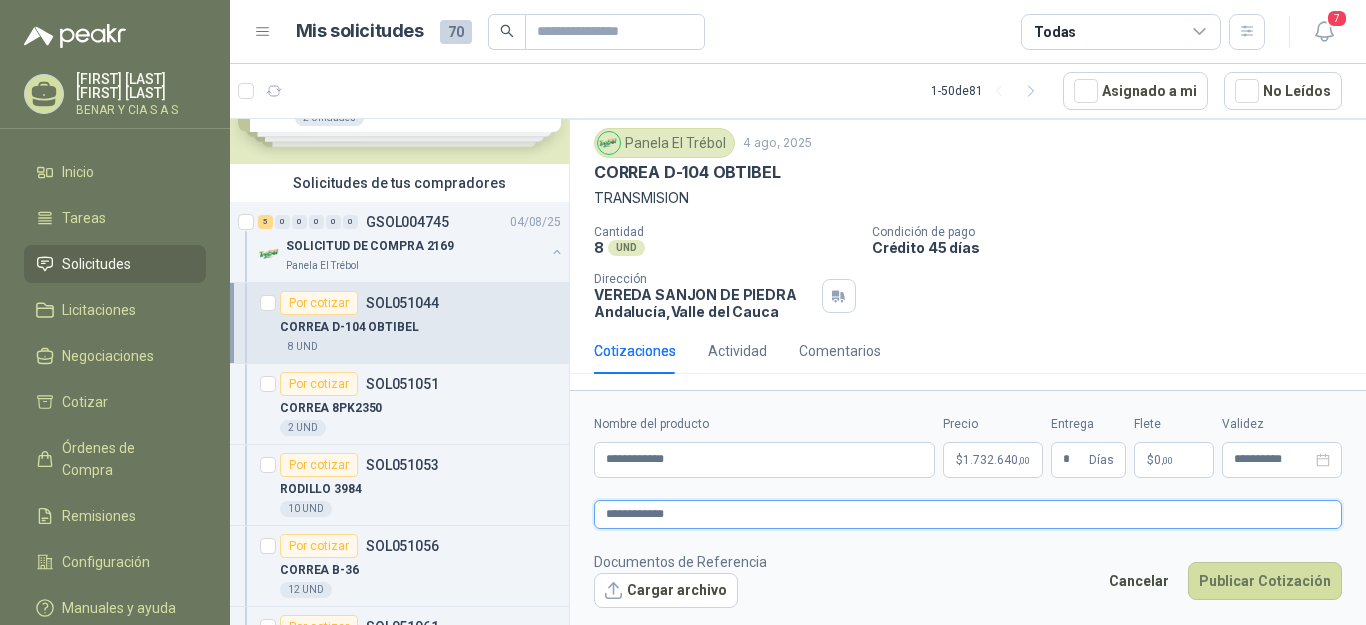 type 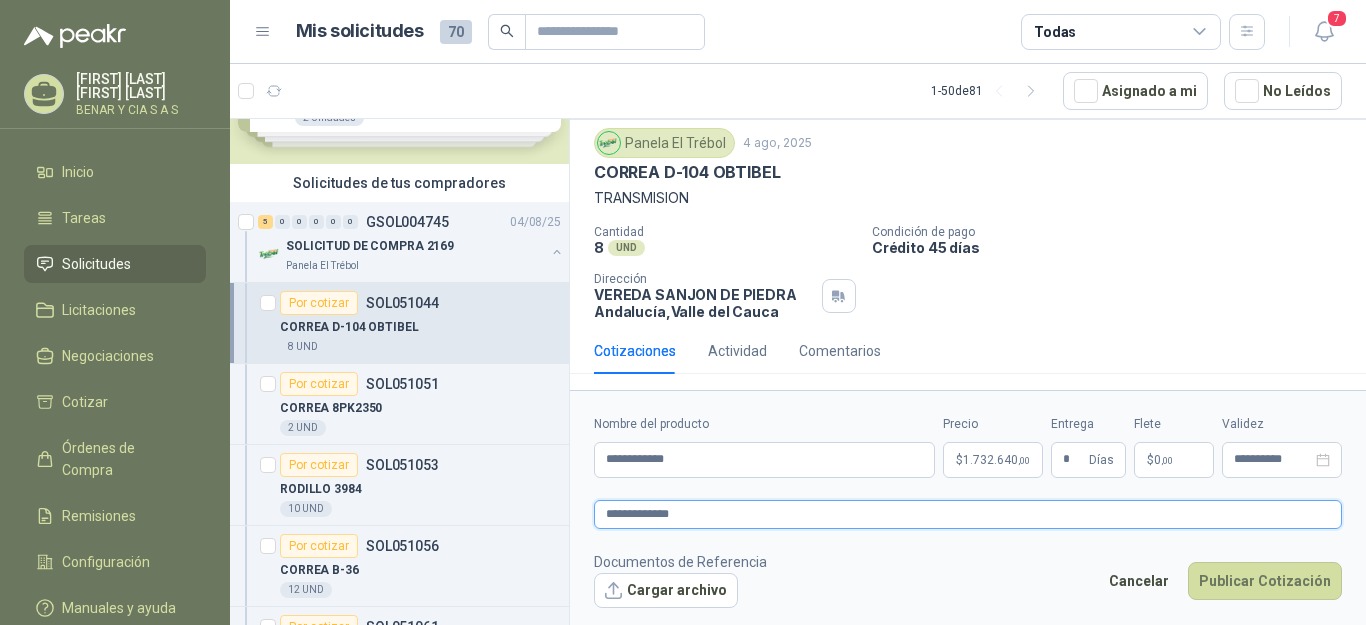 type 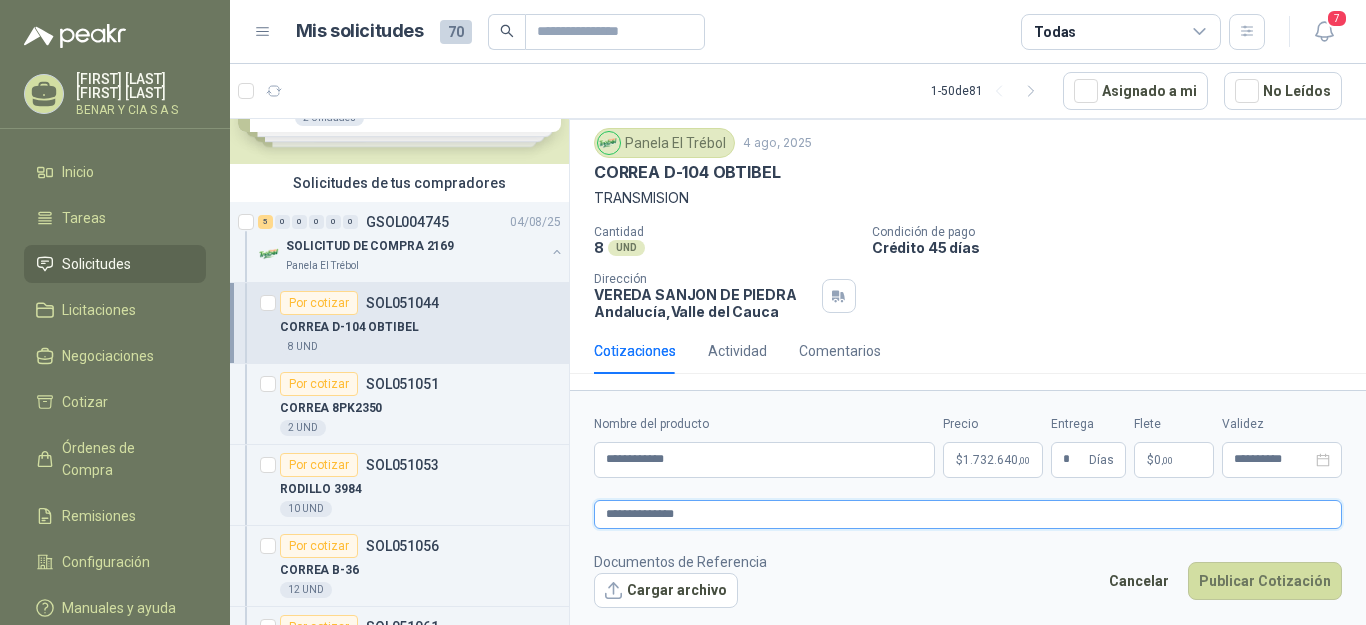type 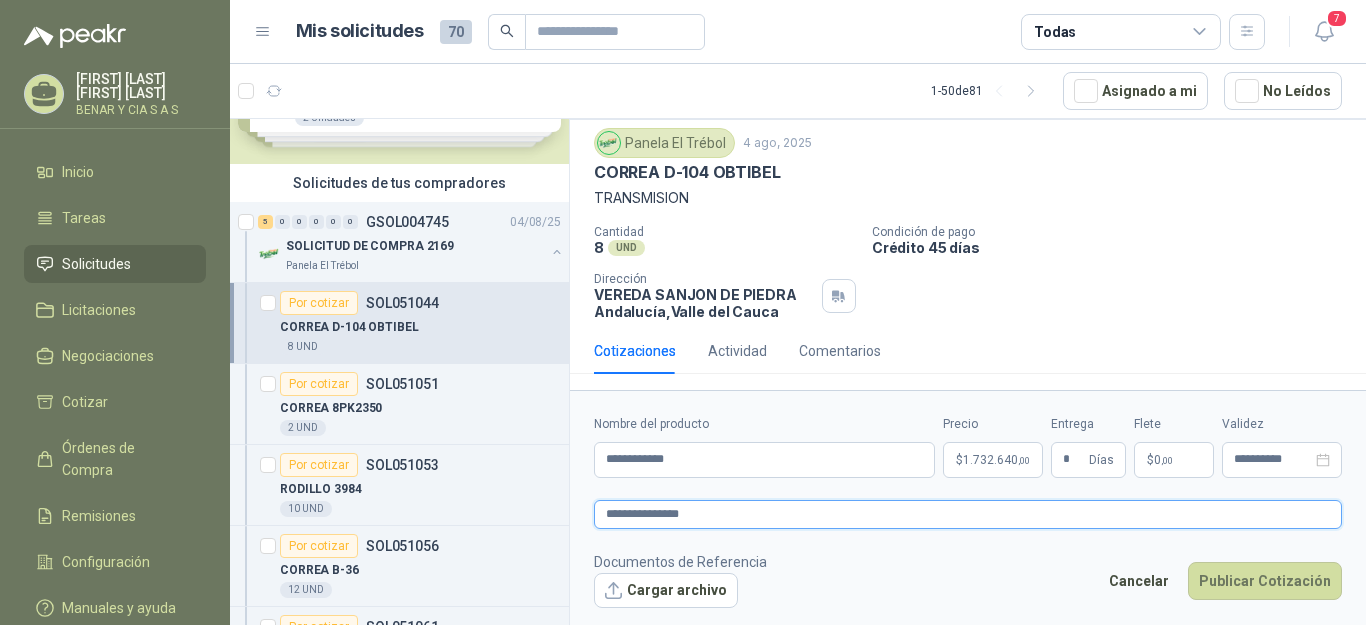type 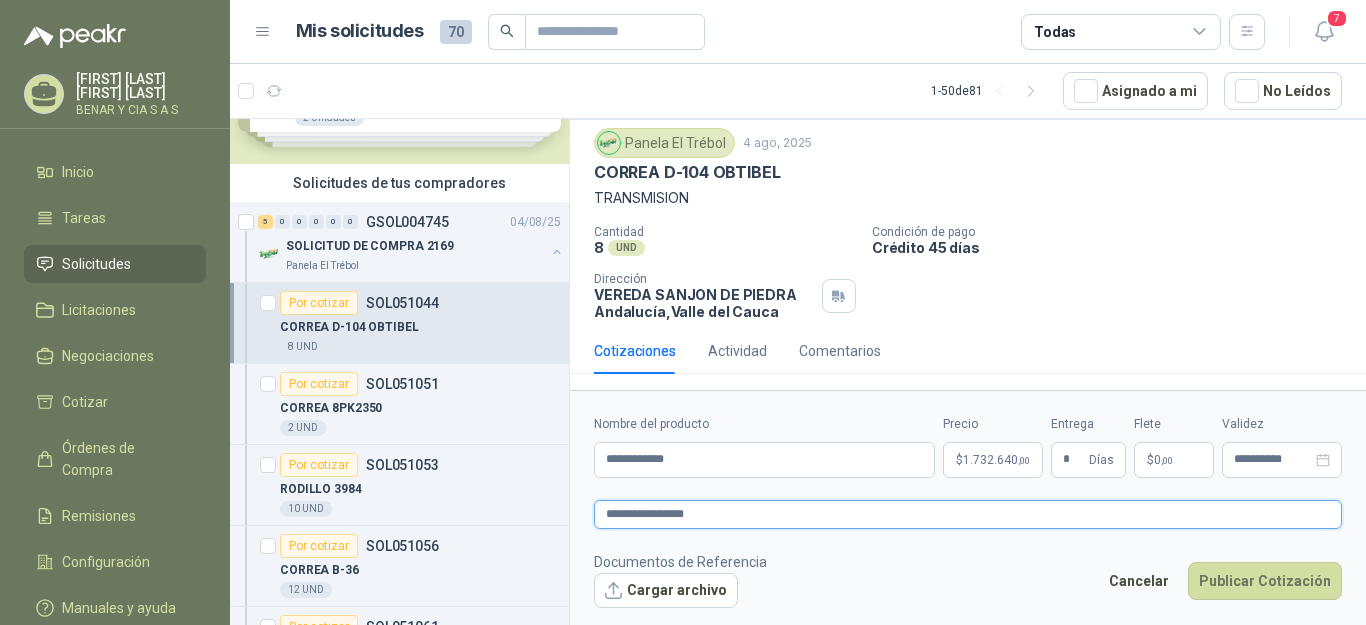 type 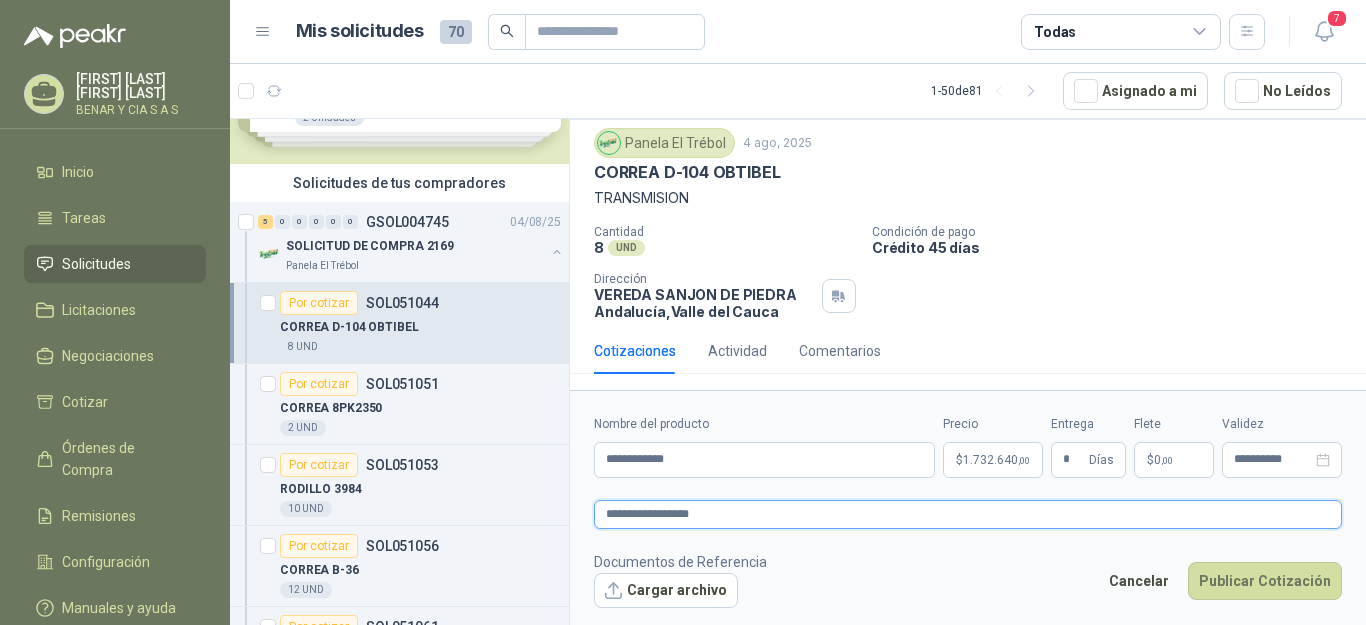 type 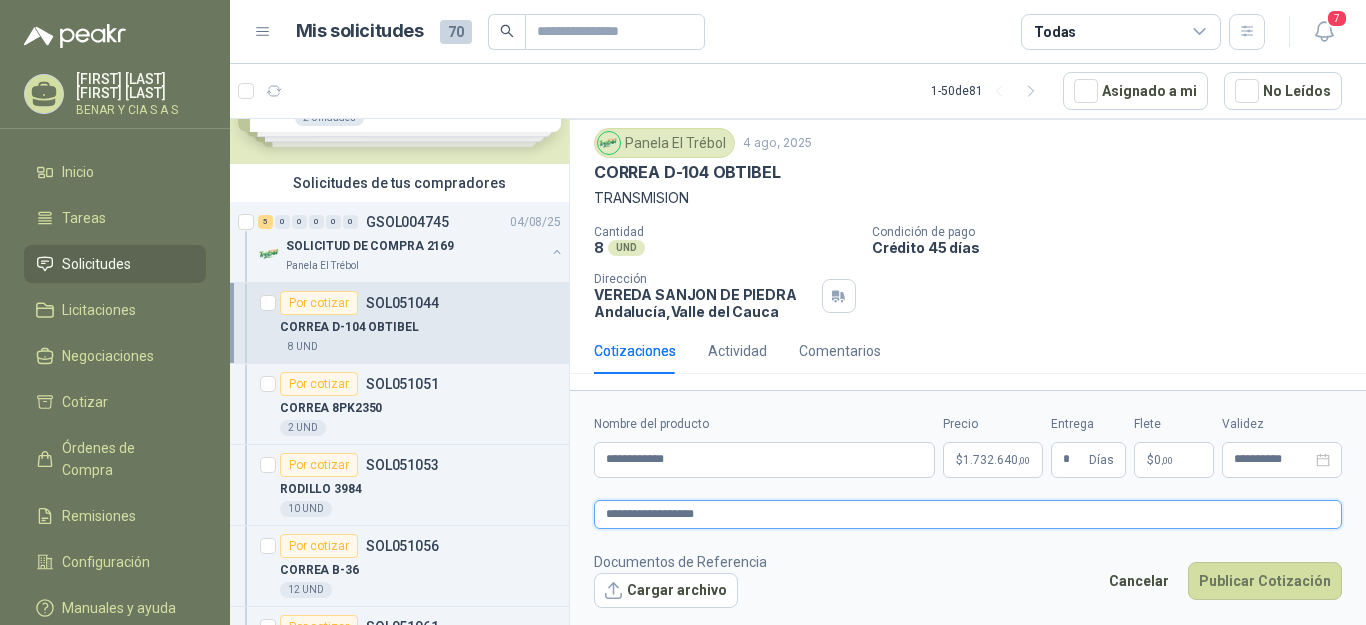 type 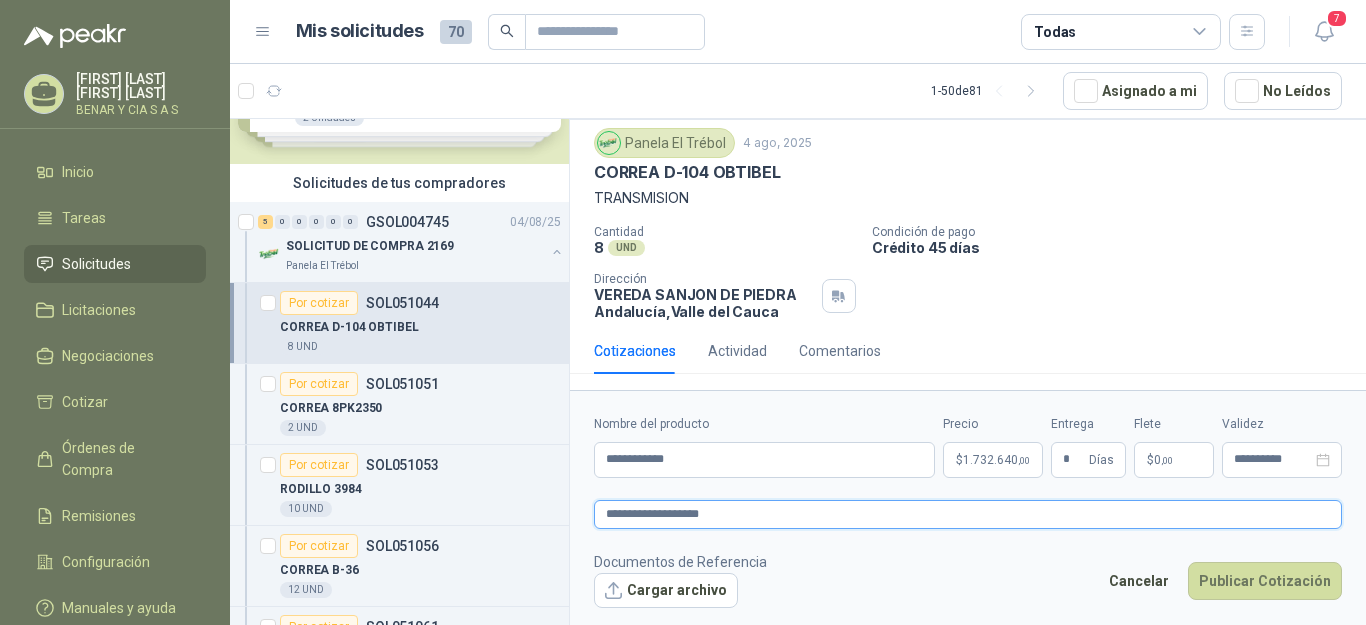 type 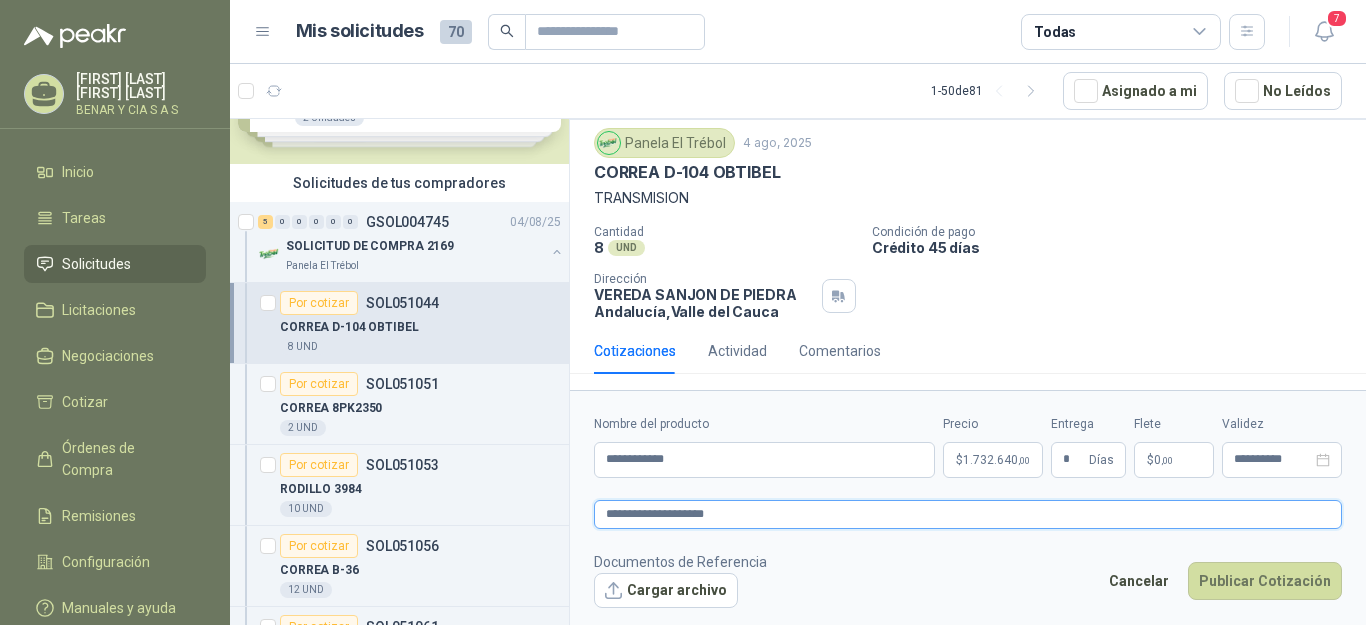 type 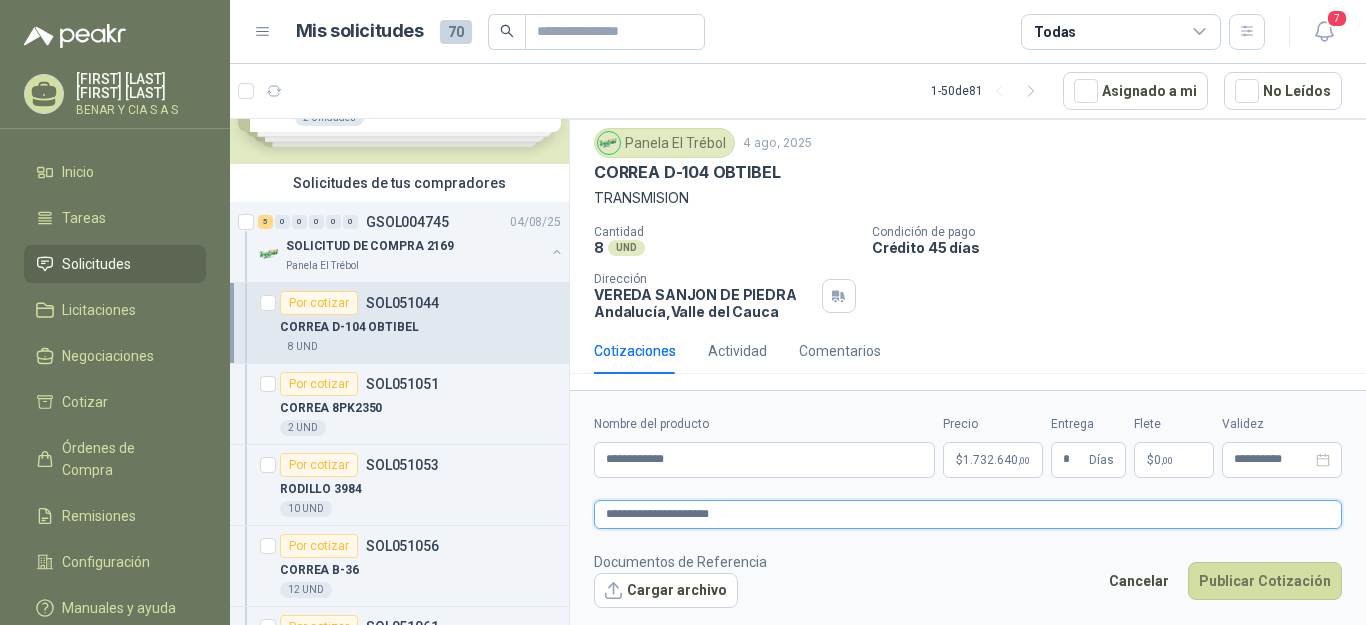 type on "**********" 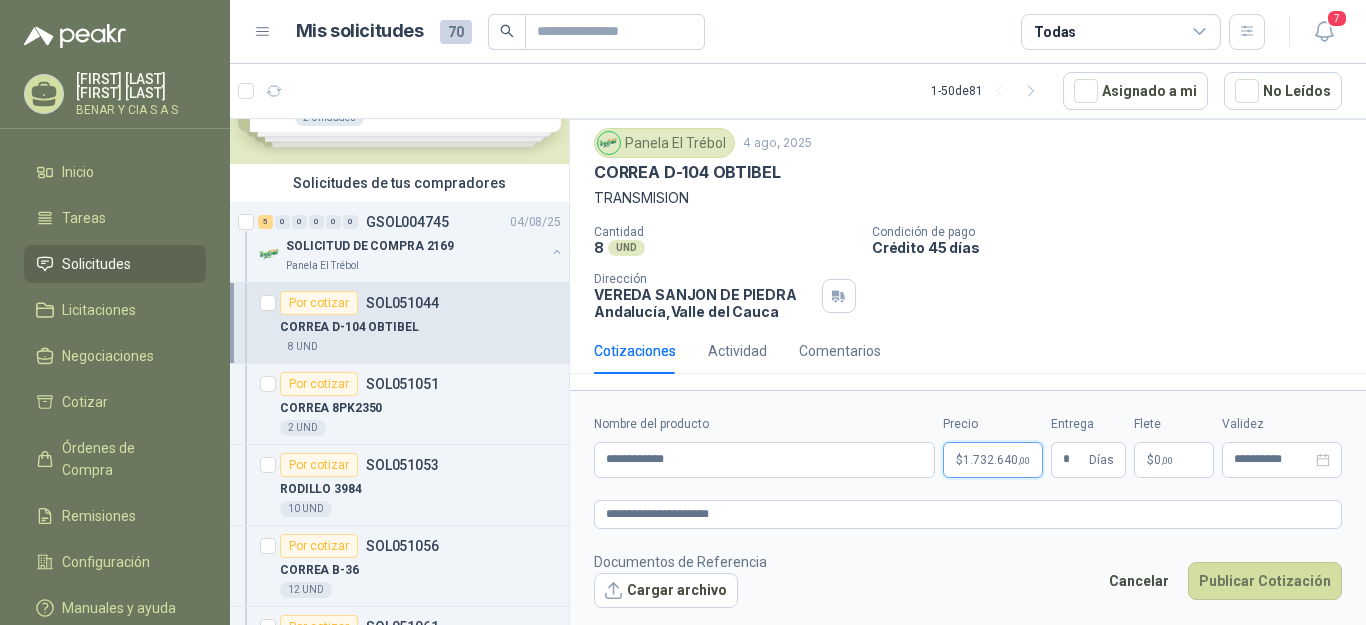 click on "1.732.640 ,00" at bounding box center [996, 460] 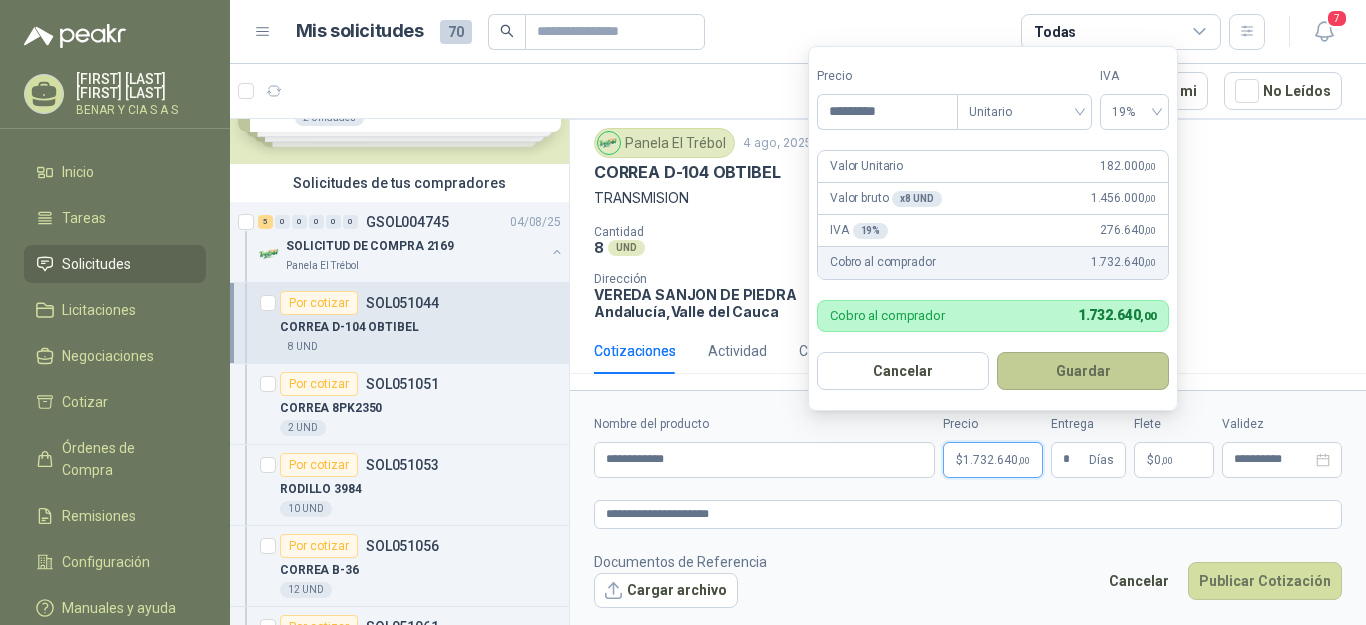 click on "Guardar" at bounding box center [1083, 371] 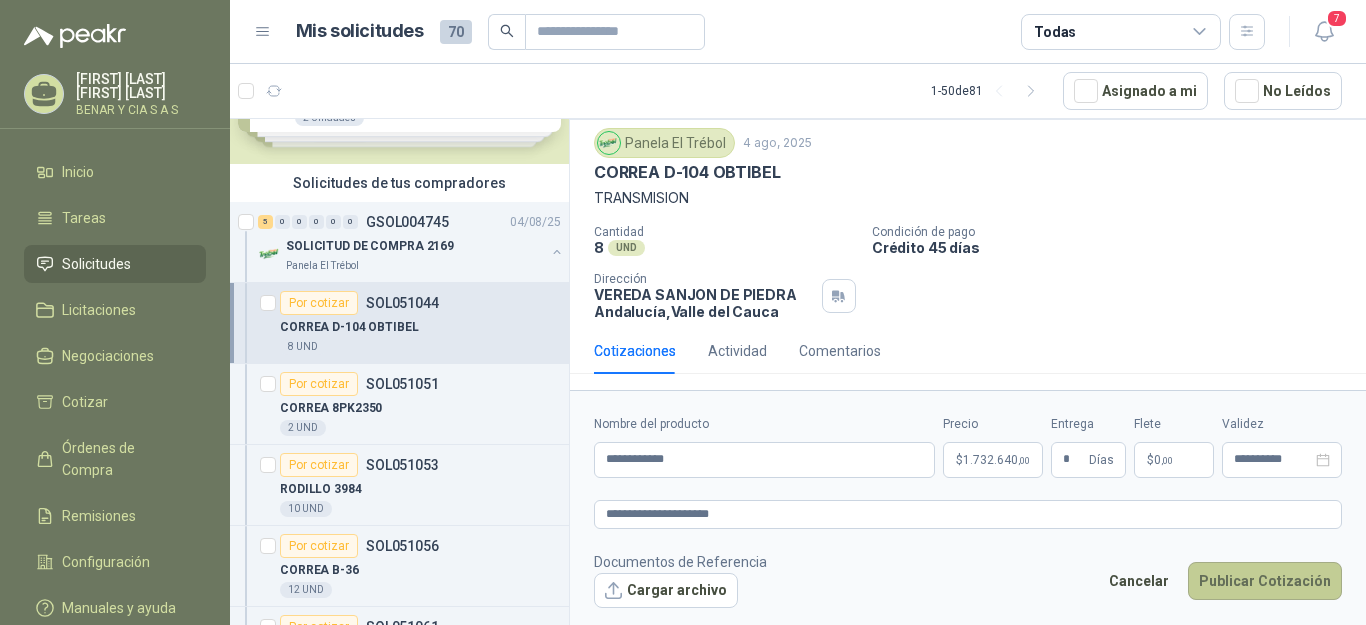 click on "Publicar Cotización" at bounding box center (1265, 581) 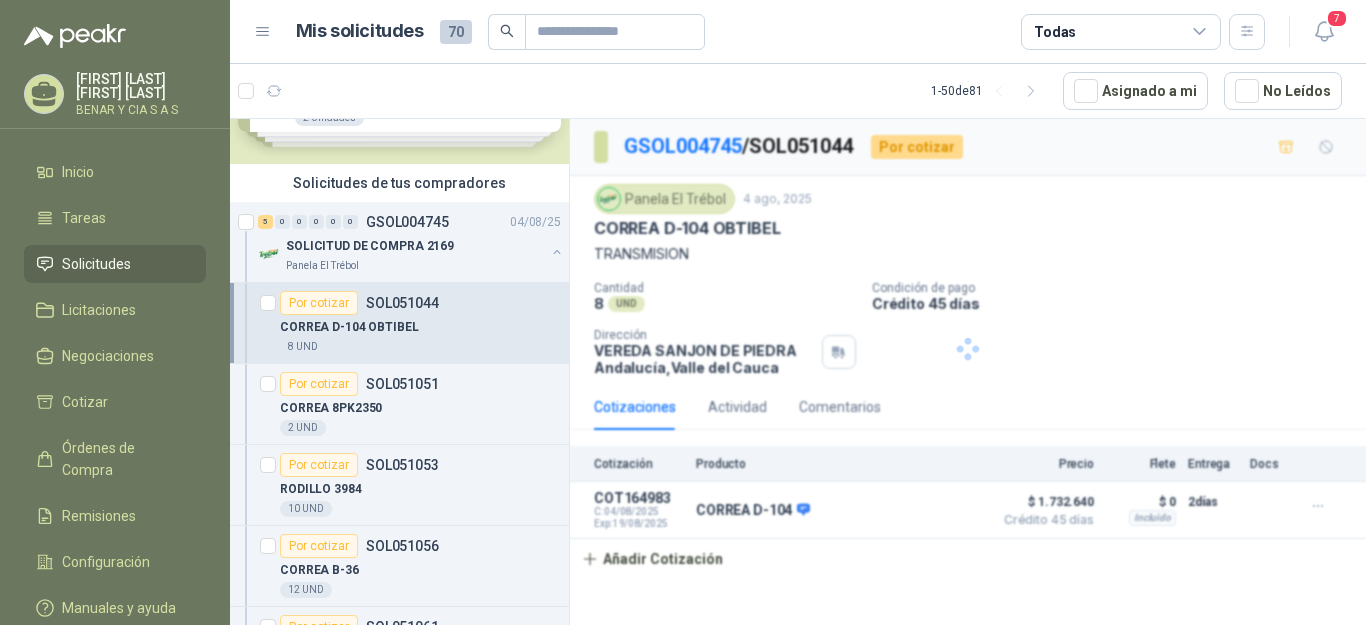 scroll, scrollTop: 0, scrollLeft: 0, axis: both 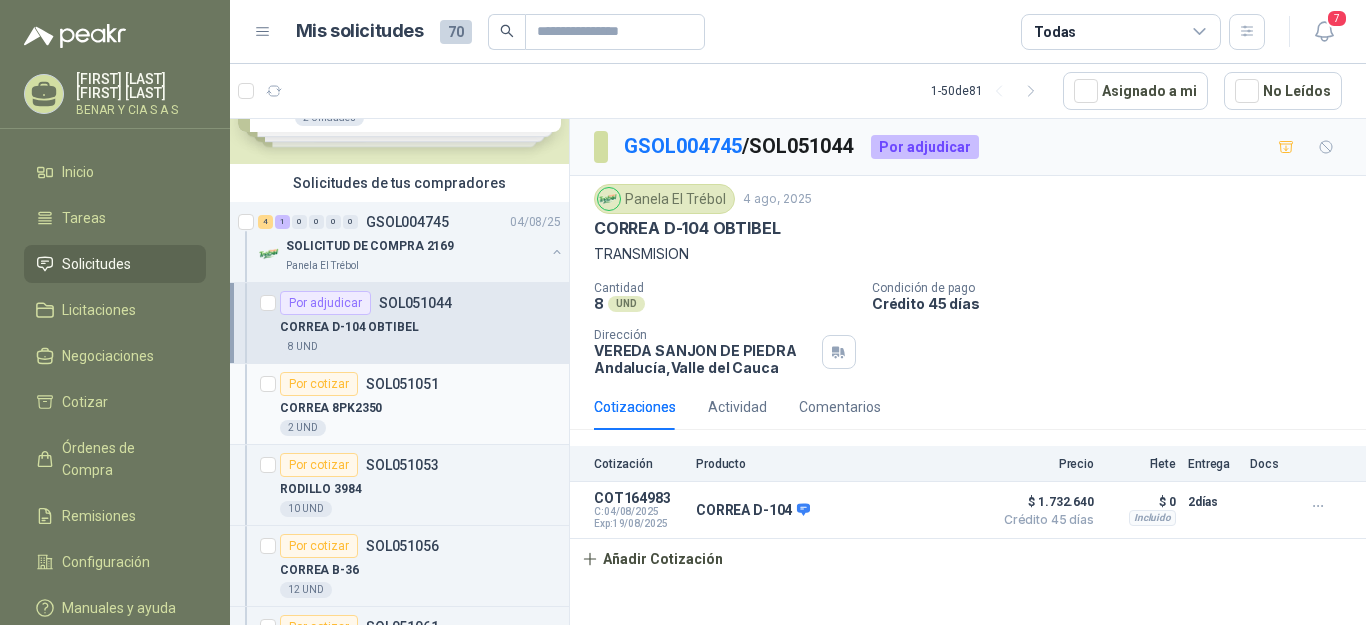 click on "CORREA 8PK2350" at bounding box center (420, 408) 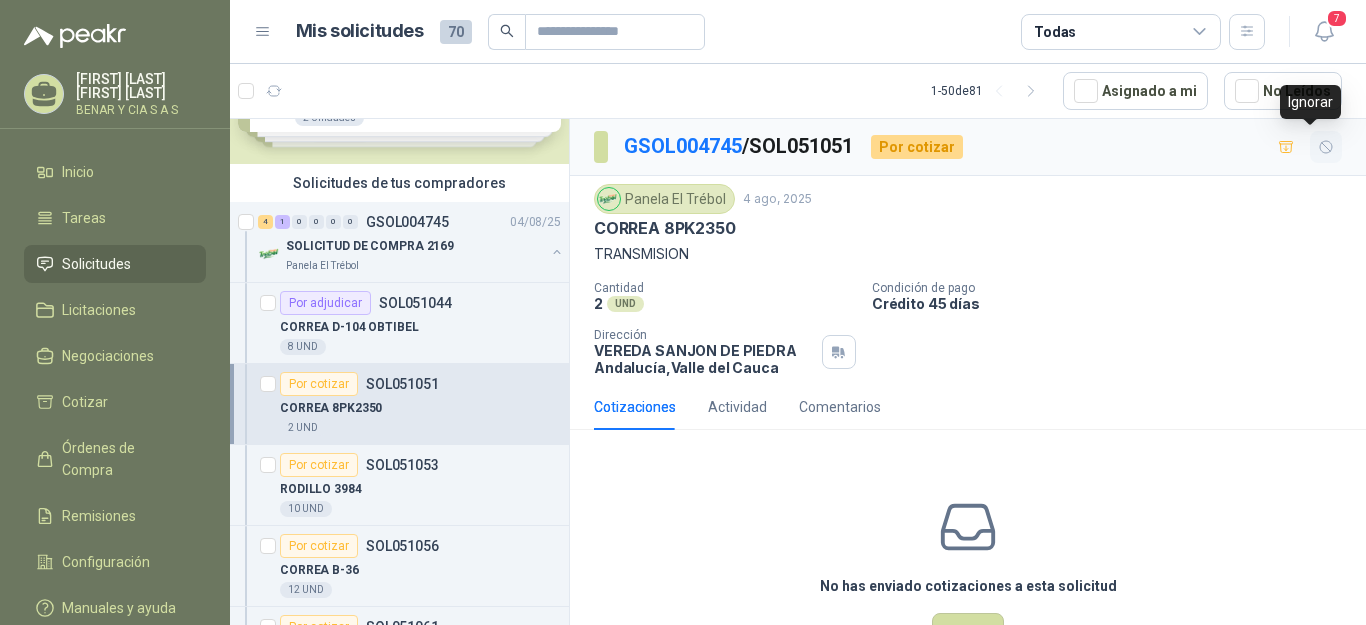 click 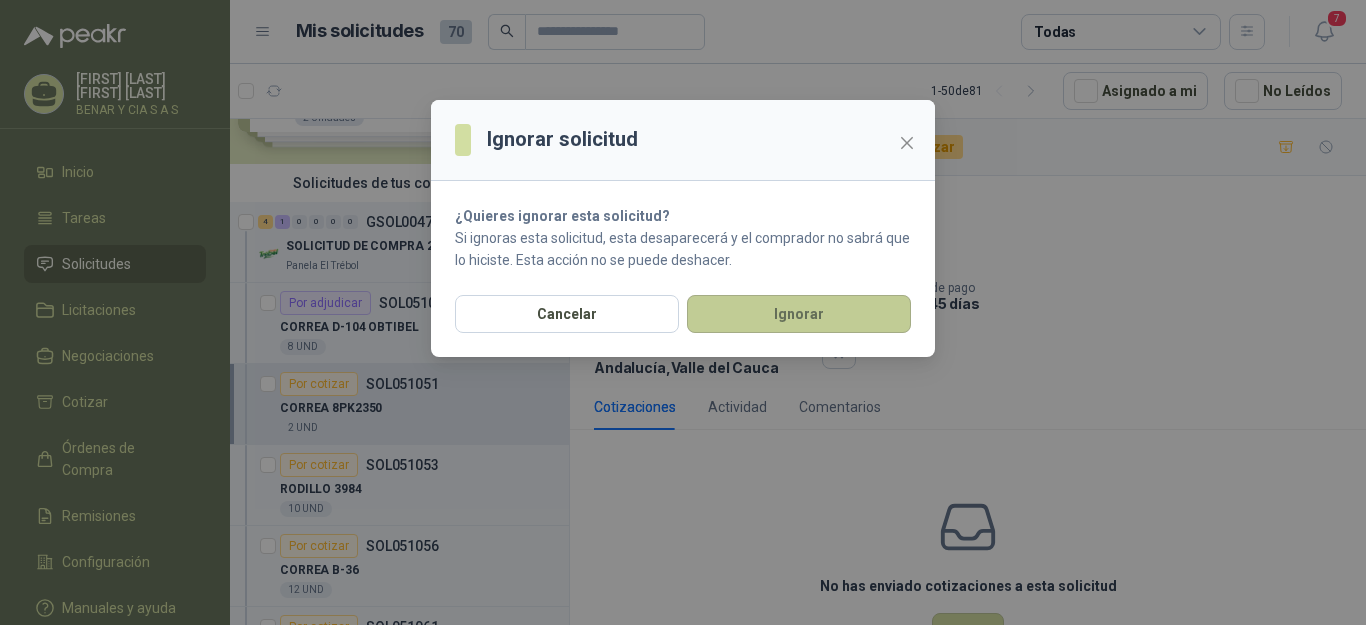 click on "Ignorar" at bounding box center (799, 314) 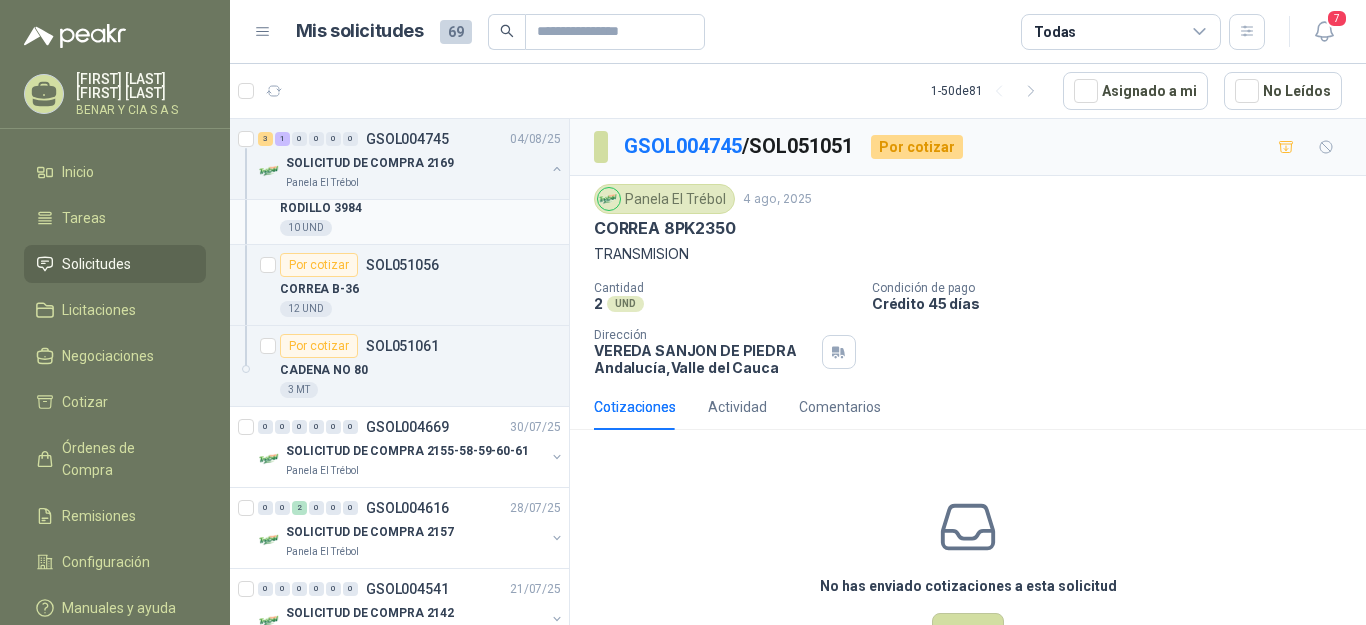 scroll, scrollTop: 200, scrollLeft: 0, axis: vertical 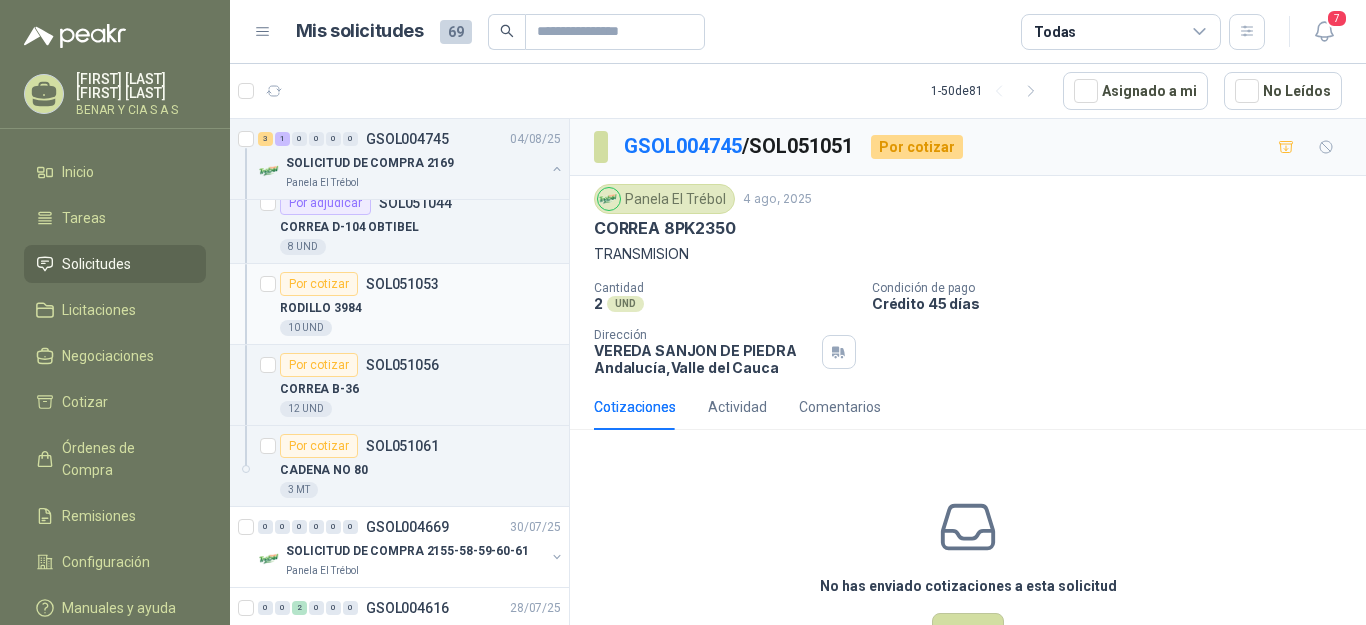 click on "RODILLO 3984" at bounding box center [420, 308] 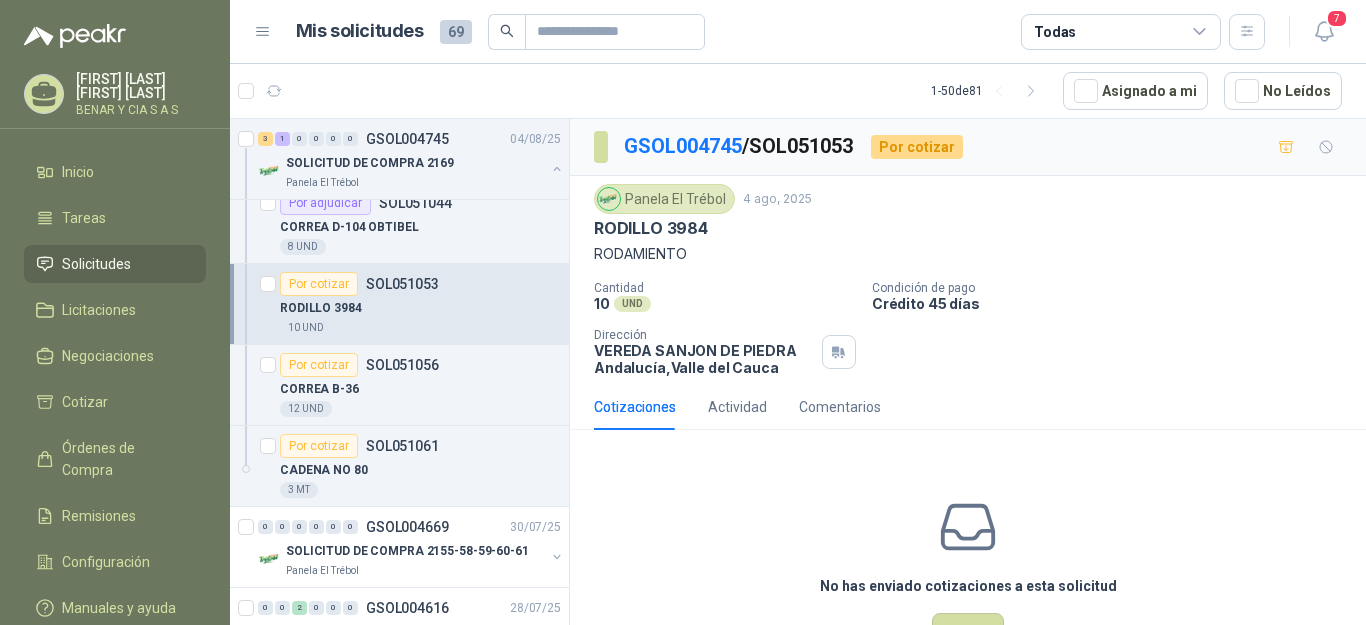 scroll, scrollTop: 70, scrollLeft: 0, axis: vertical 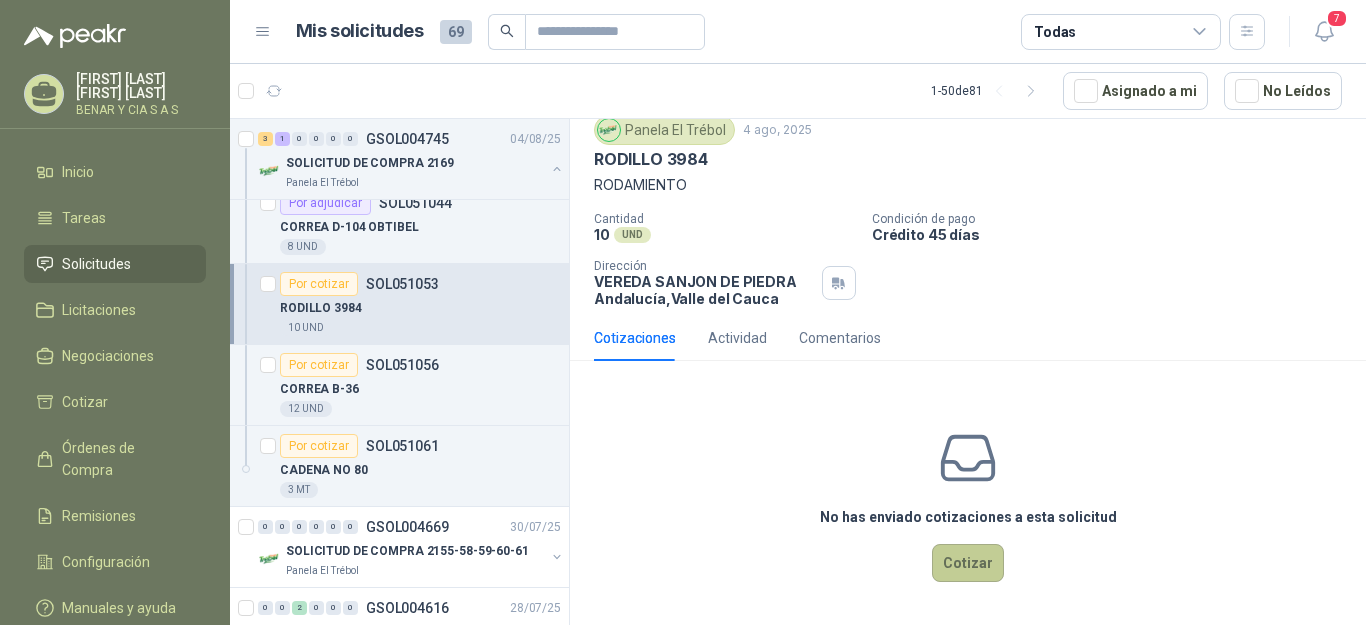 click on "Cotizar" at bounding box center [968, 563] 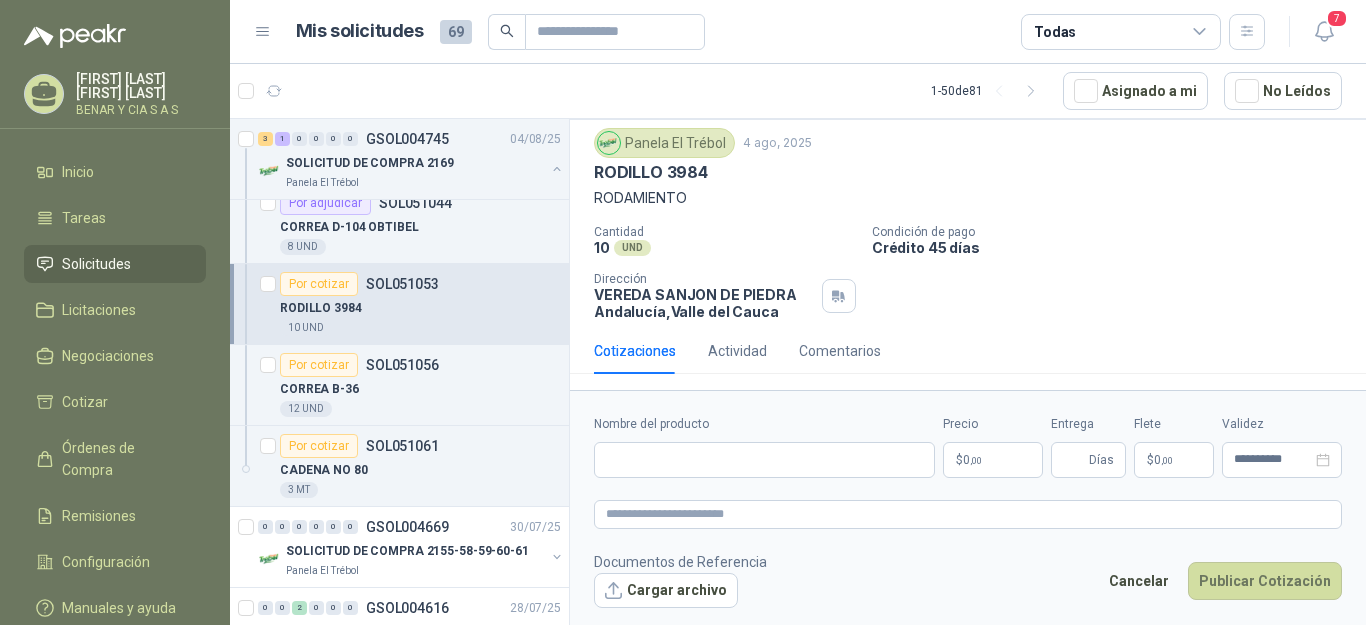 type 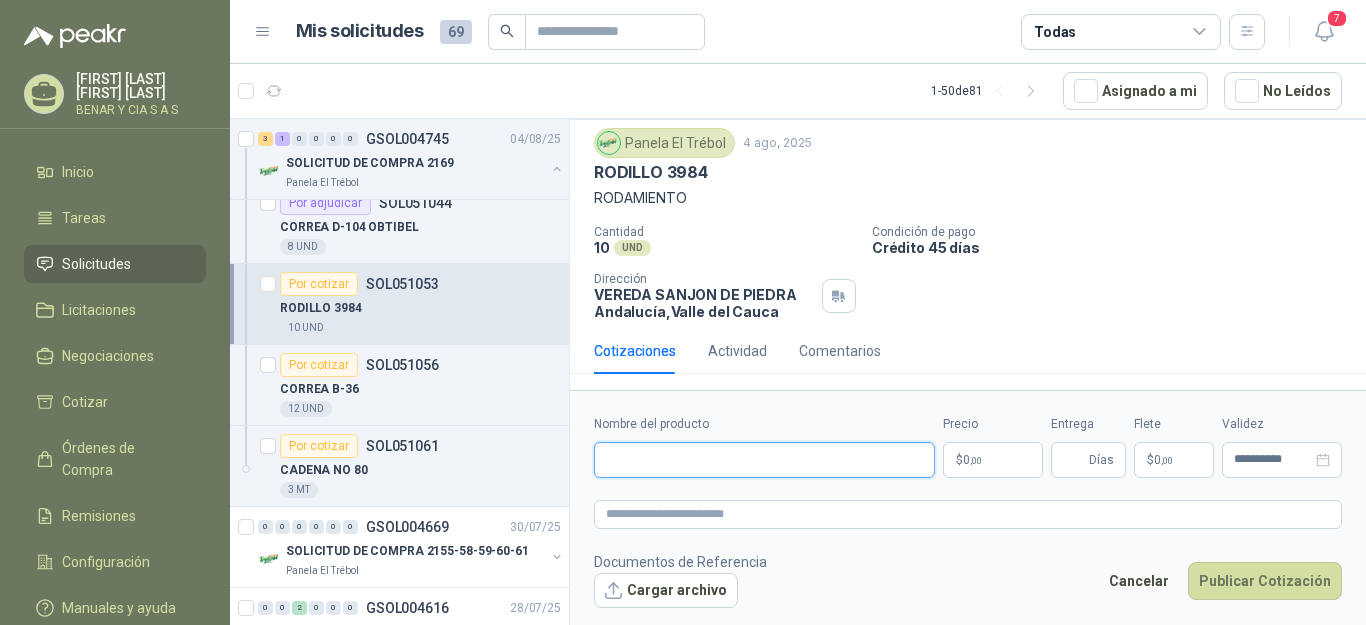 click on "Nombre del producto" at bounding box center [764, 460] 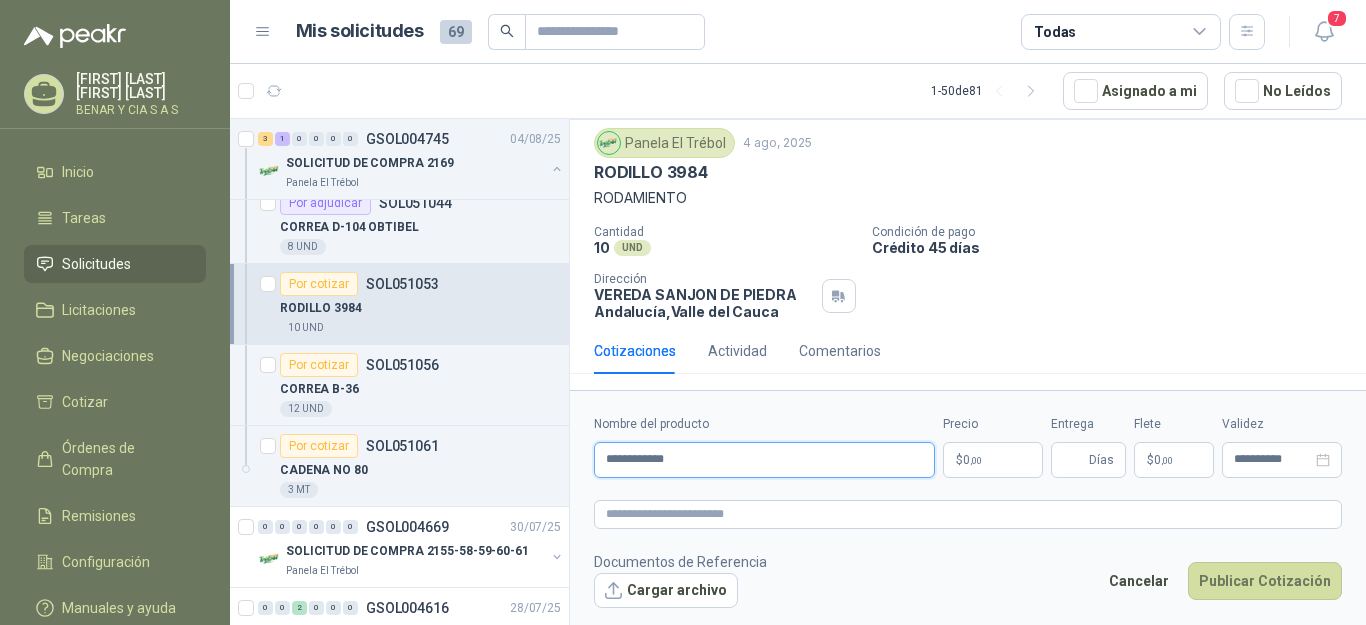 type on "**********" 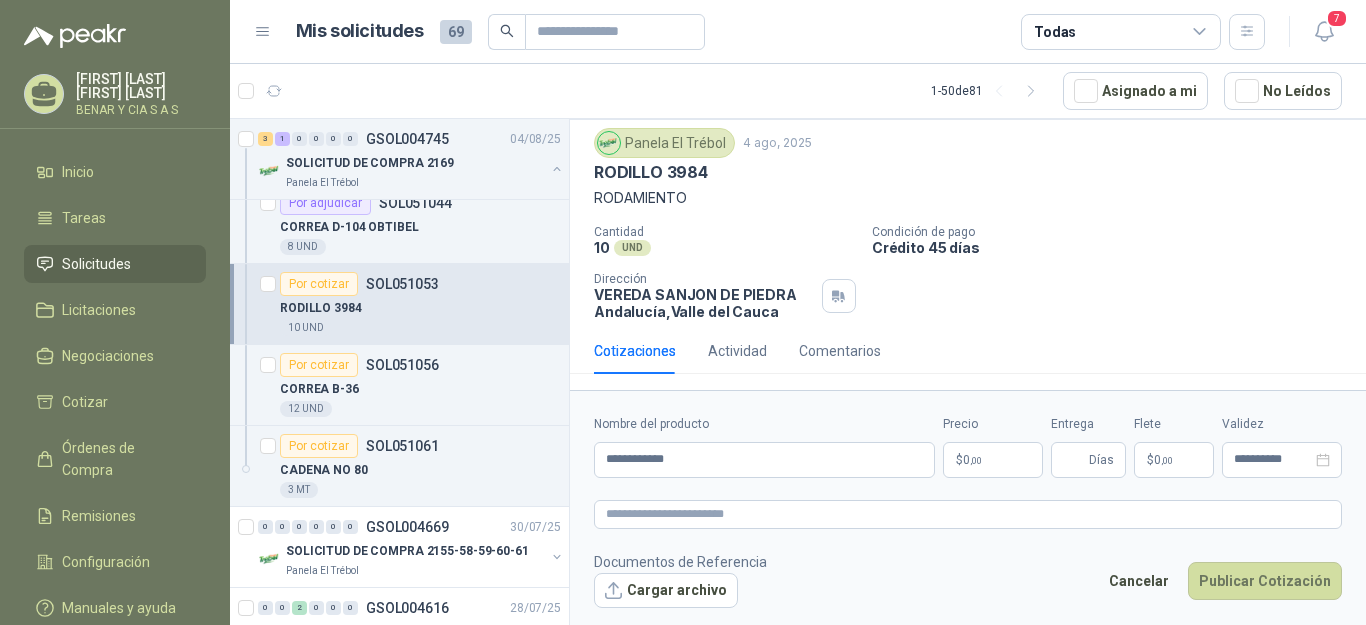 click on "$  0 ,00" at bounding box center (993, 460) 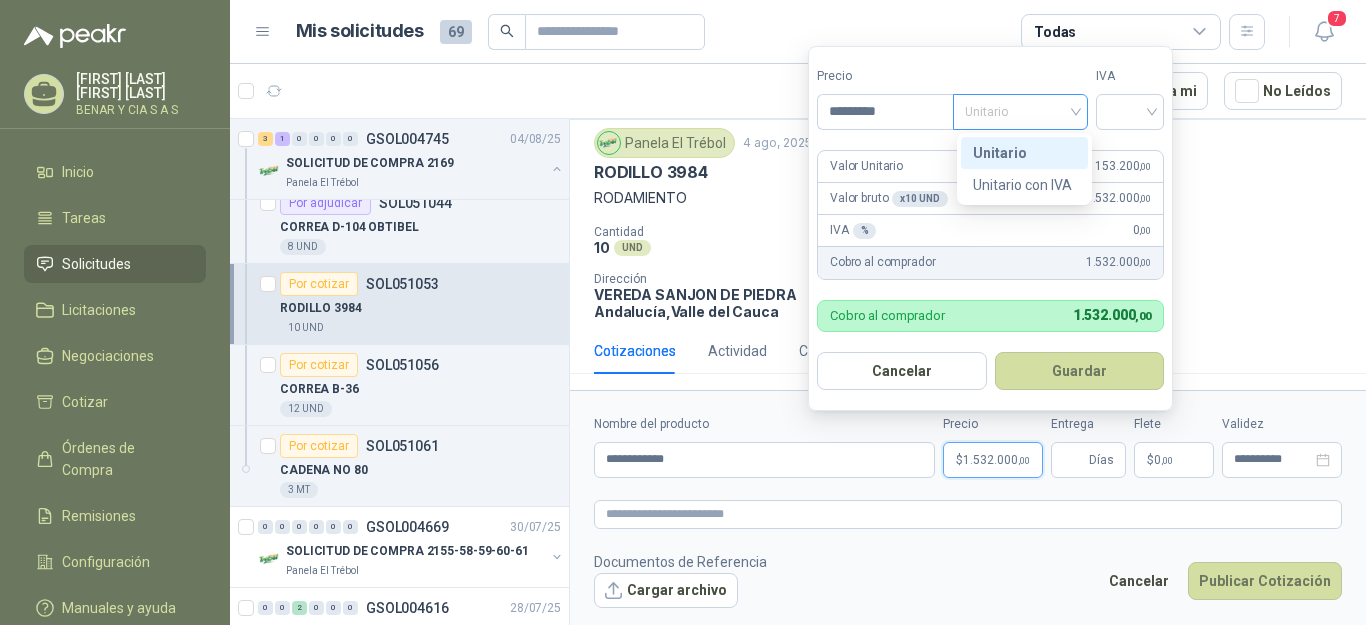 click on "Unitario" at bounding box center [1020, 112] 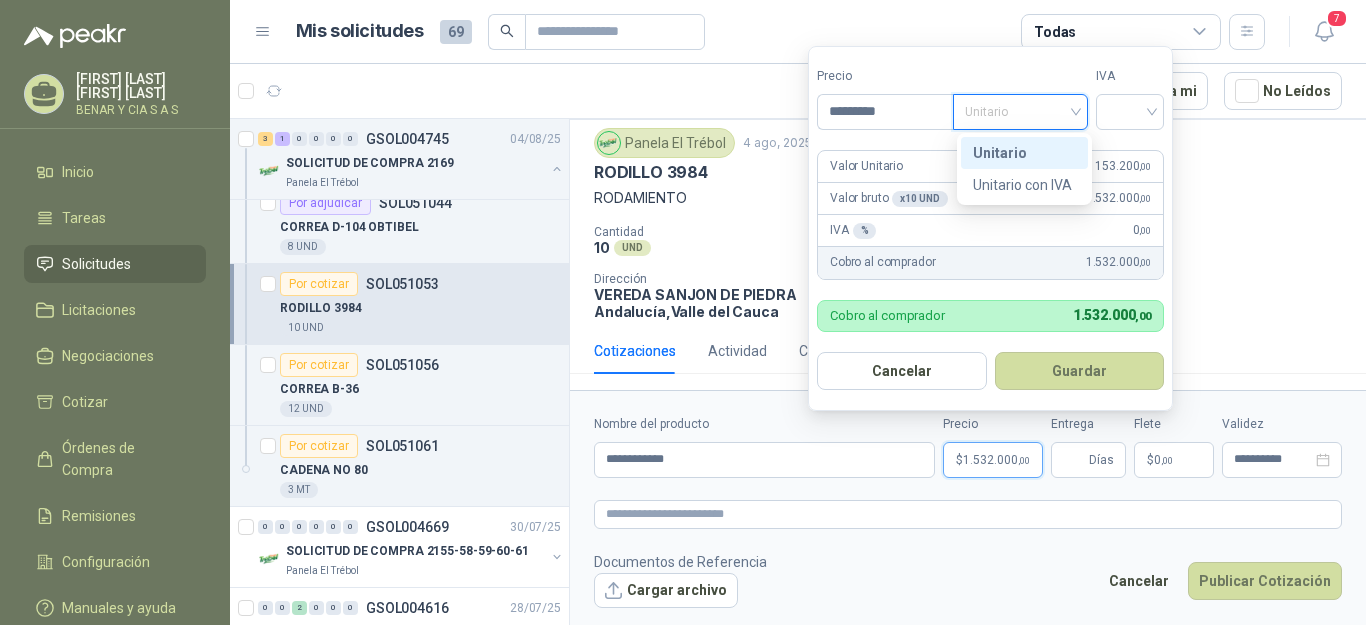 click on "Unitario" at bounding box center (1024, 153) 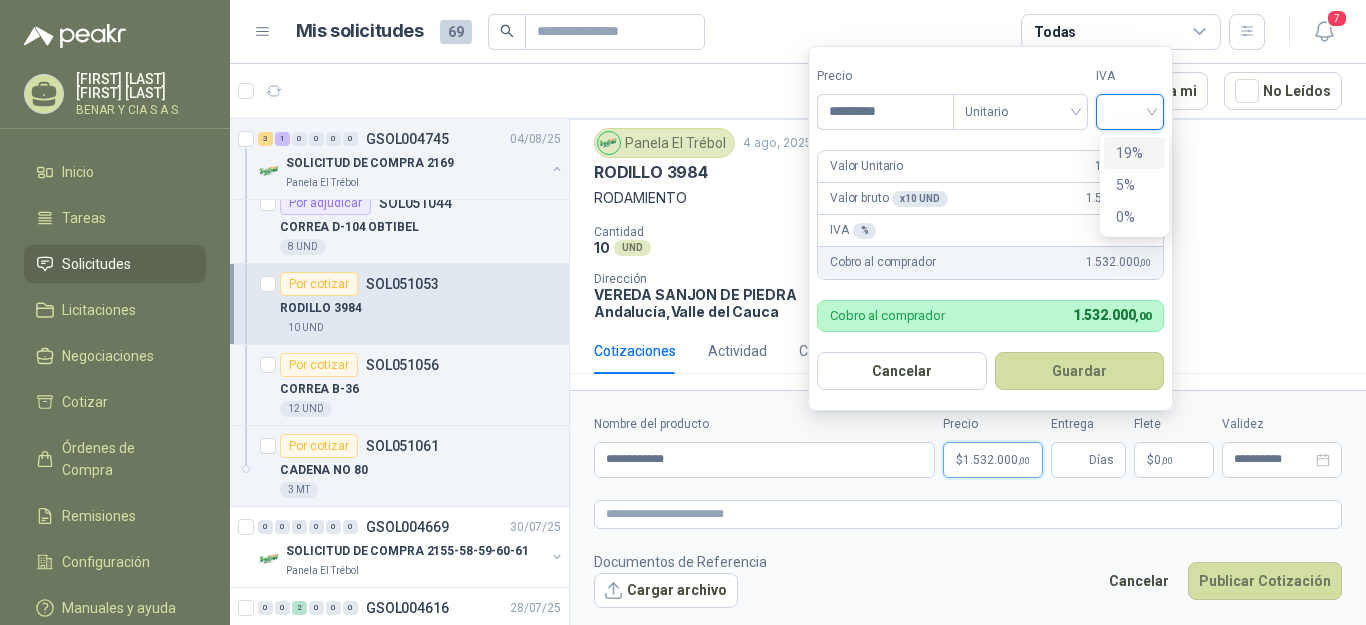 click at bounding box center [1130, 110] 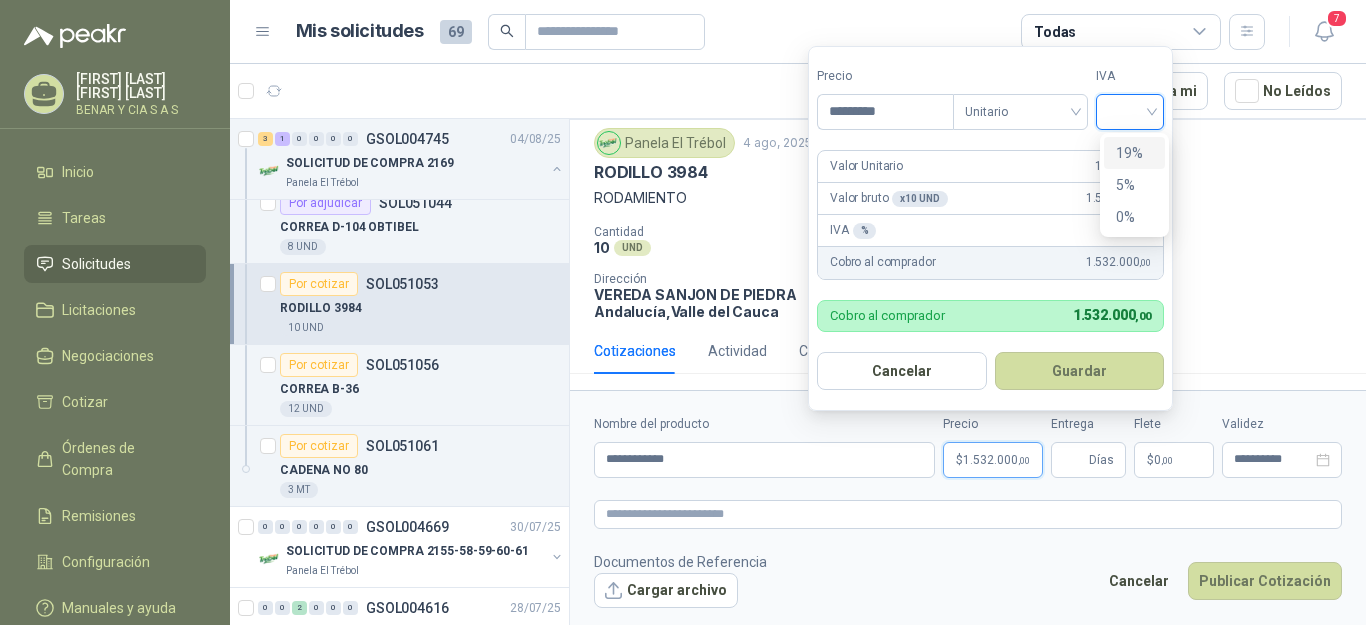 click on "19%" at bounding box center (1134, 153) 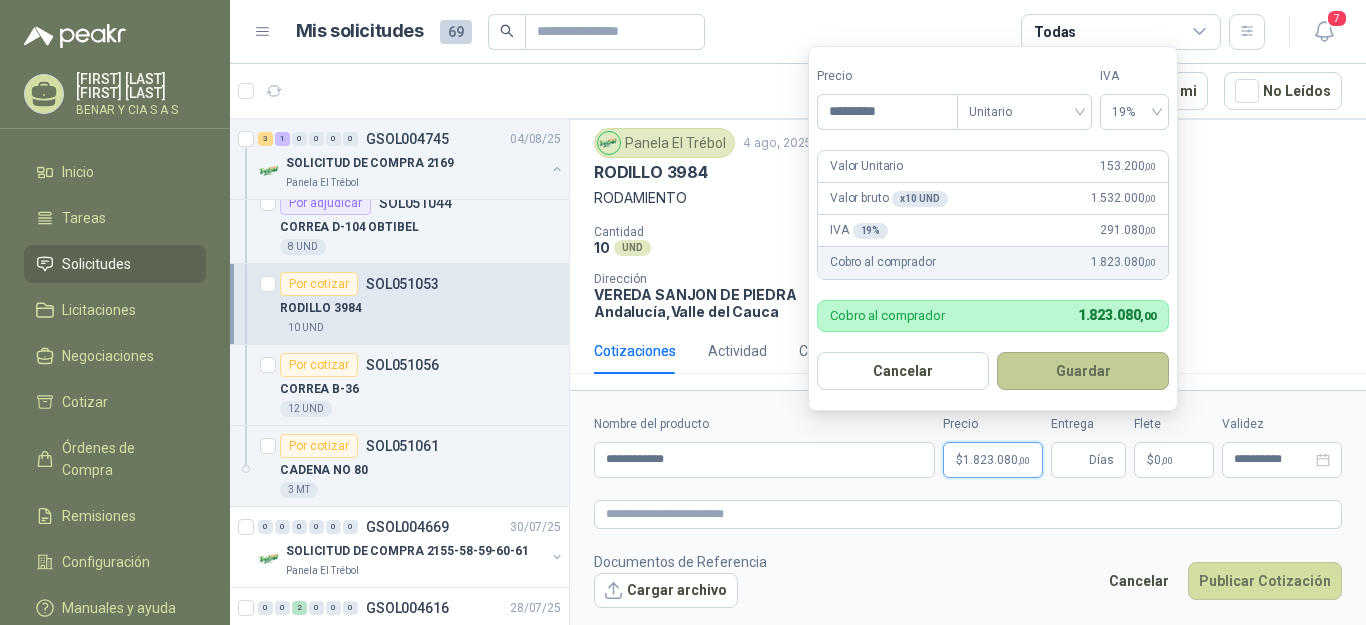 click on "Guardar" at bounding box center [1083, 371] 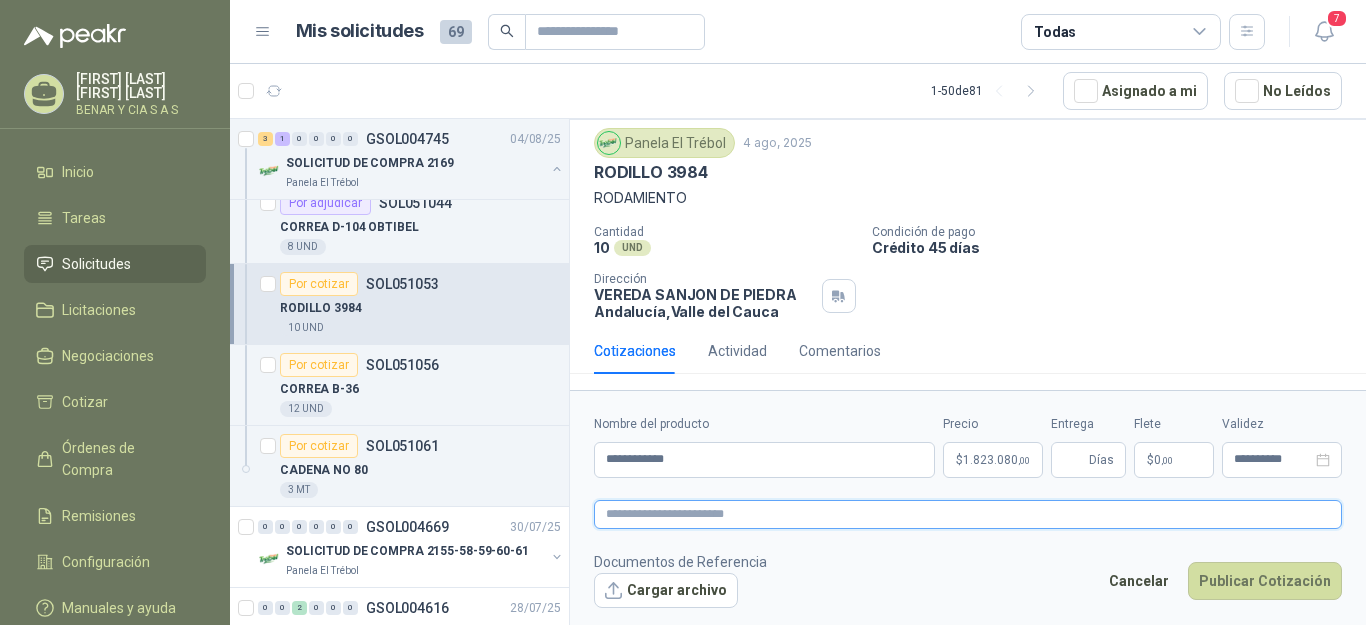 click at bounding box center (968, 514) 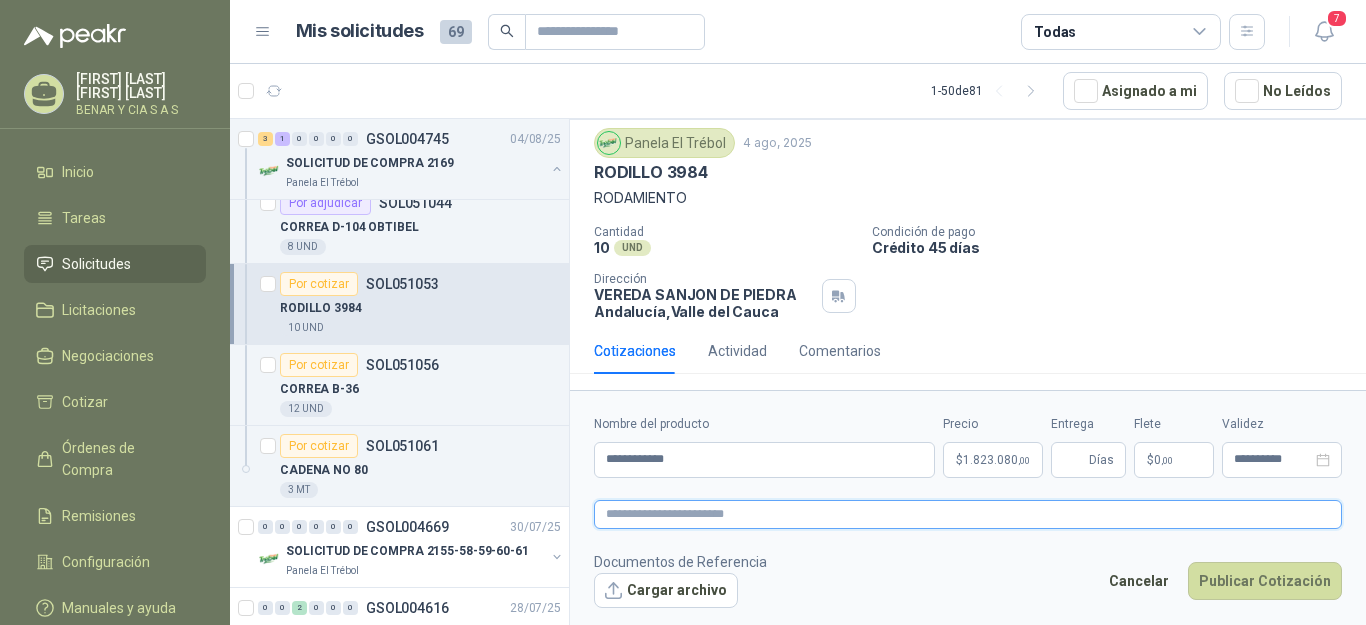 type 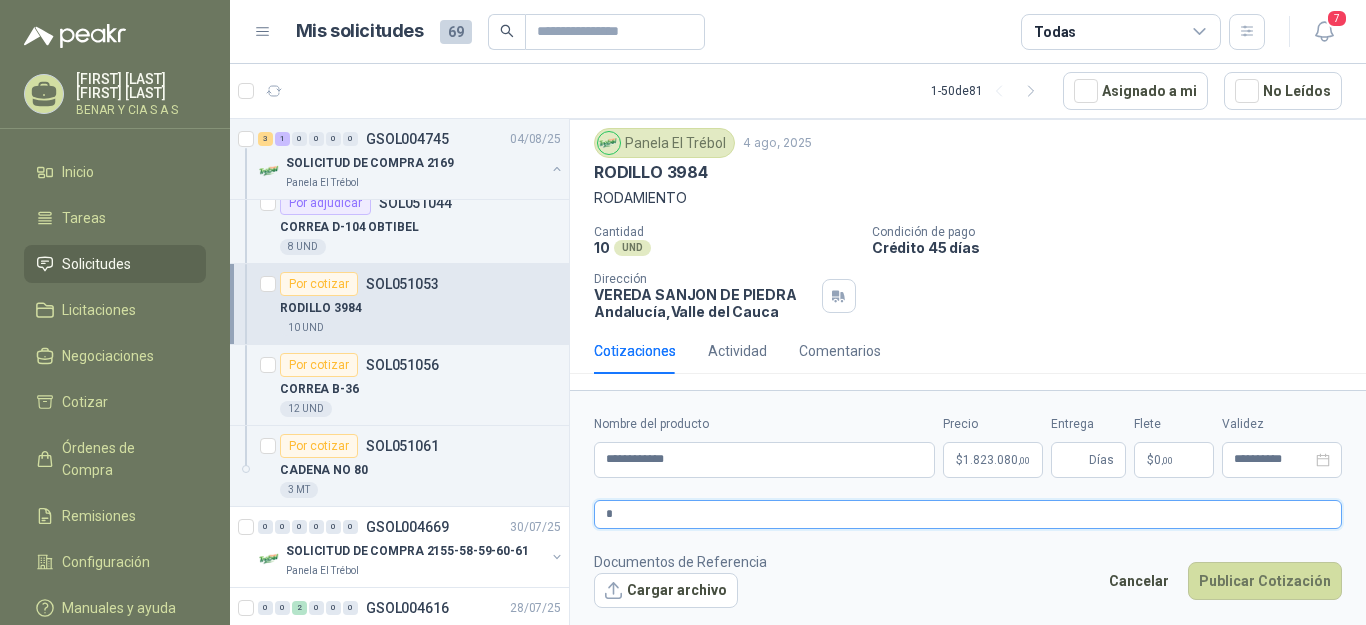 type 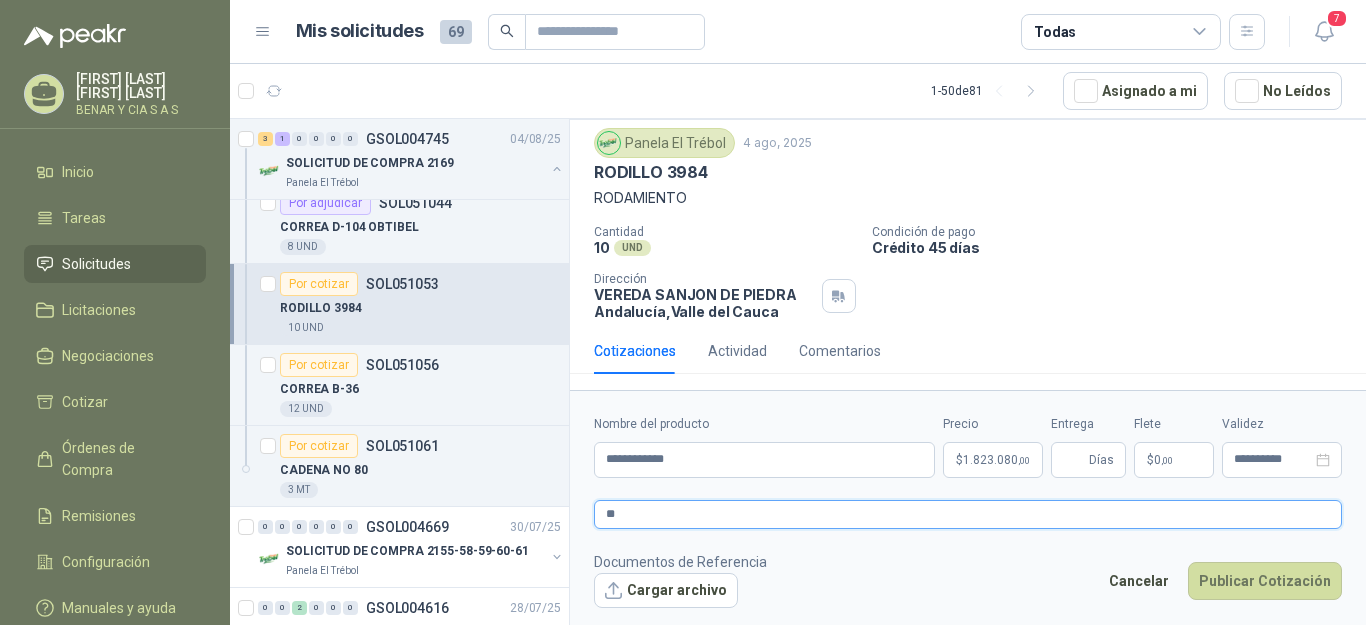 type 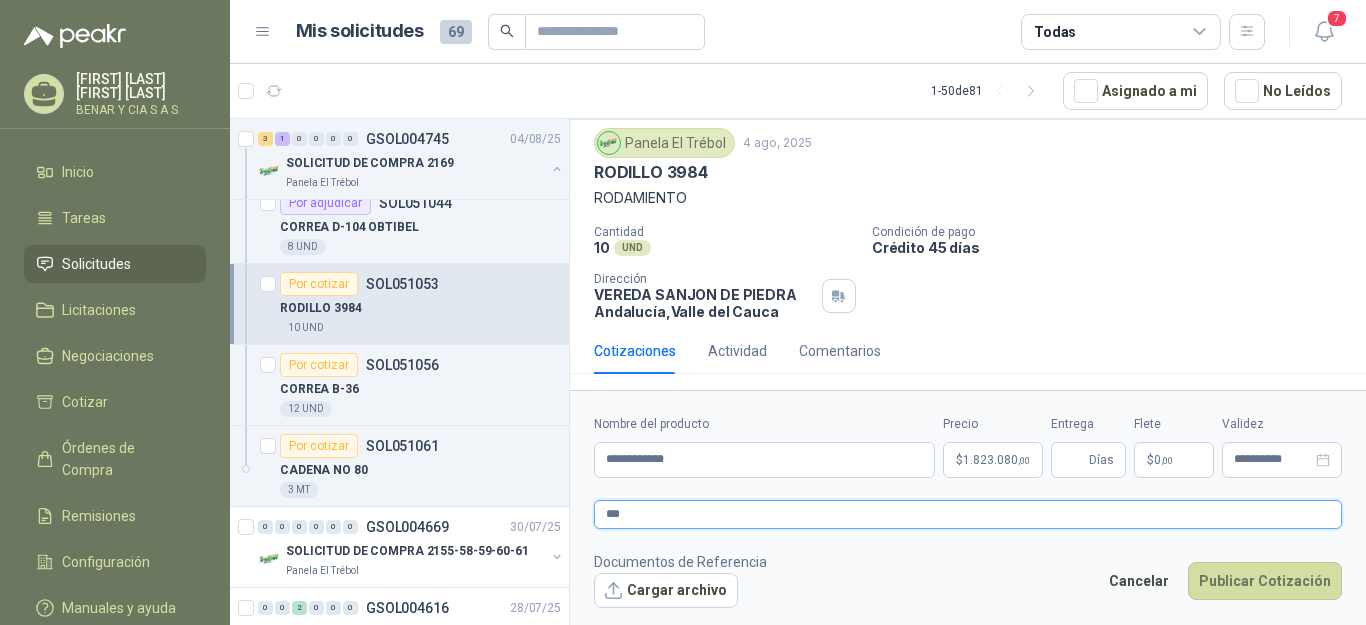 type 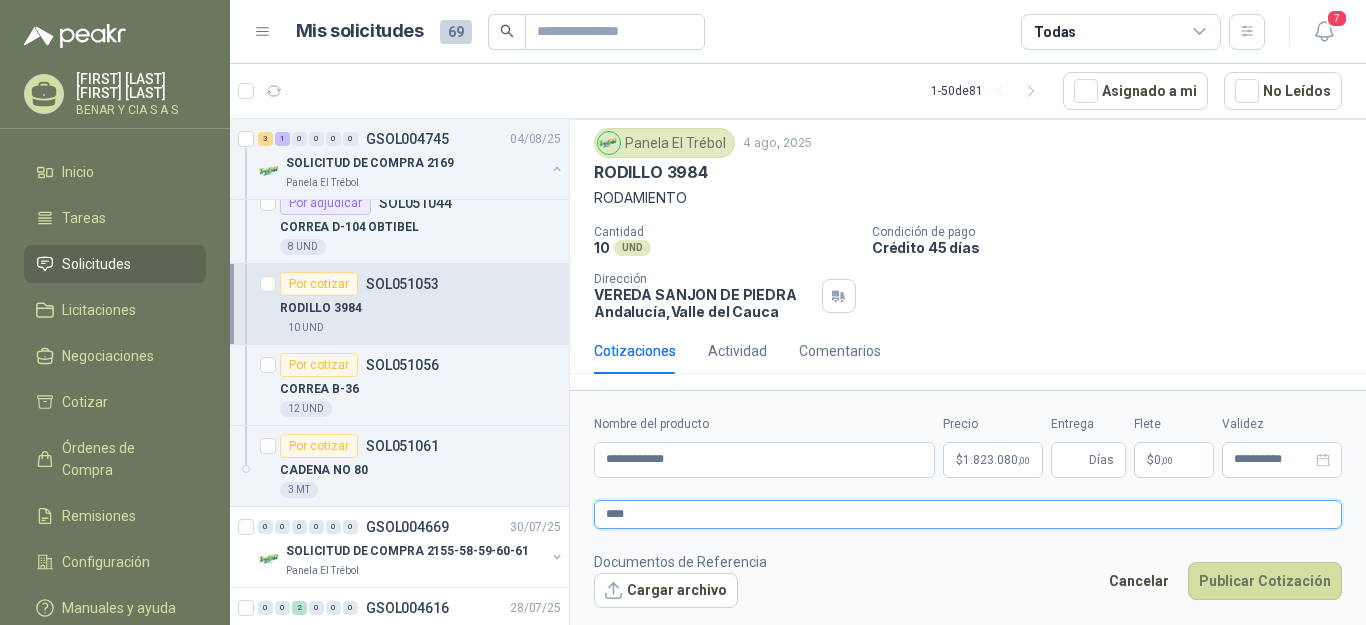 type 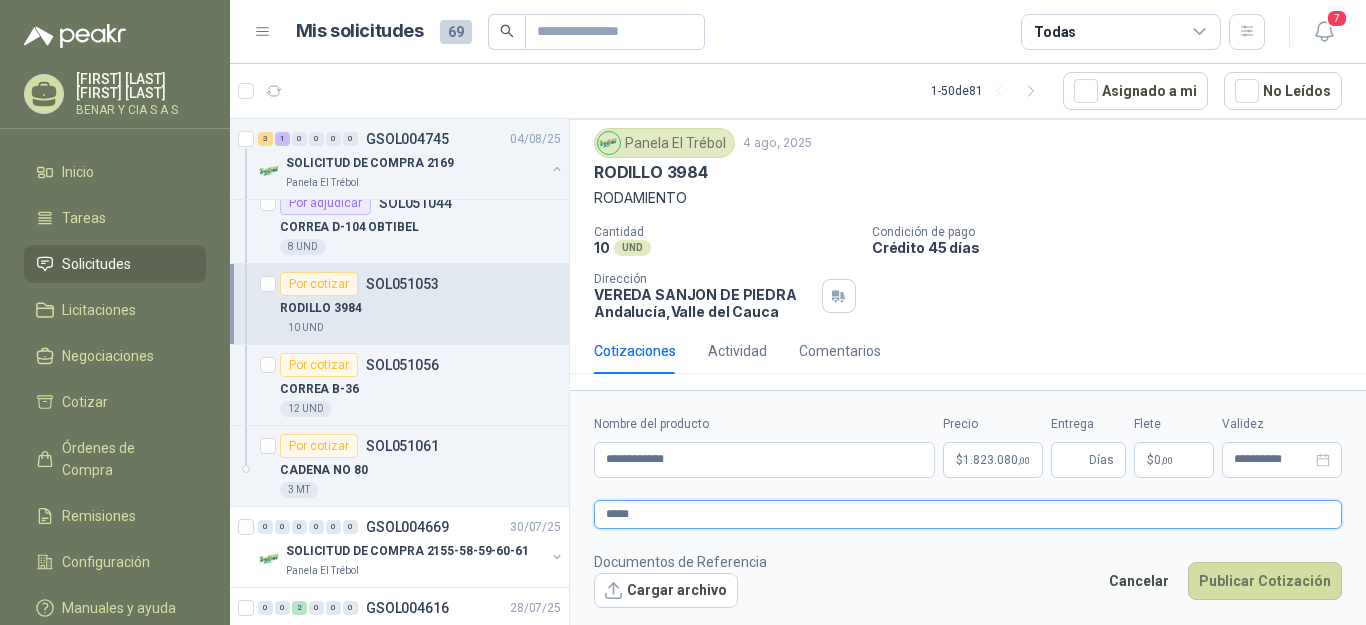 type 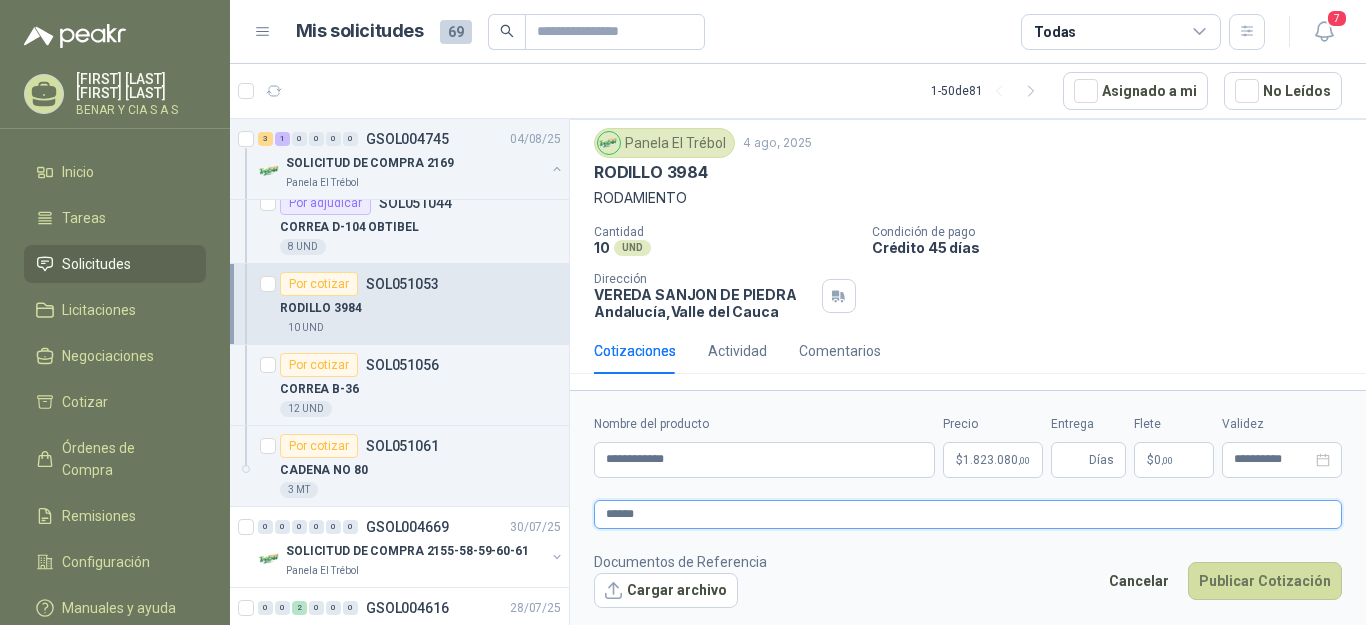 type 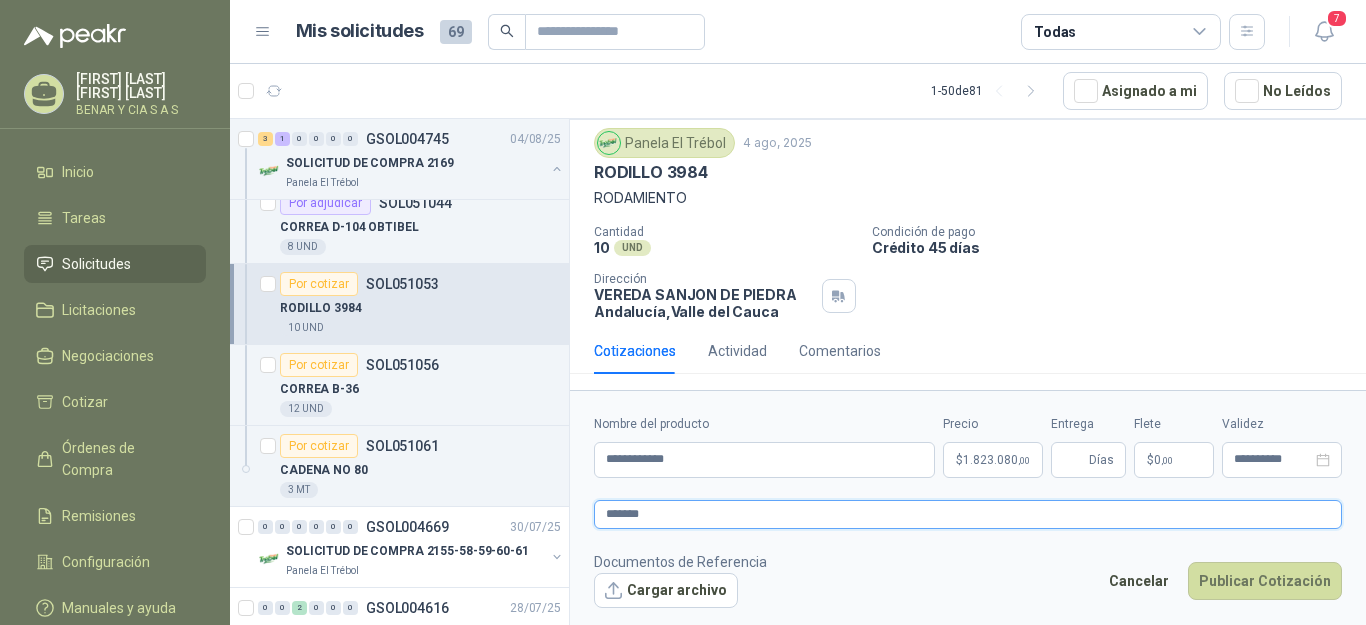 type 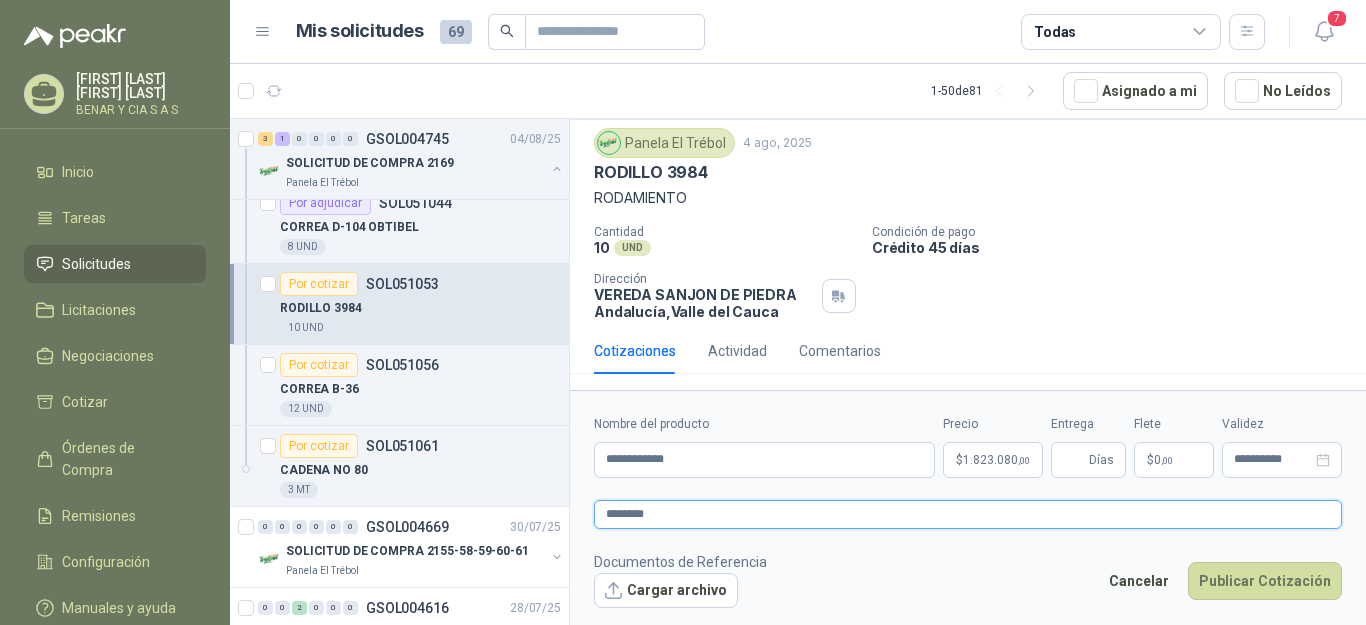 type 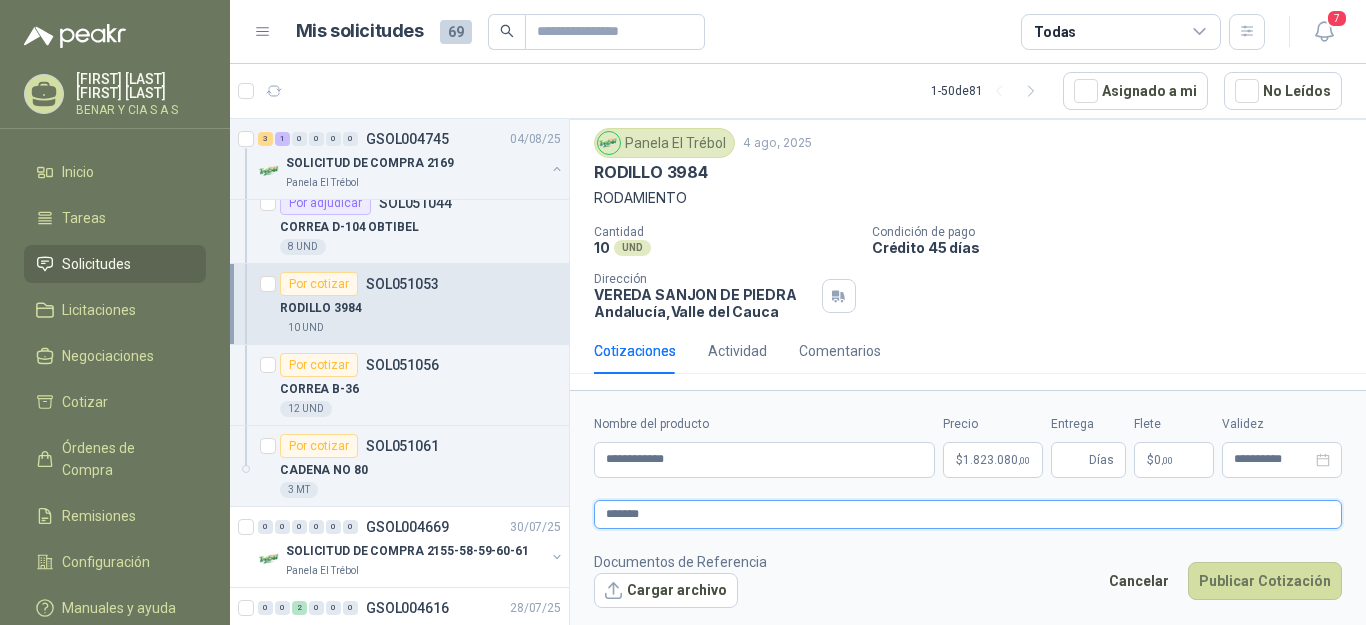 type 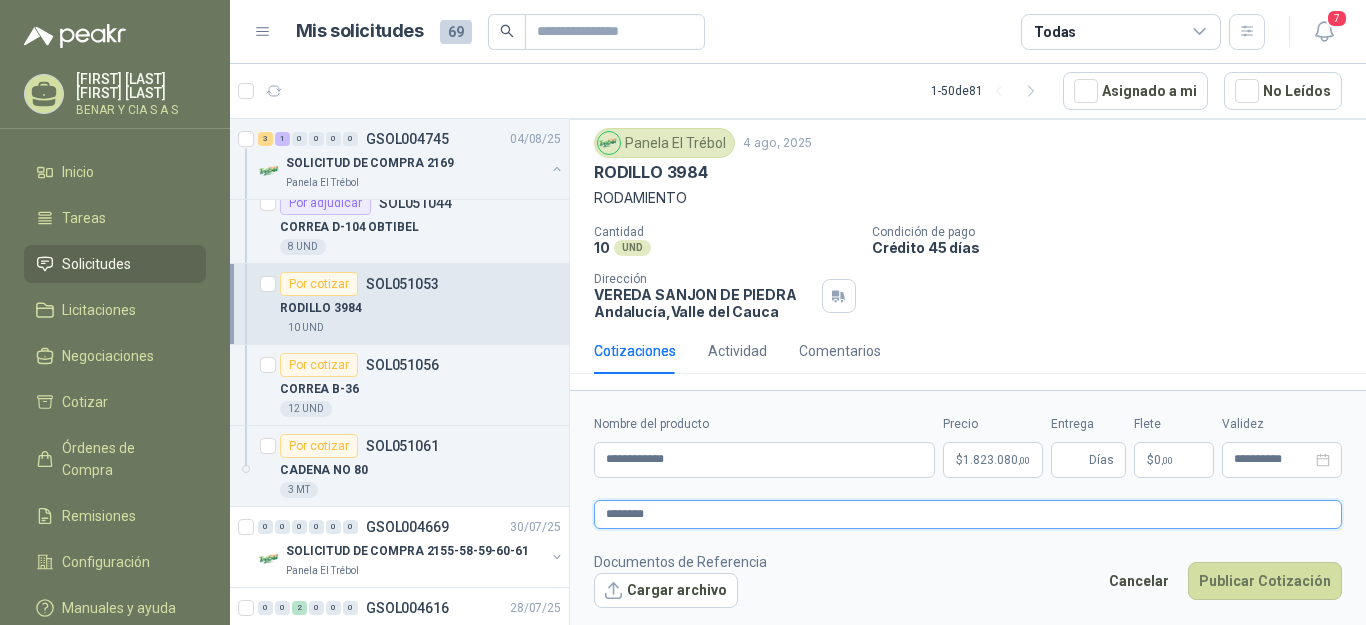 type 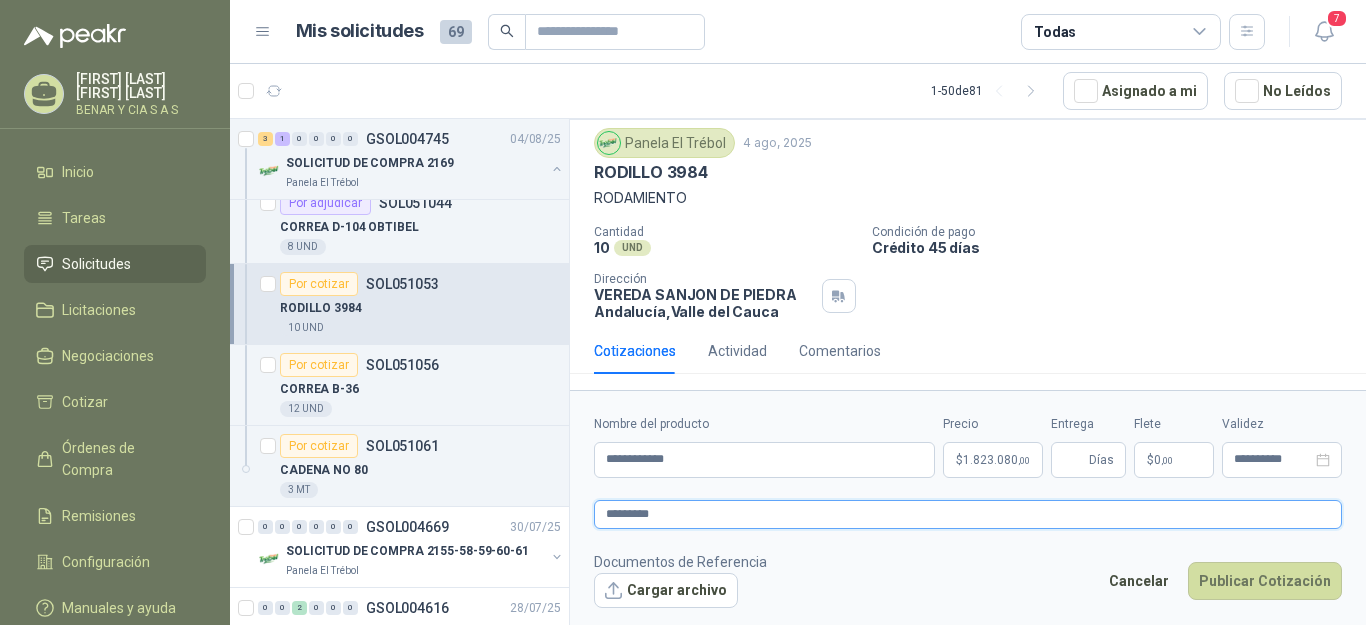 type 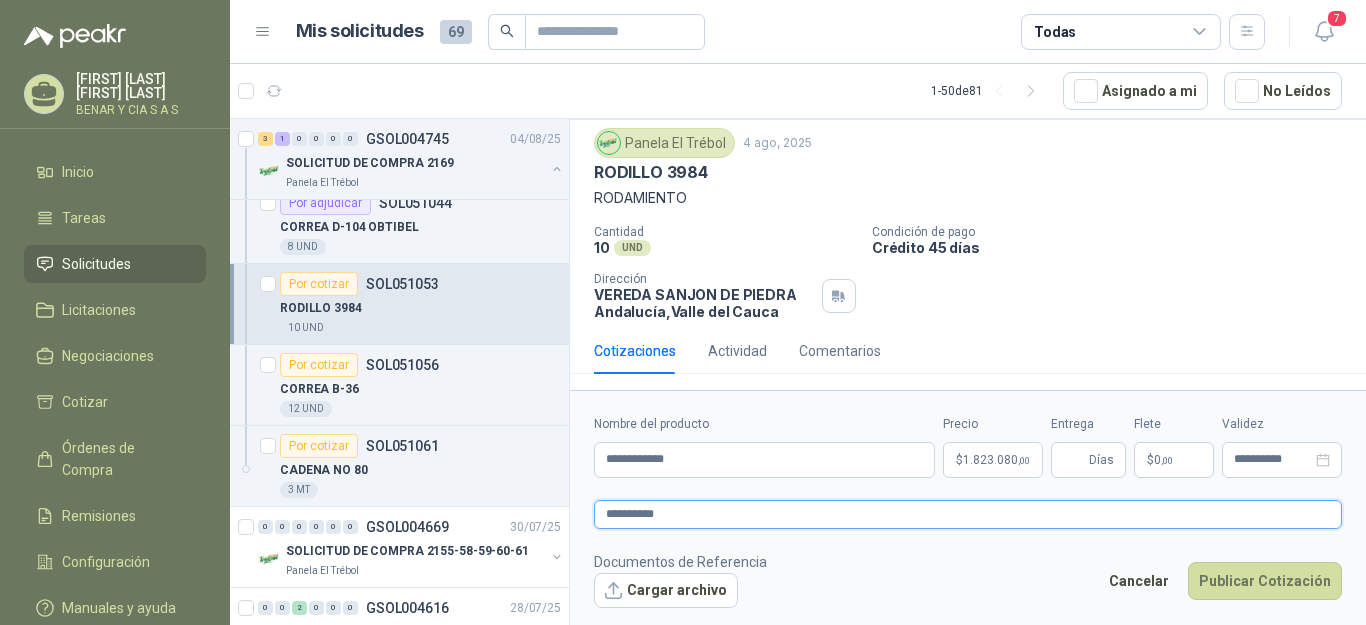type 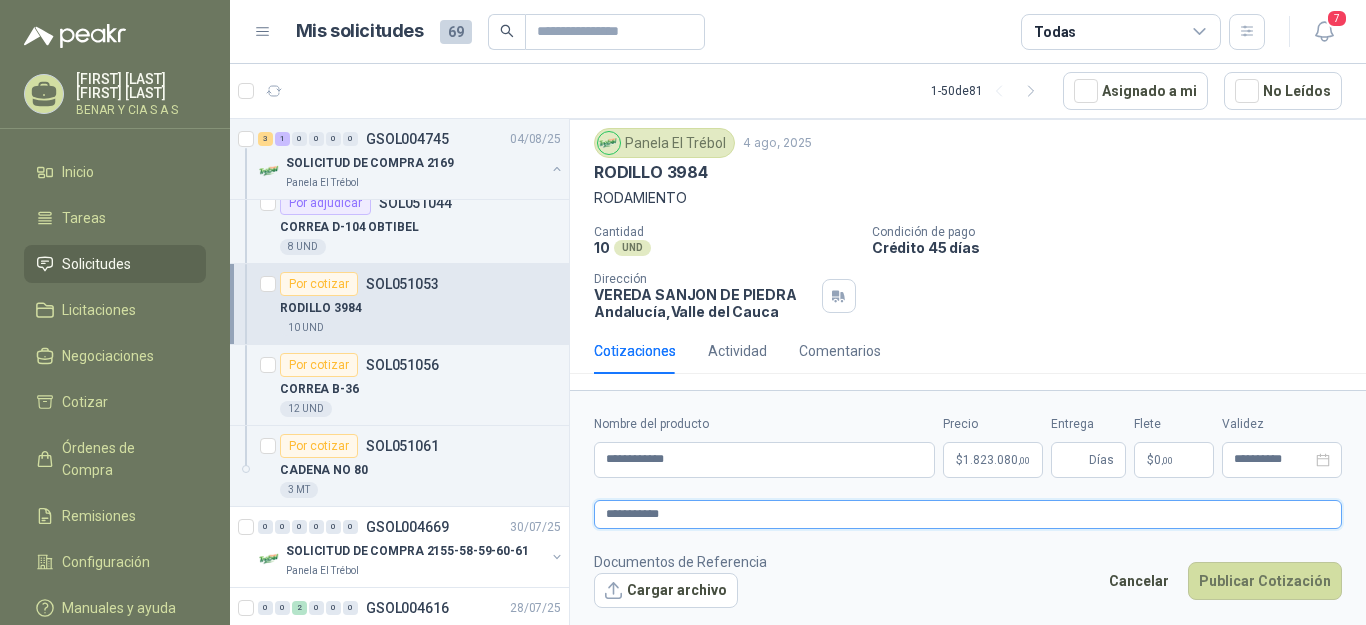 type 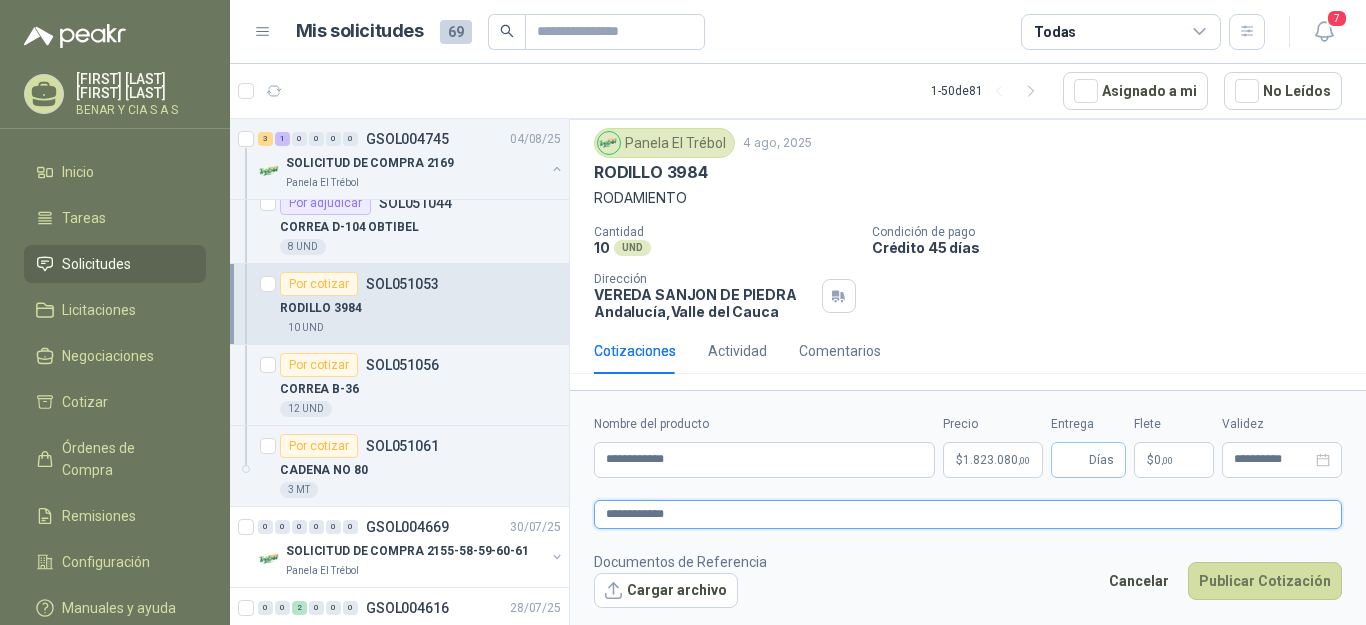 type on "**********" 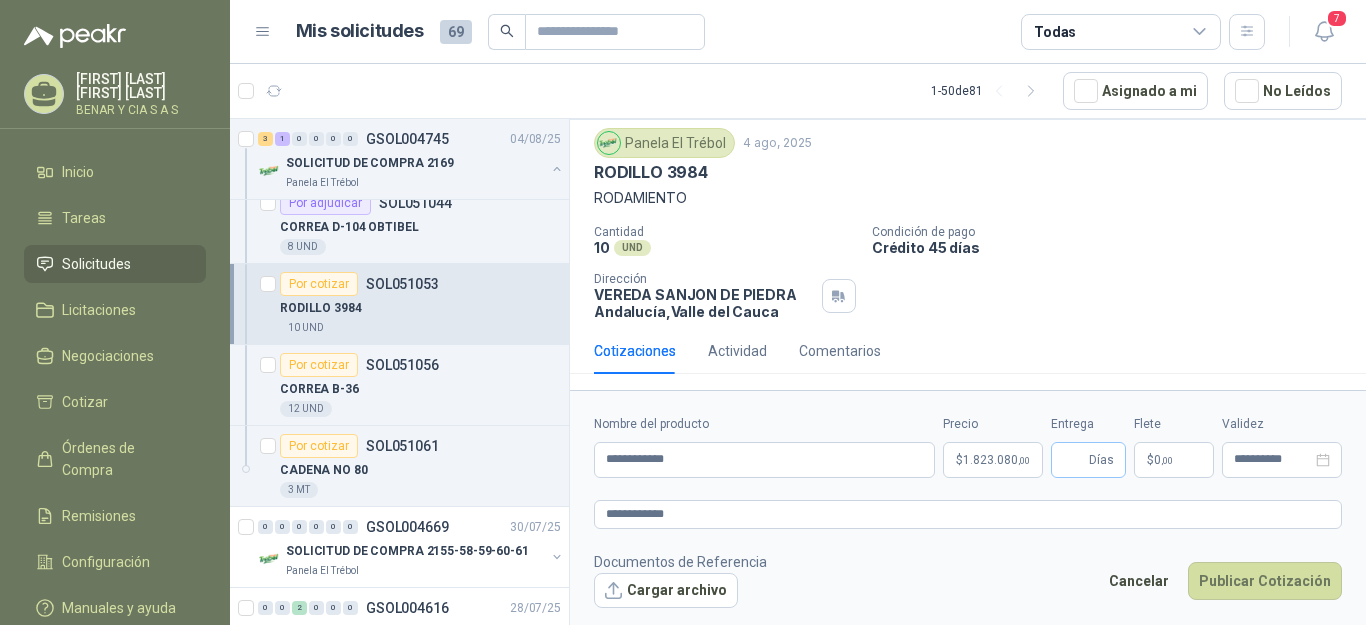 click on "Días" at bounding box center (1101, 460) 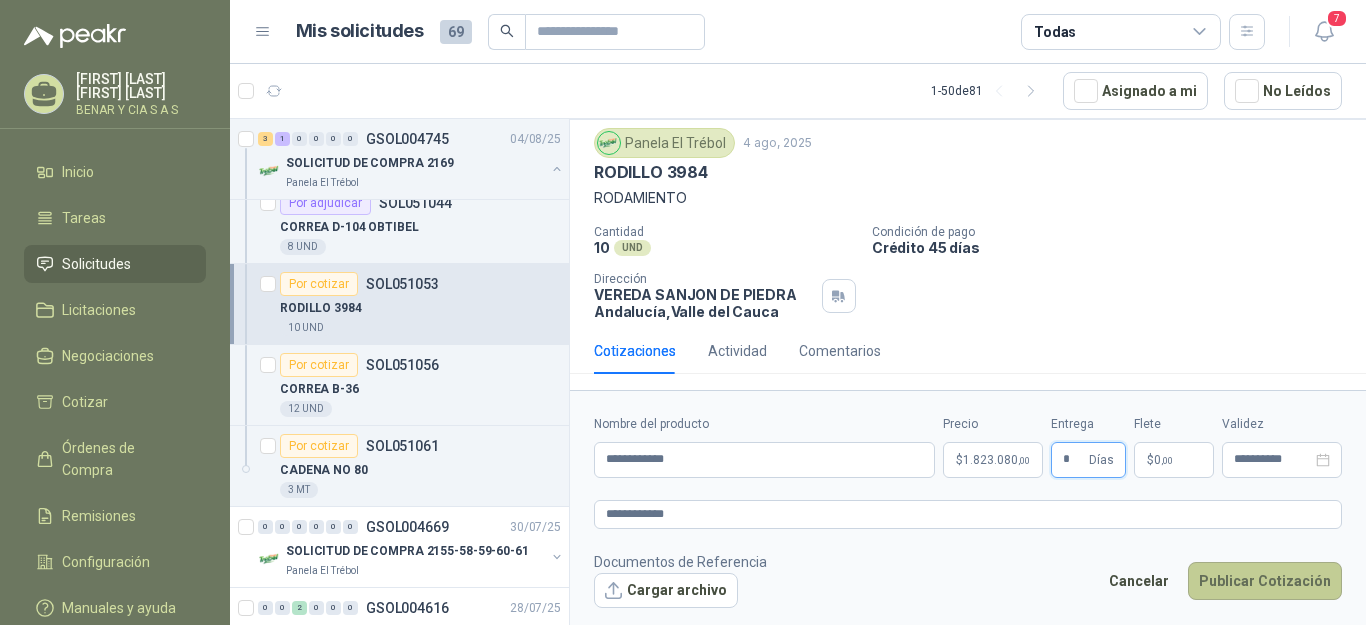 type on "*" 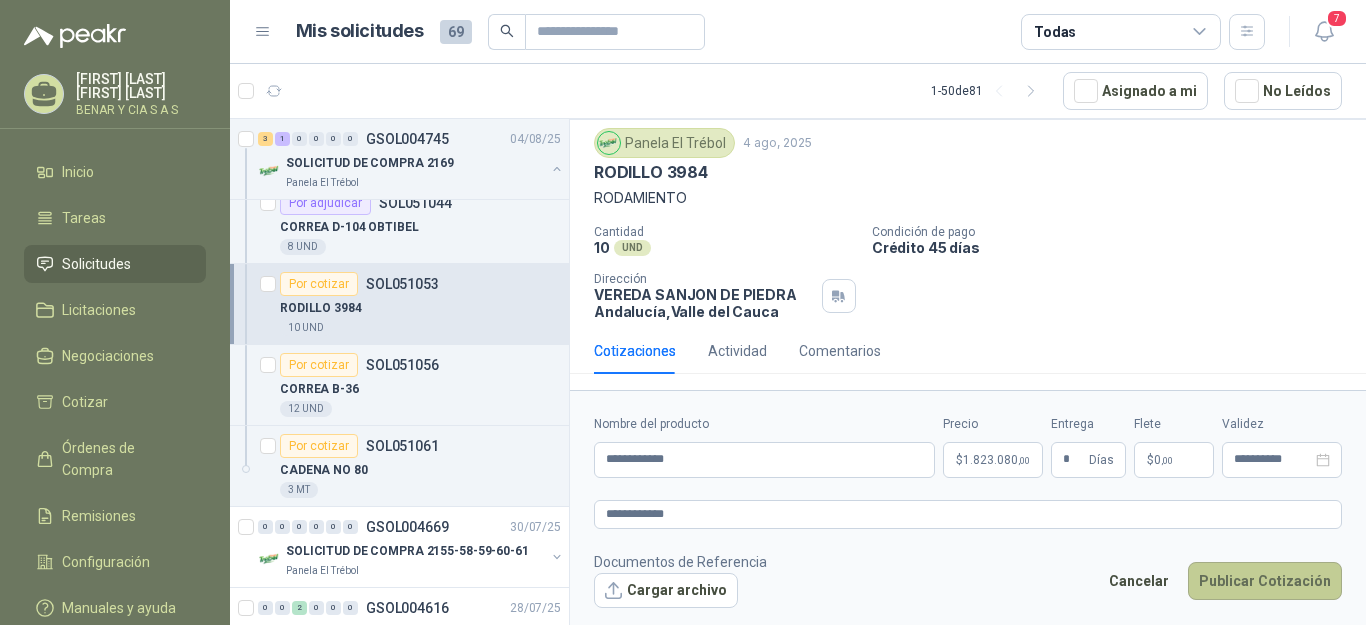 click on "Publicar Cotización" at bounding box center [1265, 581] 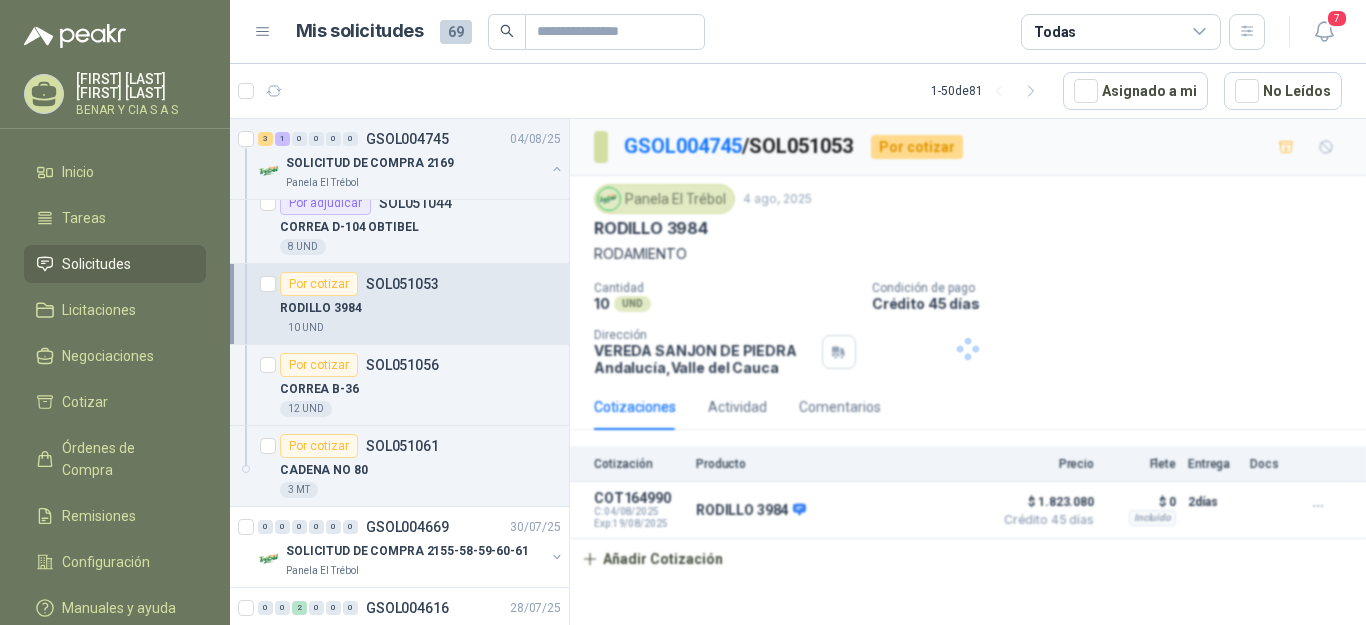 scroll, scrollTop: 0, scrollLeft: 0, axis: both 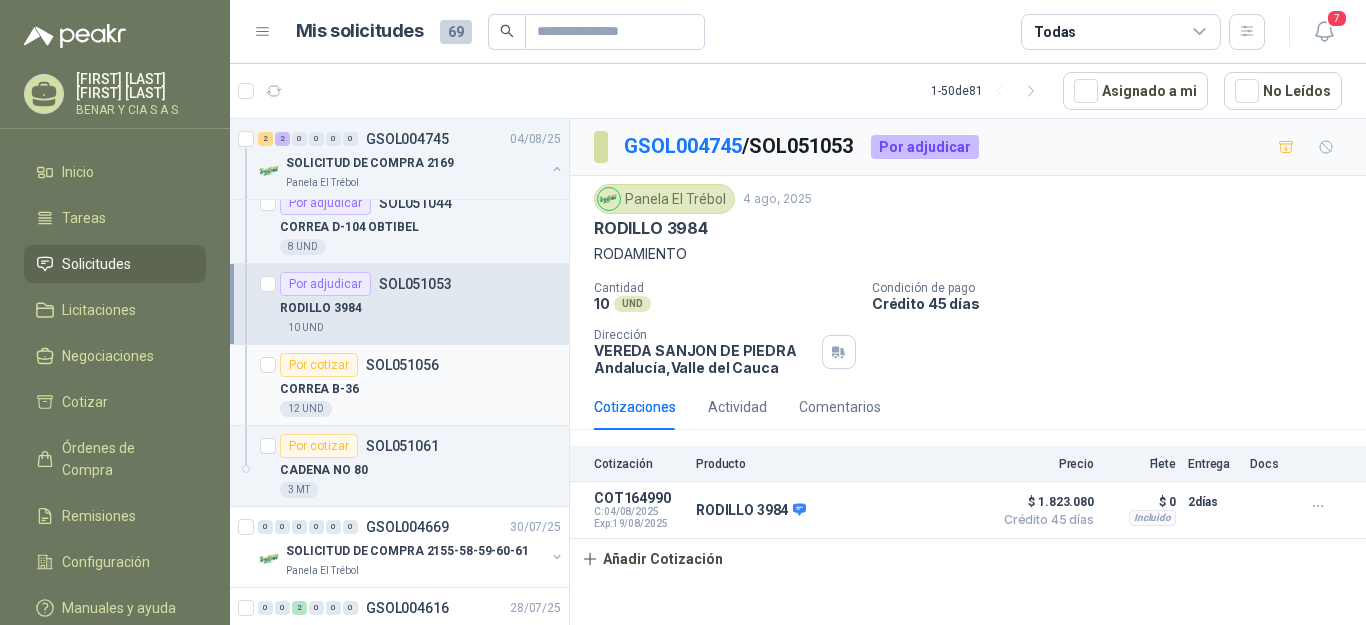 click on "CORREA B-36" at bounding box center (420, 389) 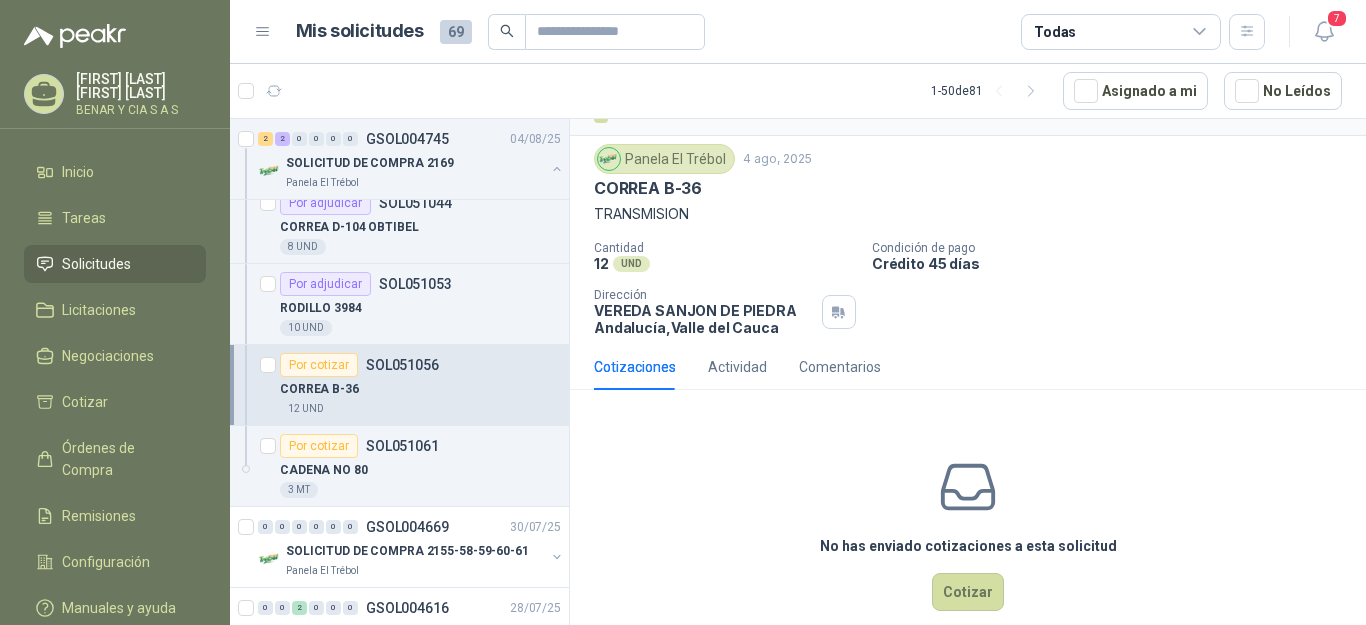 scroll, scrollTop: 70, scrollLeft: 0, axis: vertical 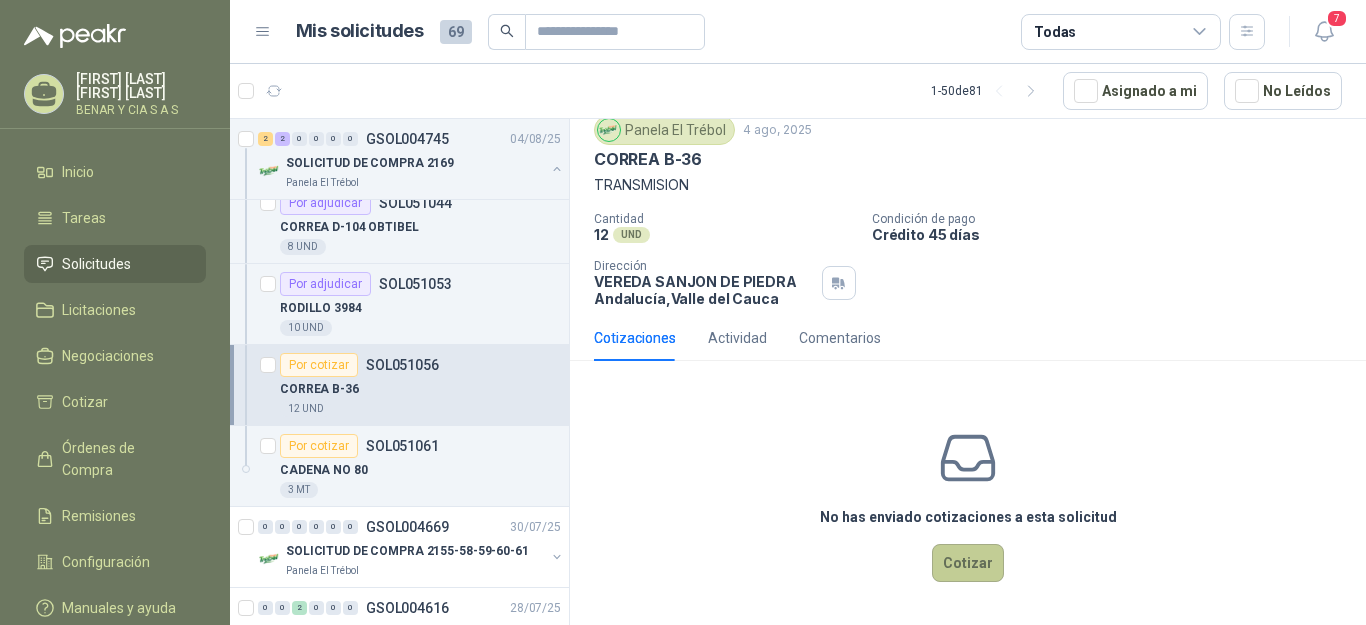 click on "Cotizar" at bounding box center [968, 563] 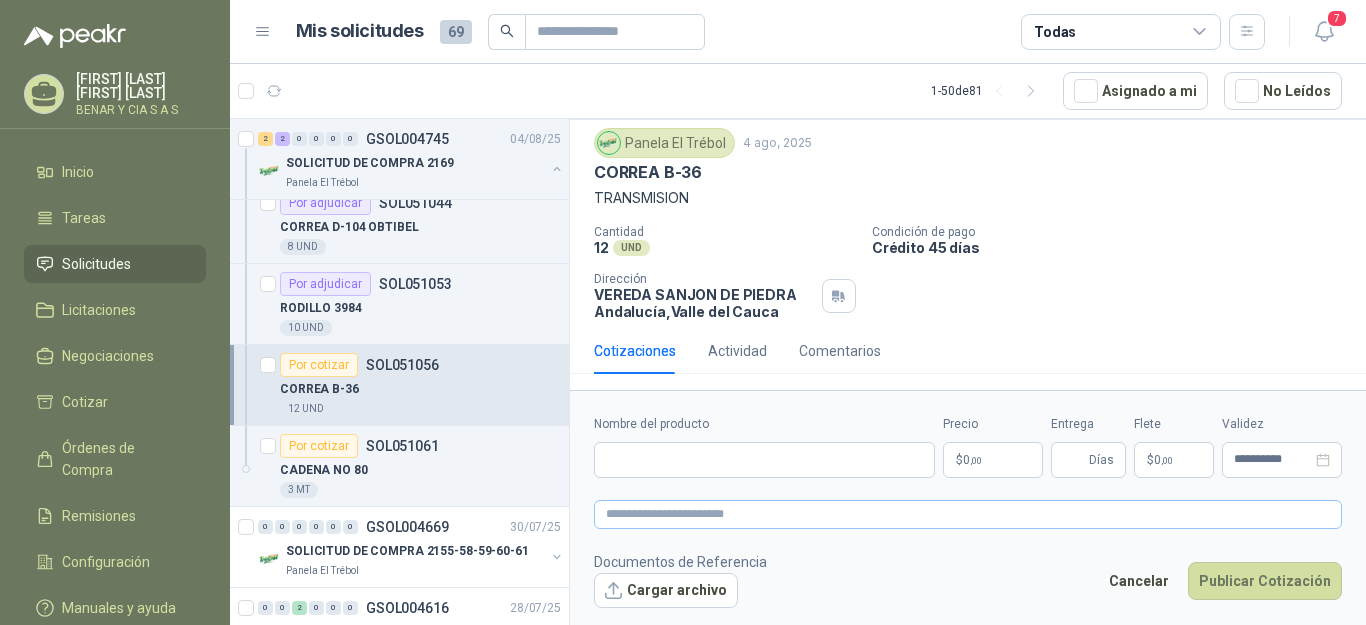 type 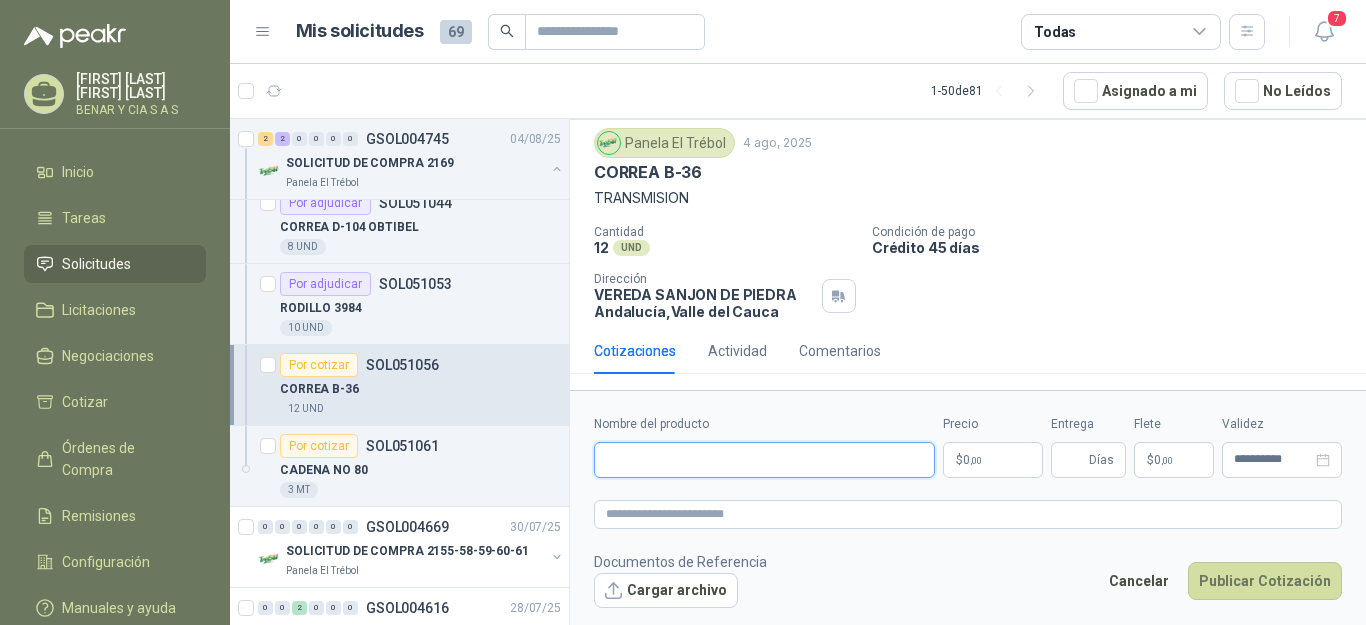 click on "Nombre del producto" at bounding box center [764, 460] 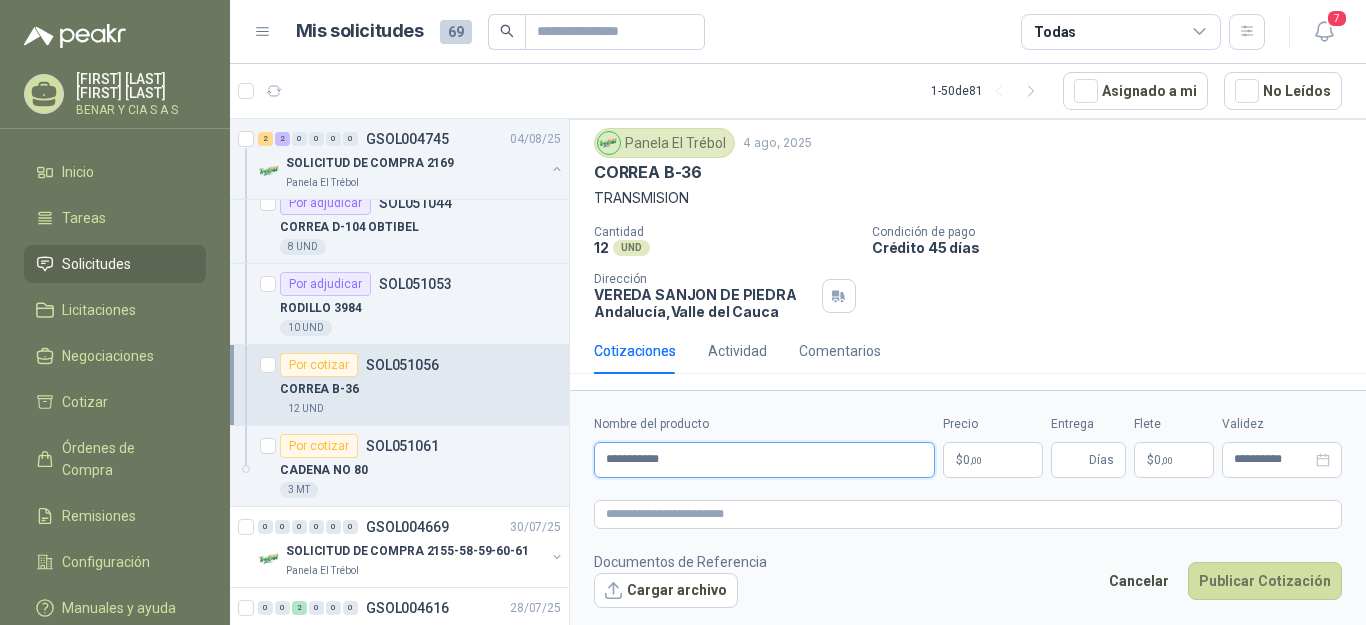 type on "**********" 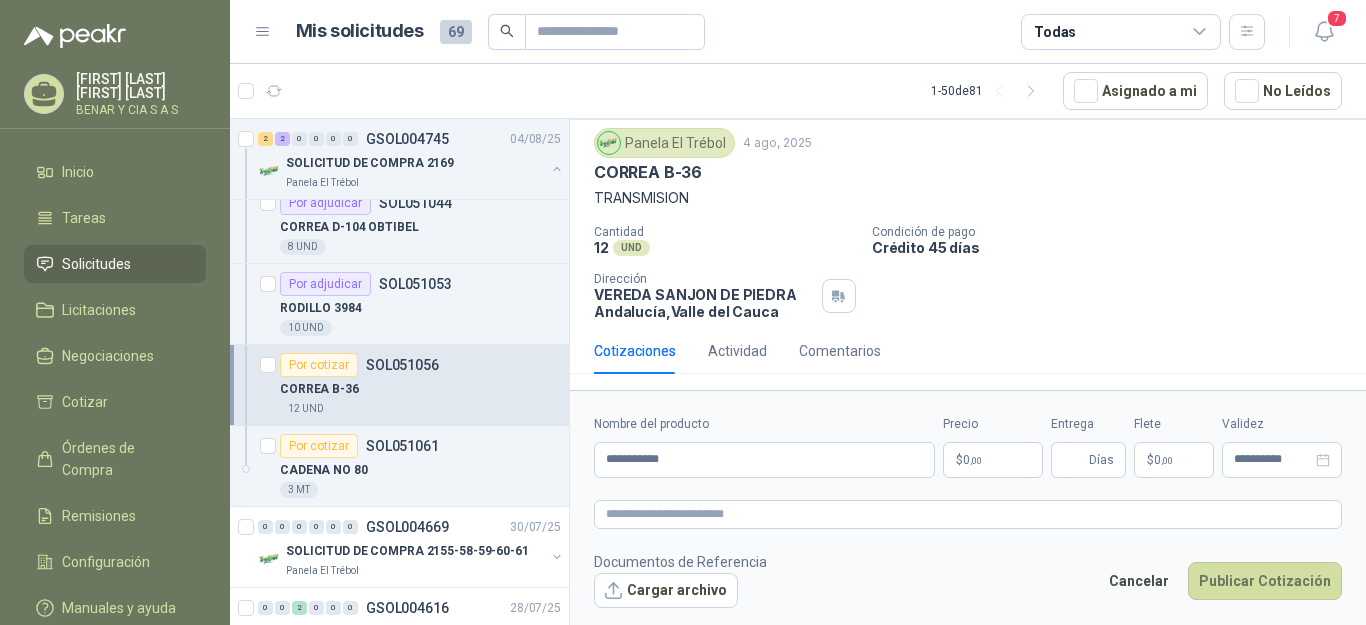 click on "$  0 ,00" at bounding box center [993, 460] 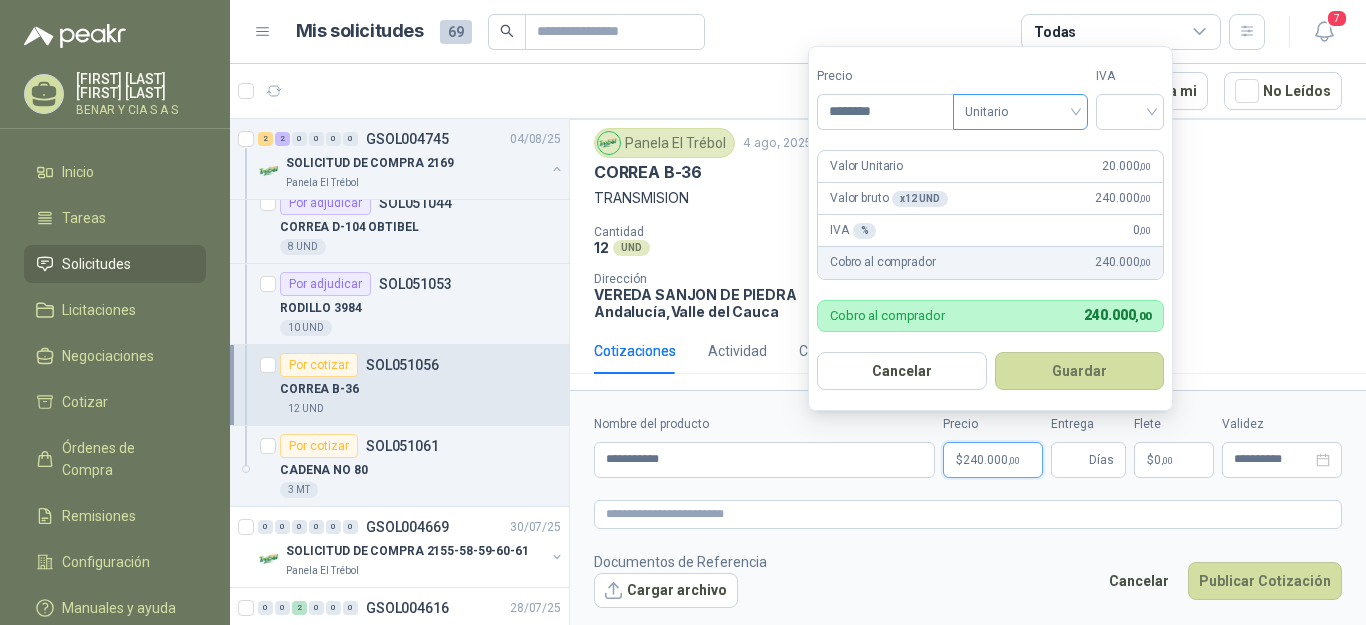 click on "Unitario" at bounding box center (1020, 112) 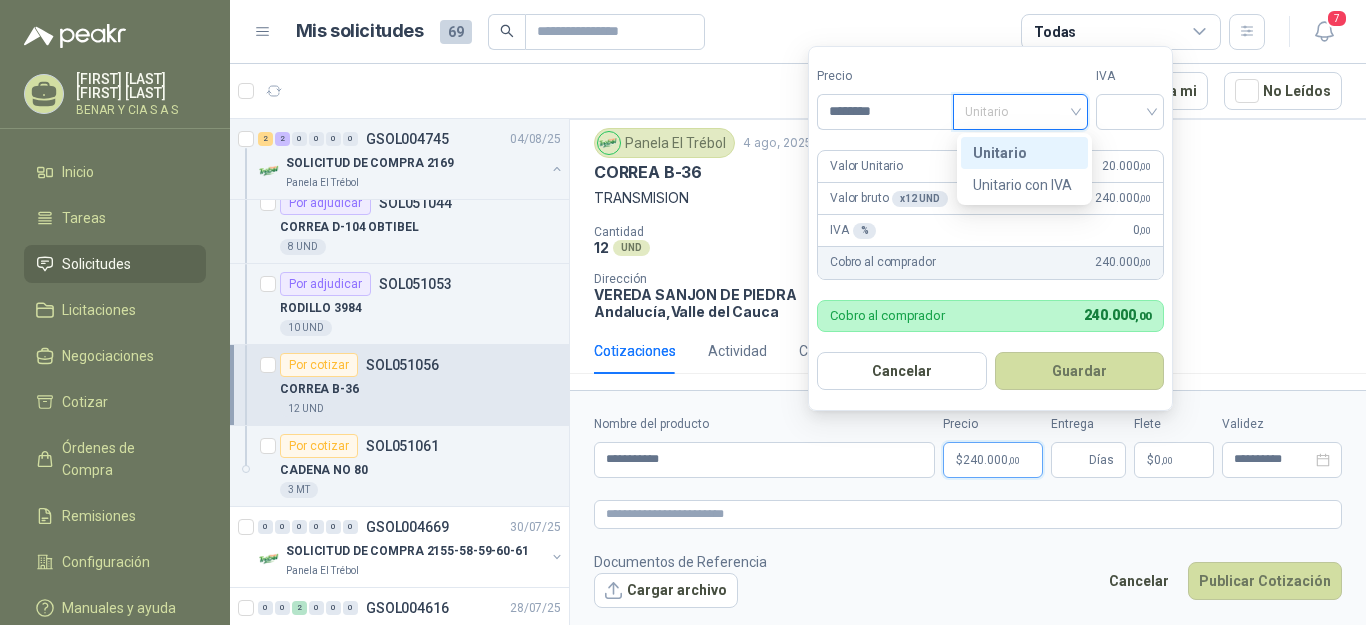 click on "Unitario" at bounding box center [1024, 153] 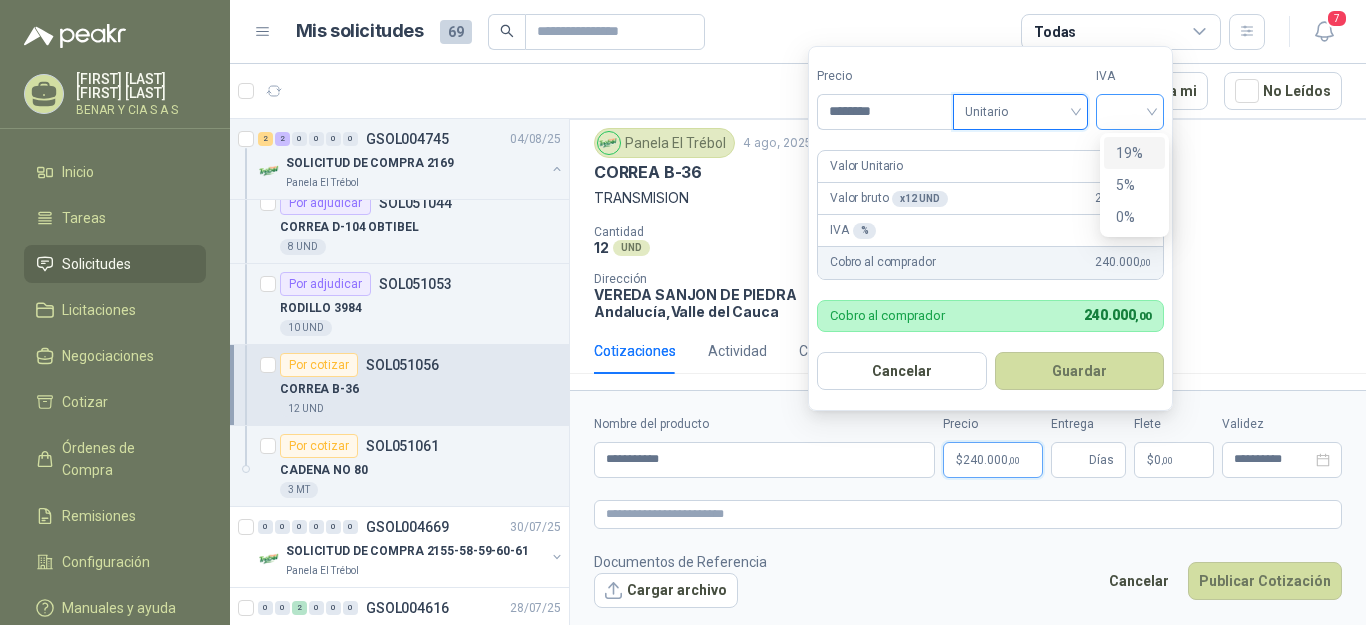 click at bounding box center [1130, 112] 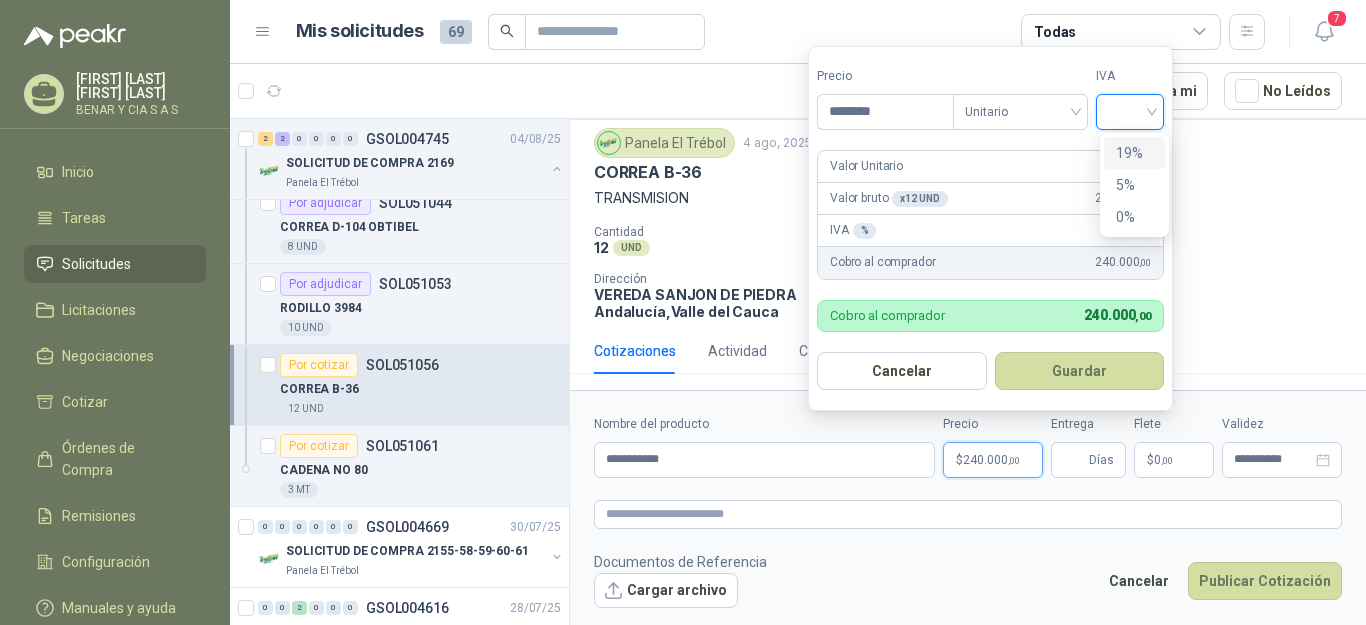 click on "19%" at bounding box center (1134, 153) 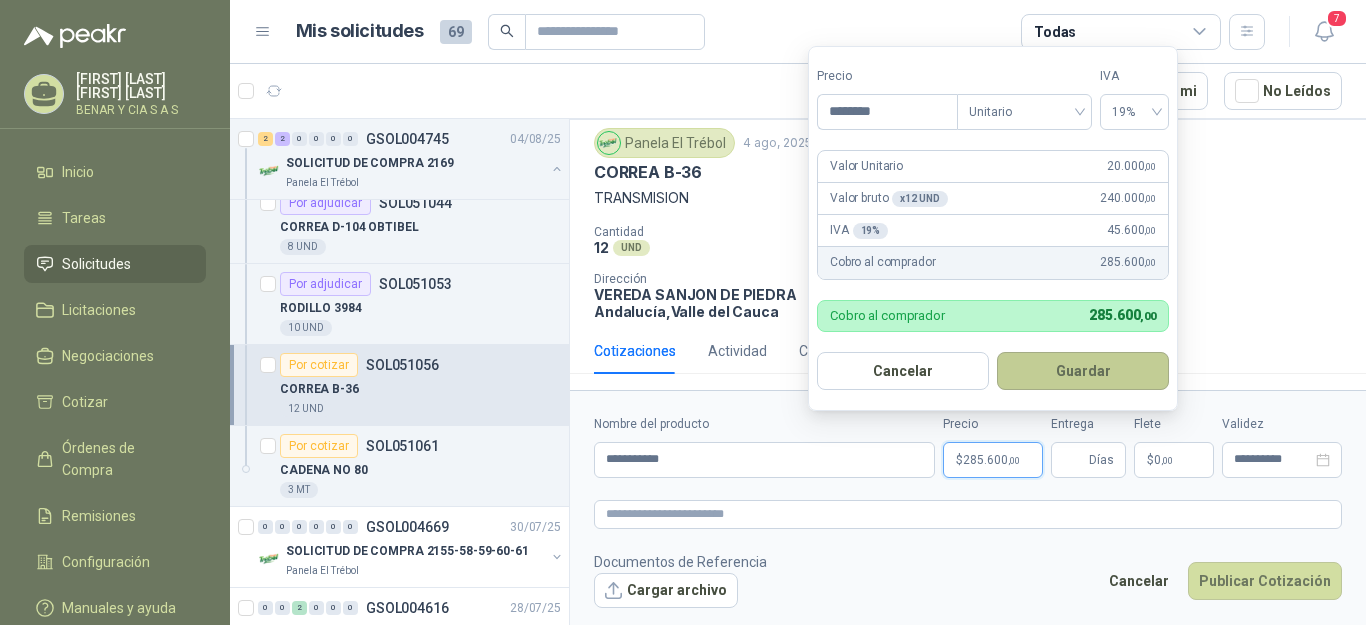 click on "Guardar" at bounding box center [1083, 371] 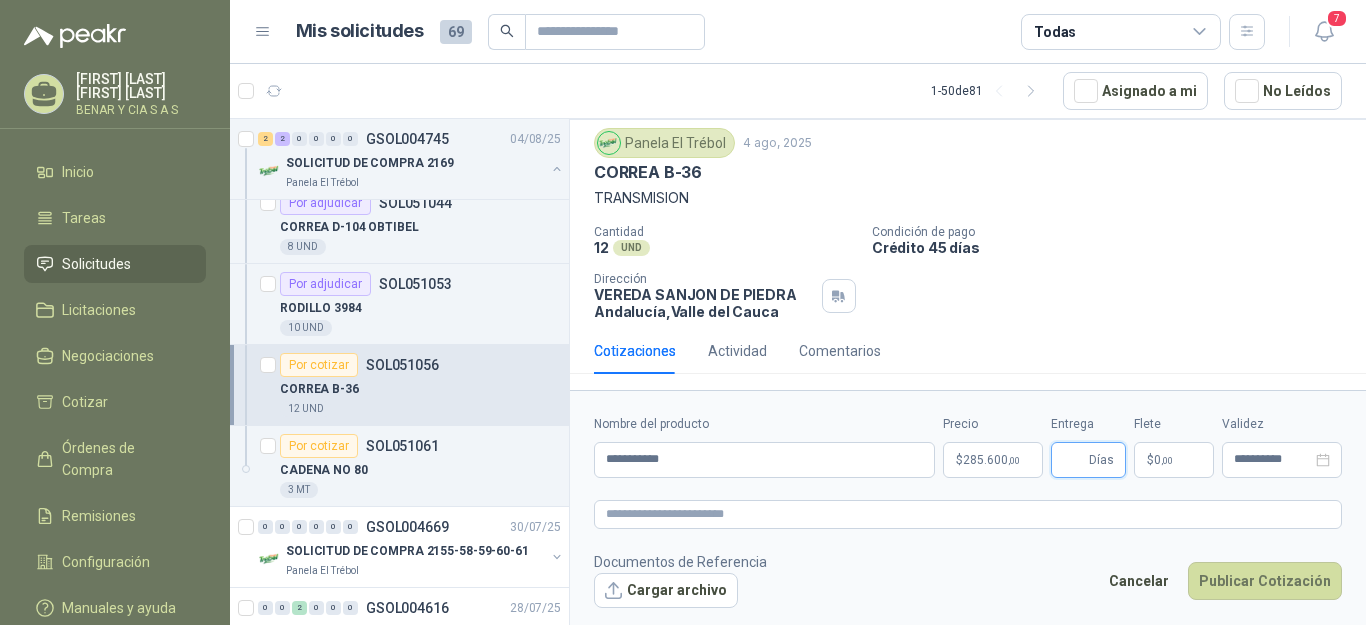 click on "Entrega" at bounding box center [1074, 460] 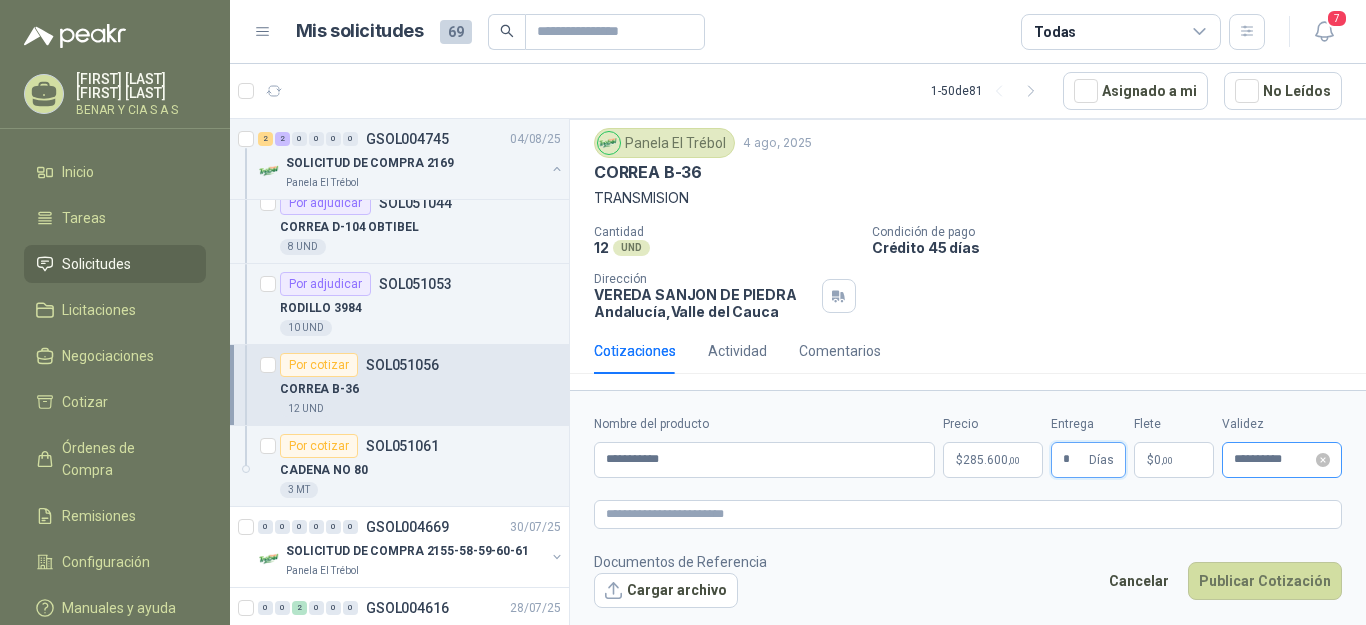 click on "**********" at bounding box center [1282, 460] 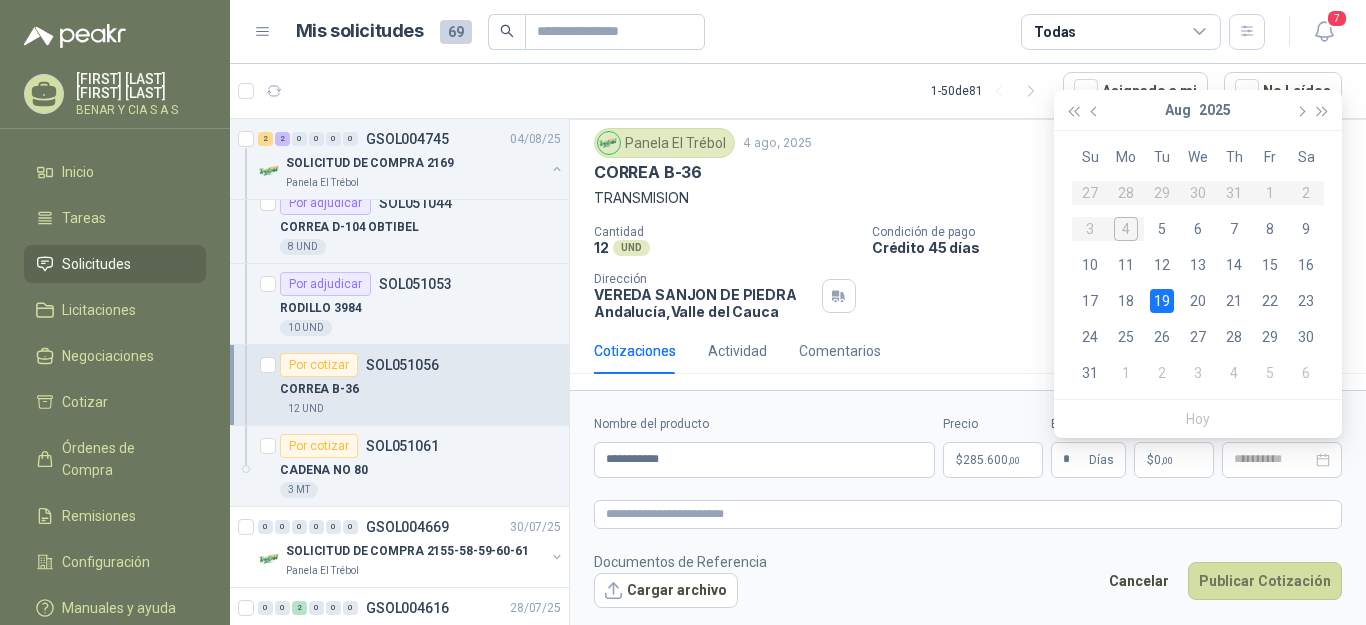 click on "19" at bounding box center (1162, 301) 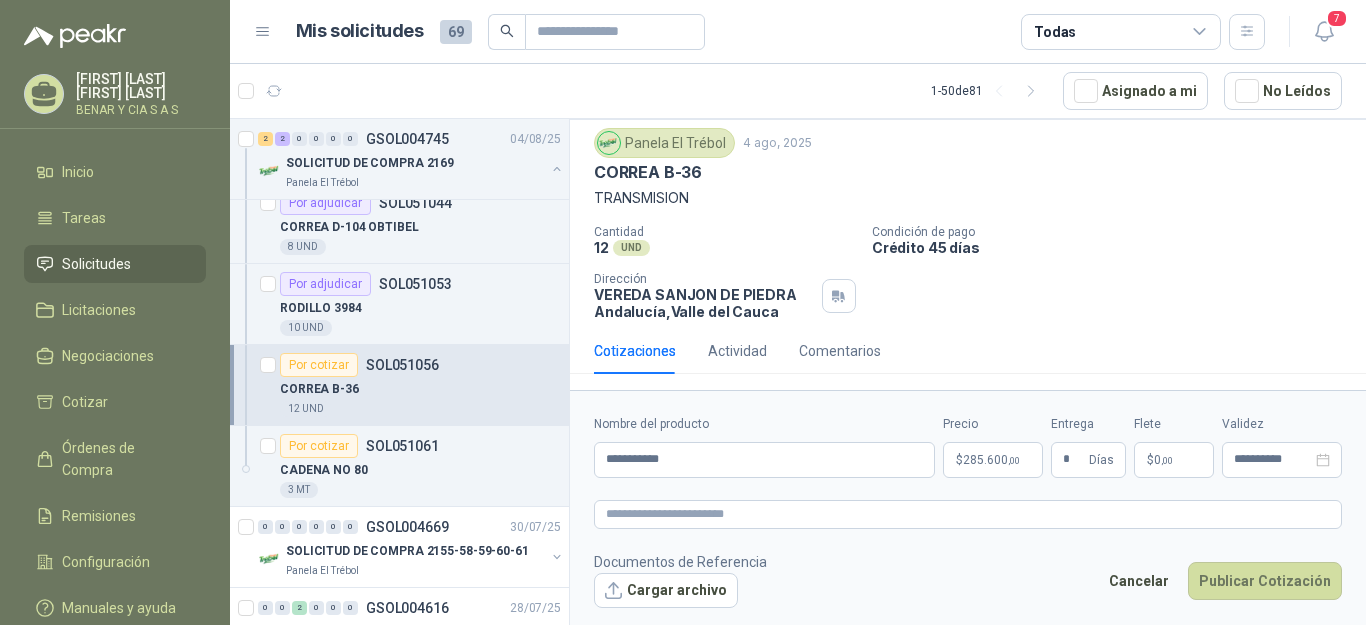 type on "**********" 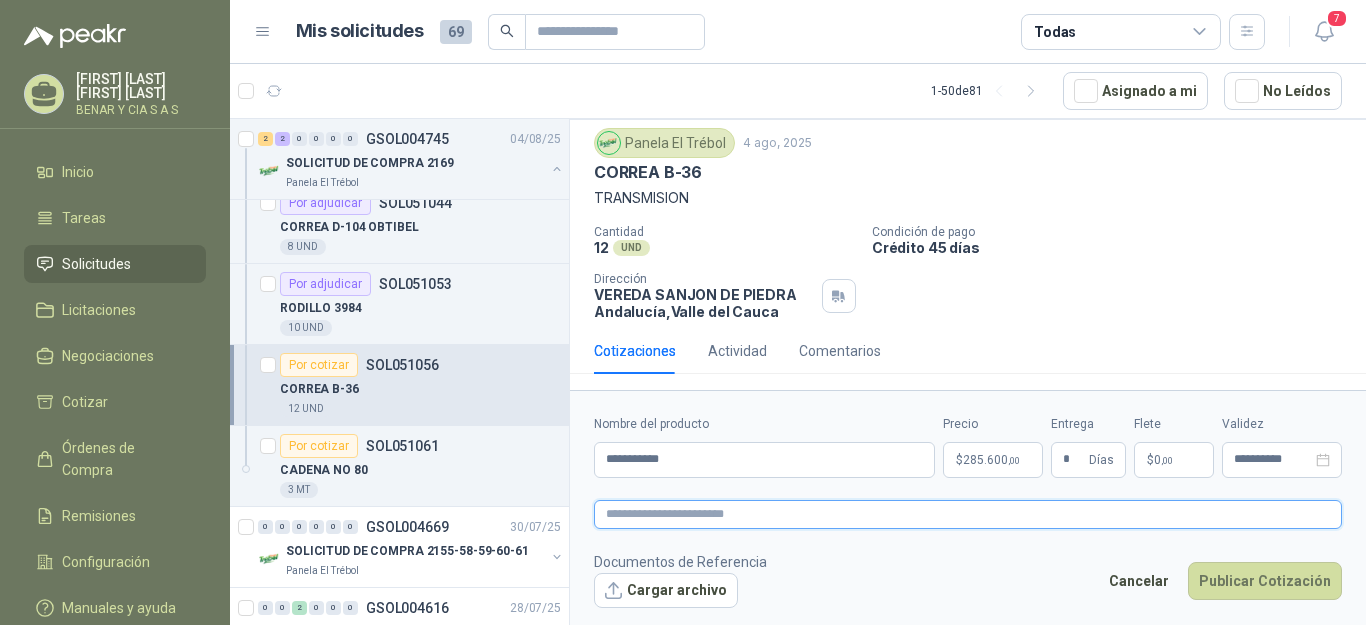 click at bounding box center [968, 514] 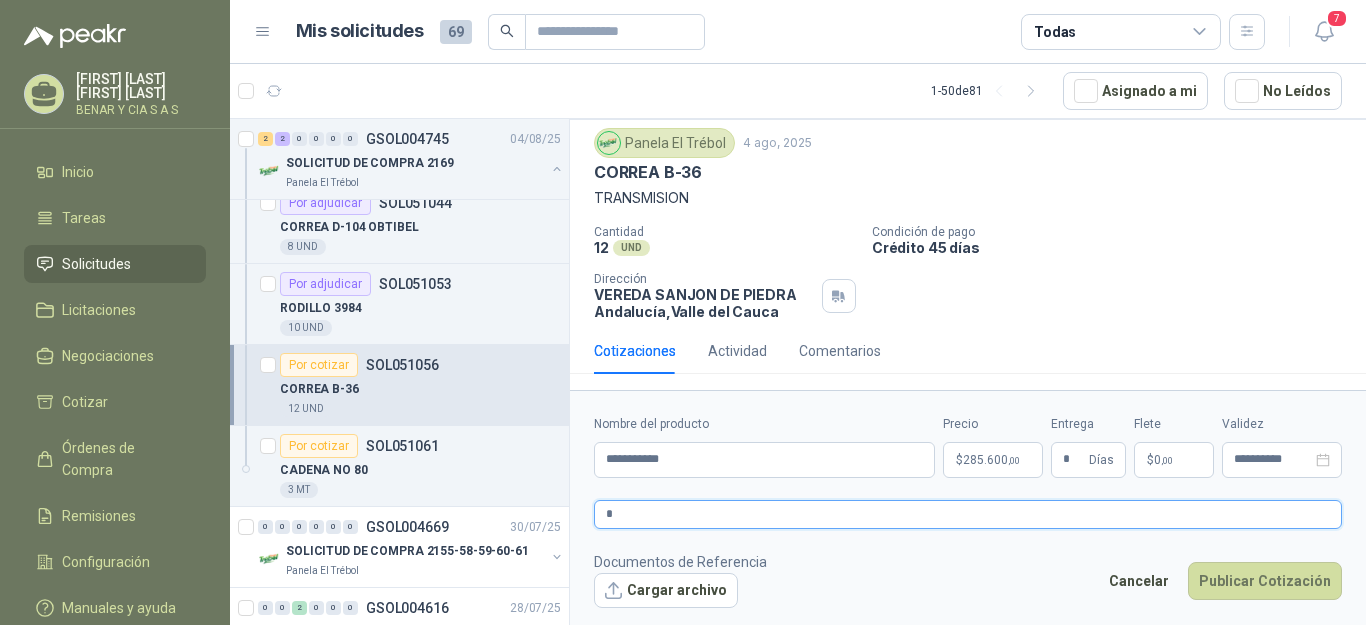 type 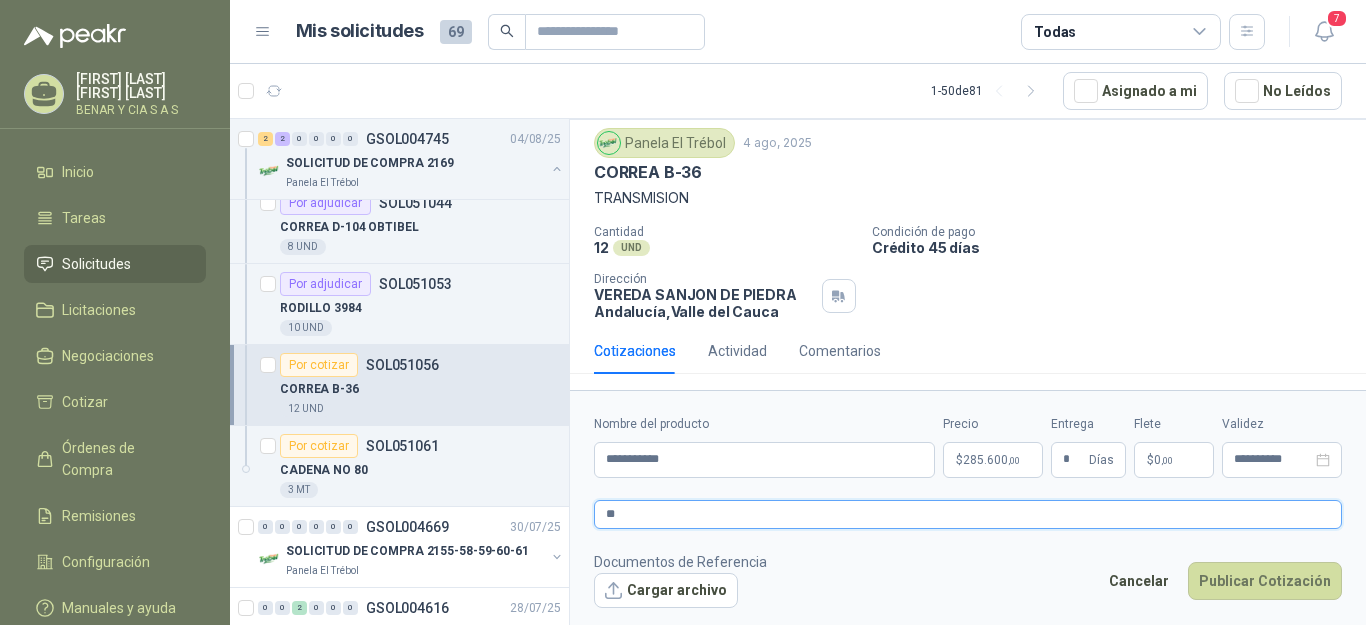type 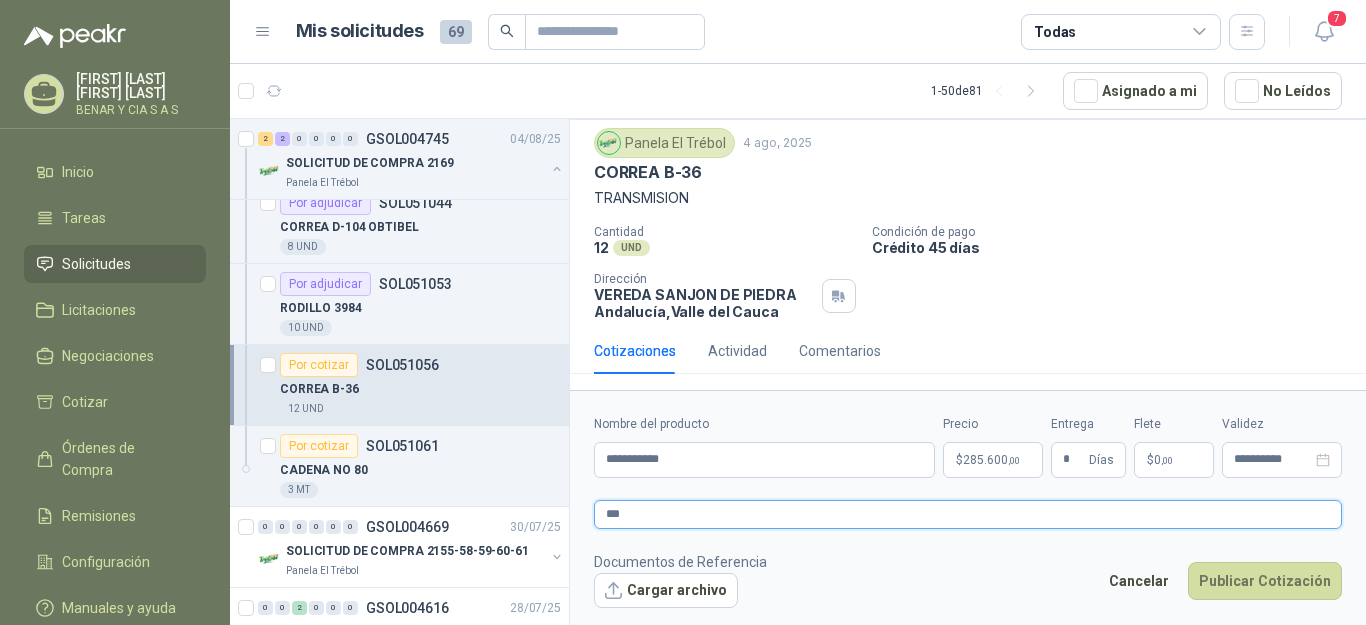 type 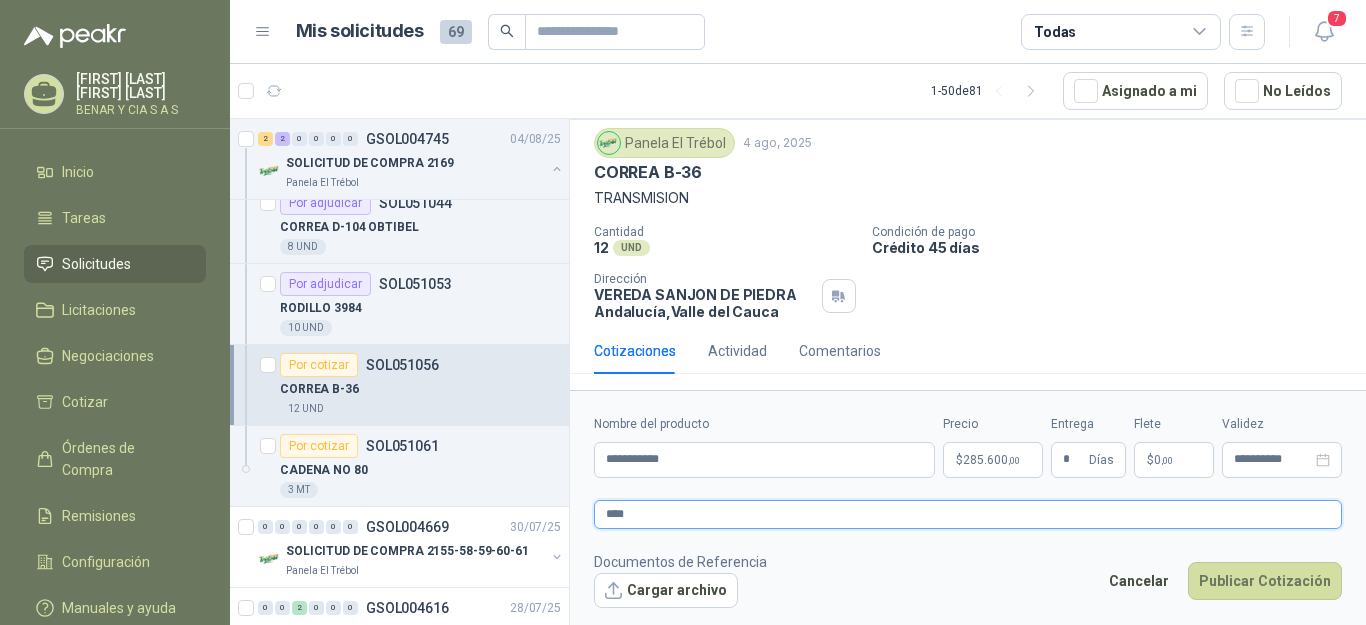 type 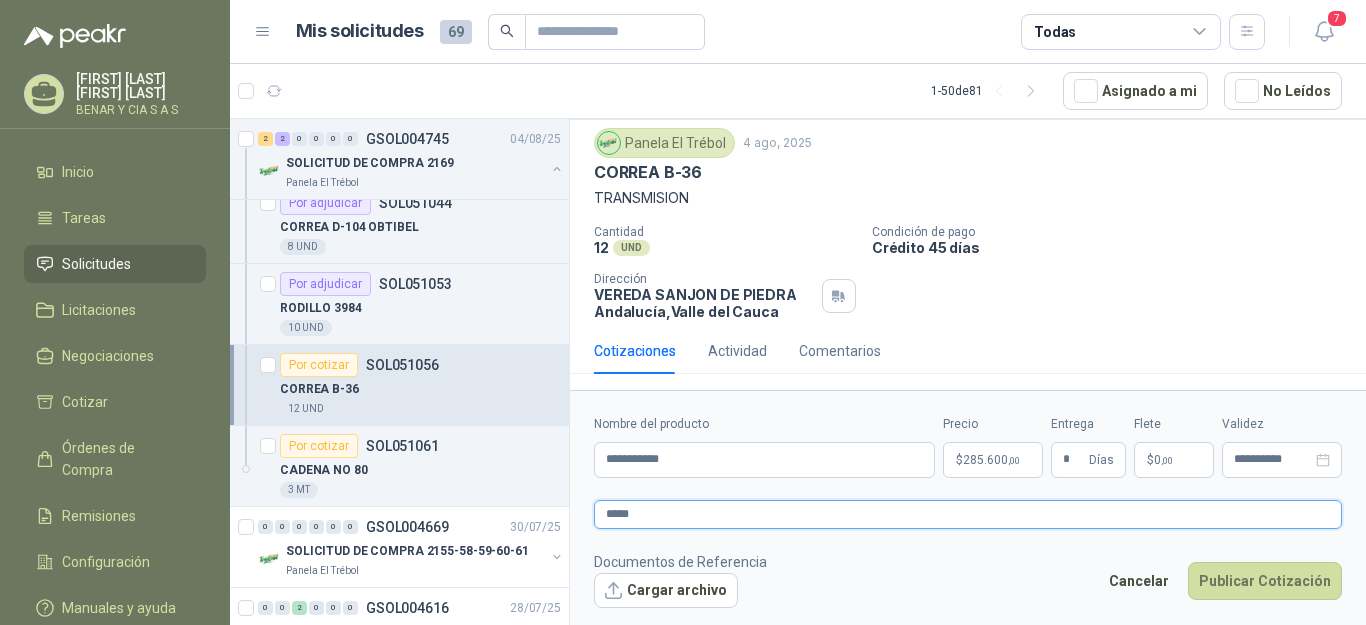 type 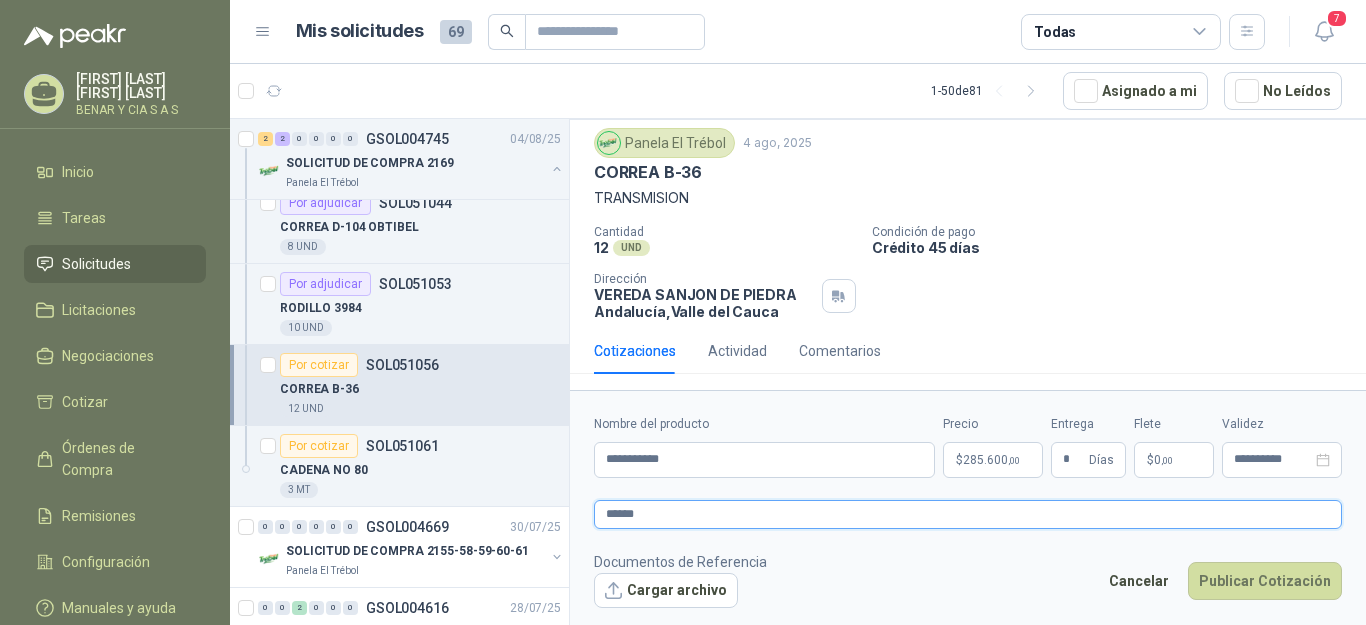 type 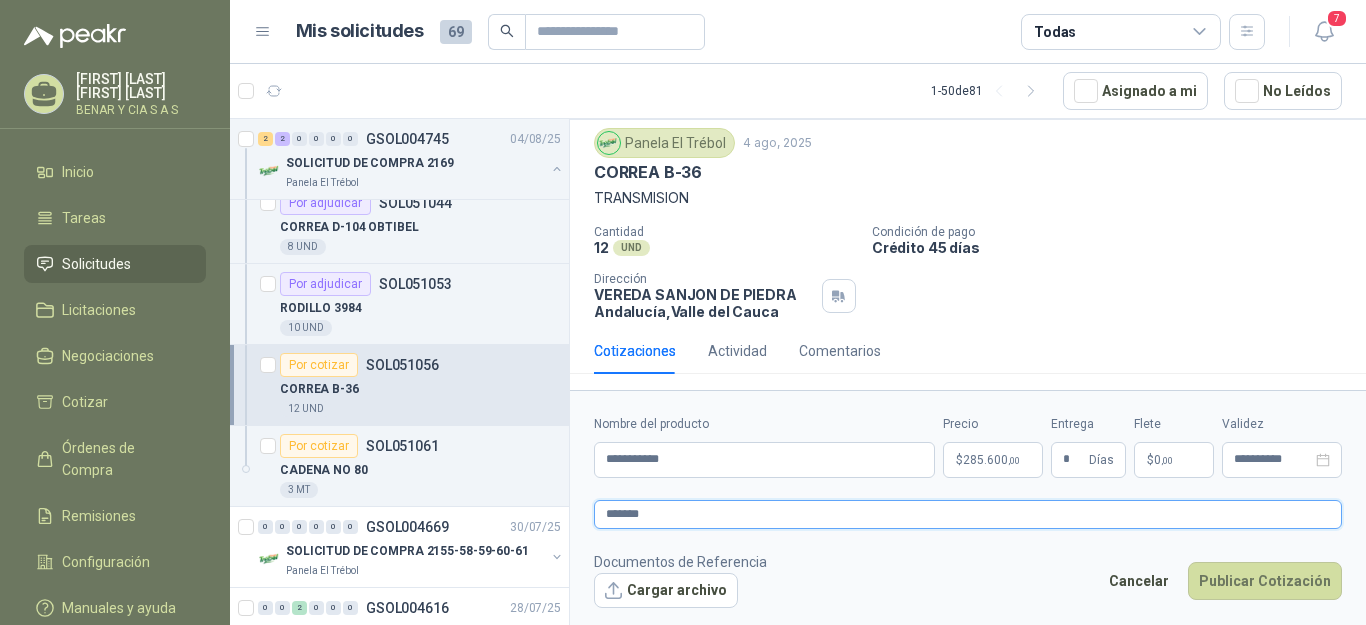 type 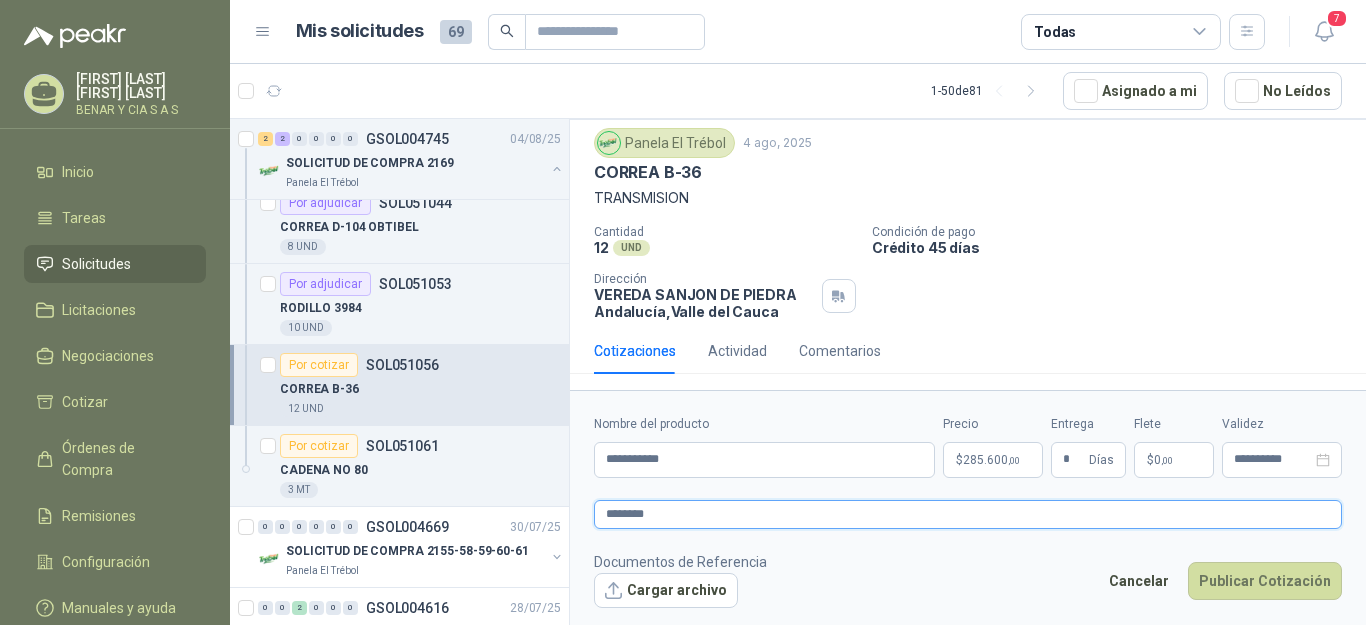 type 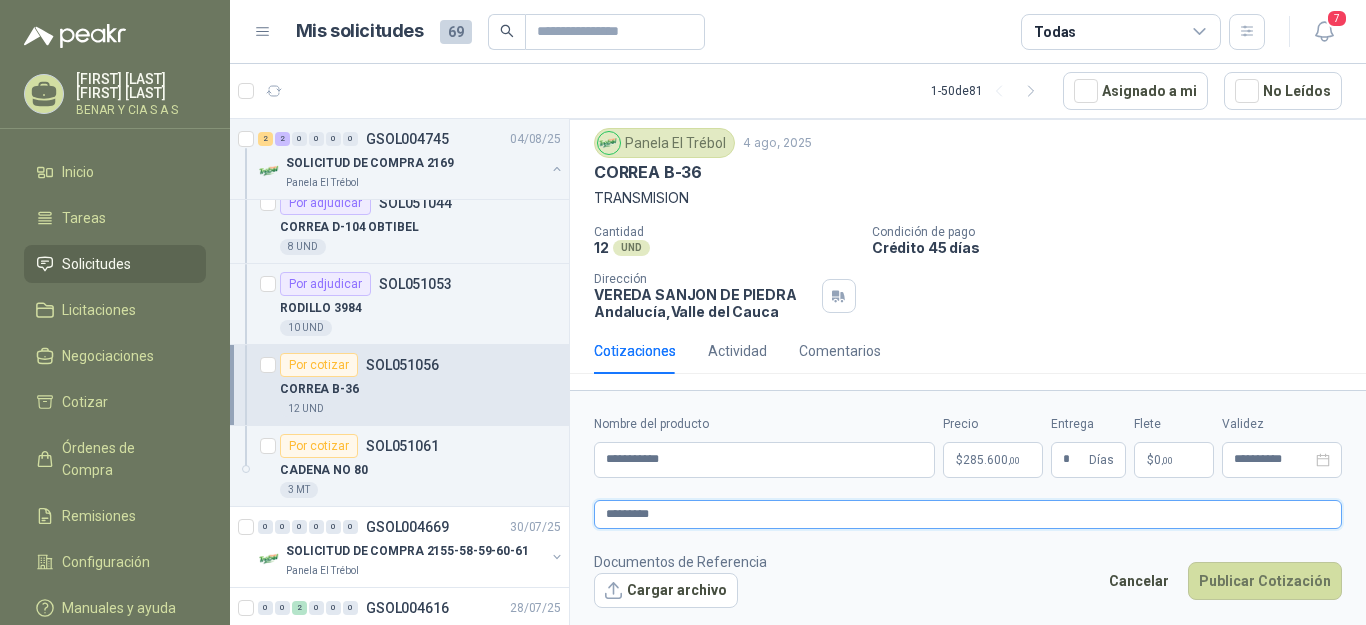 type 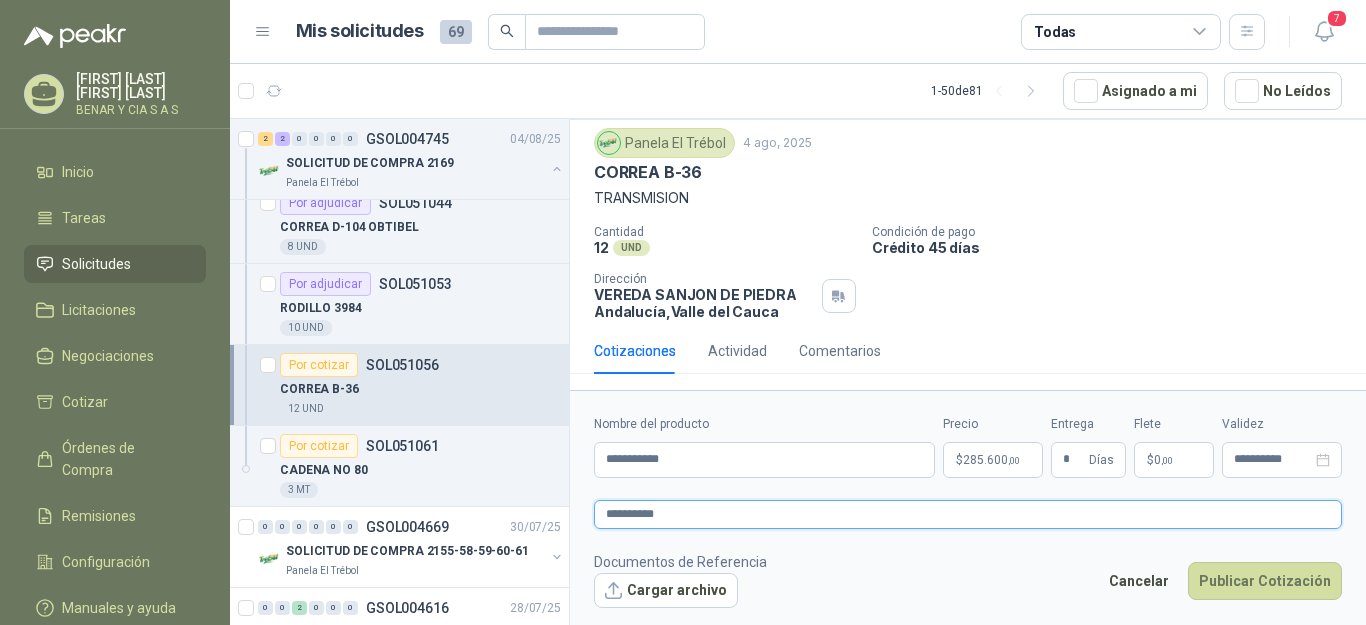 type 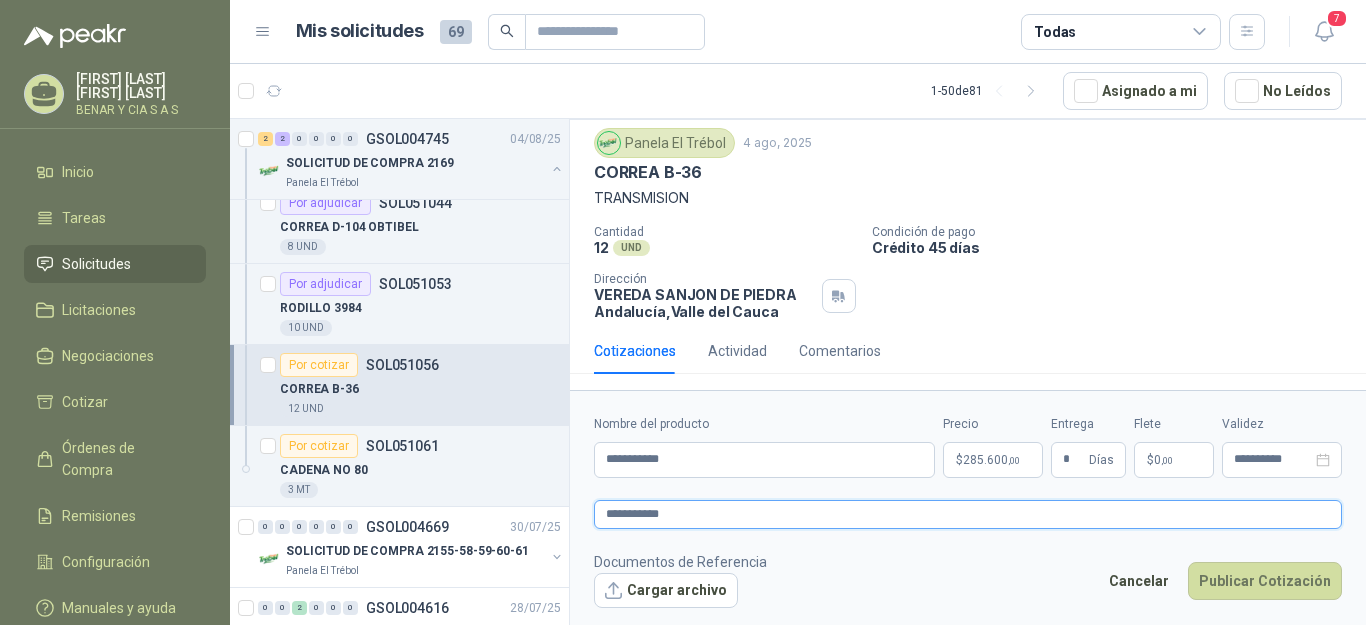 type 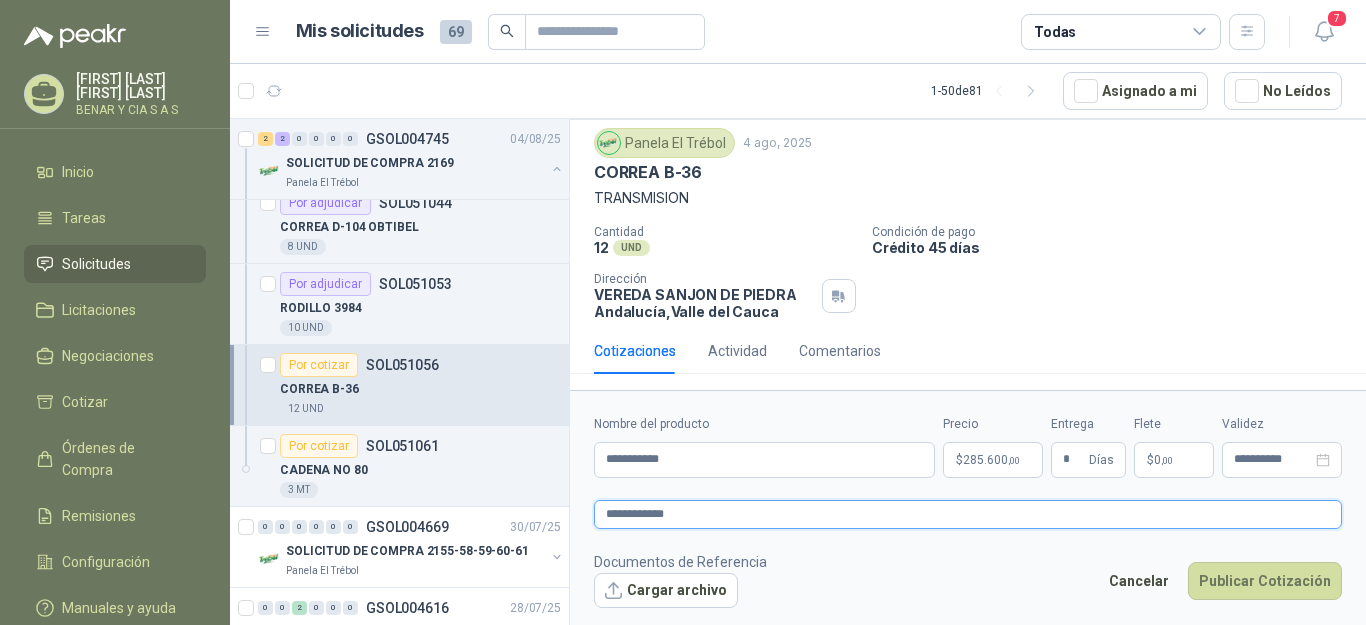 type 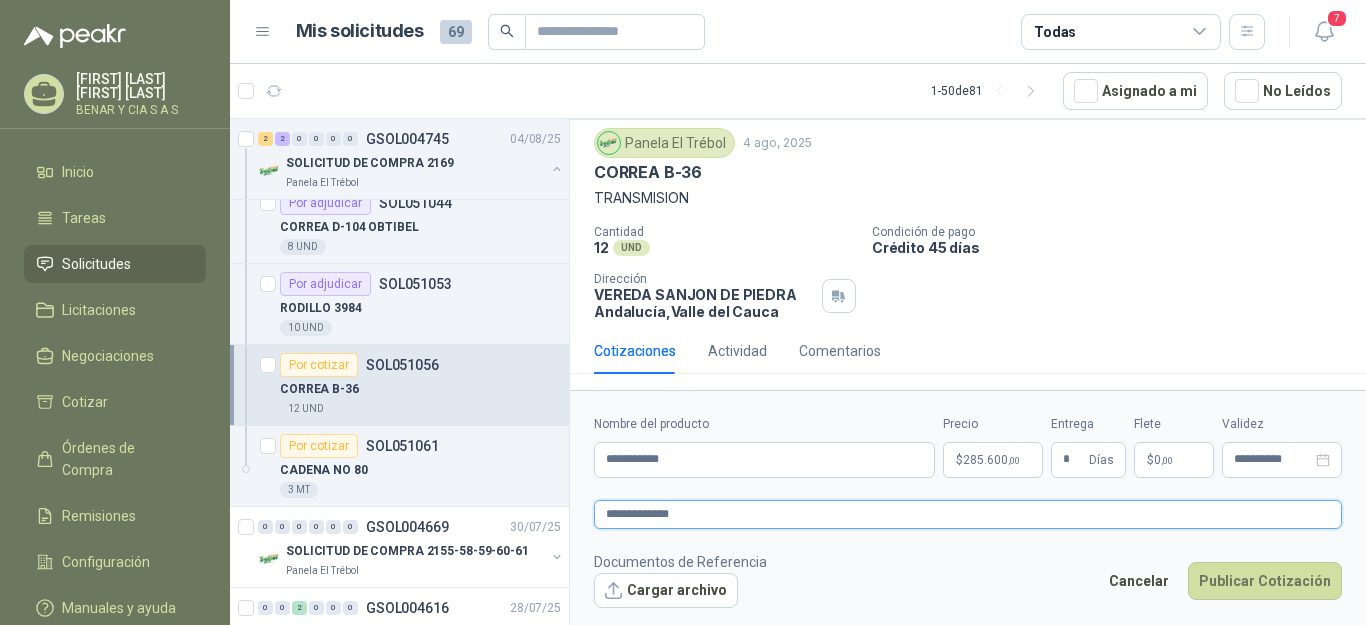 type 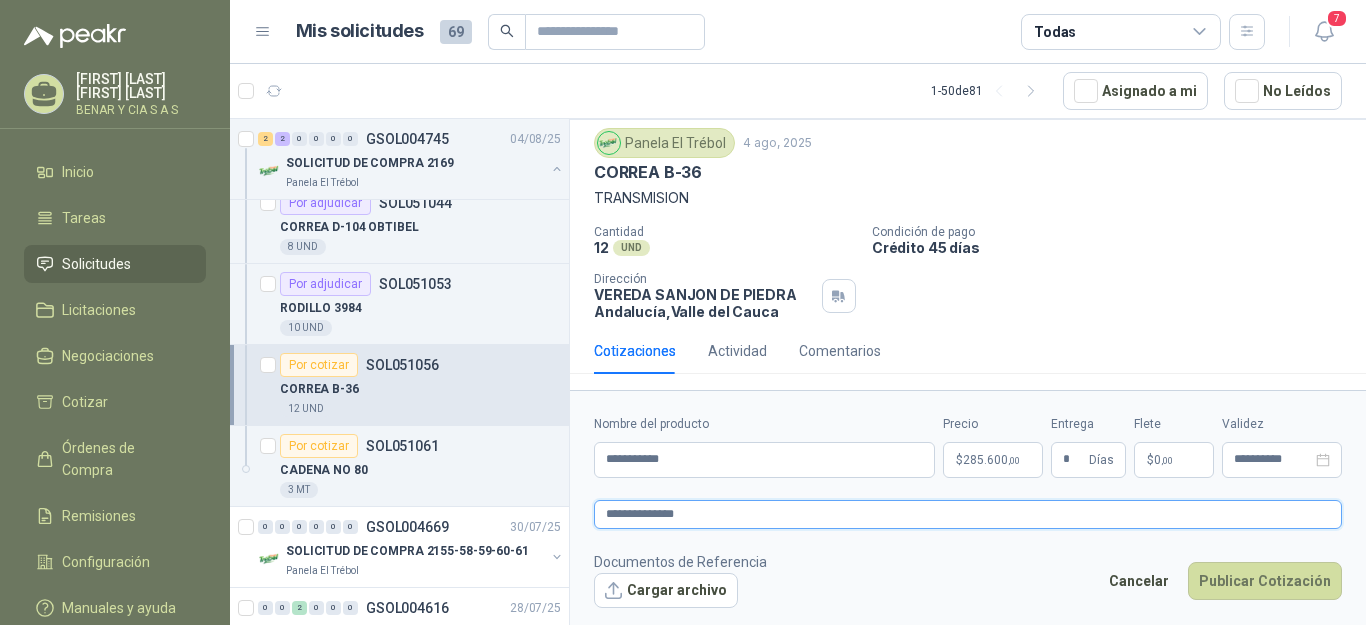 type 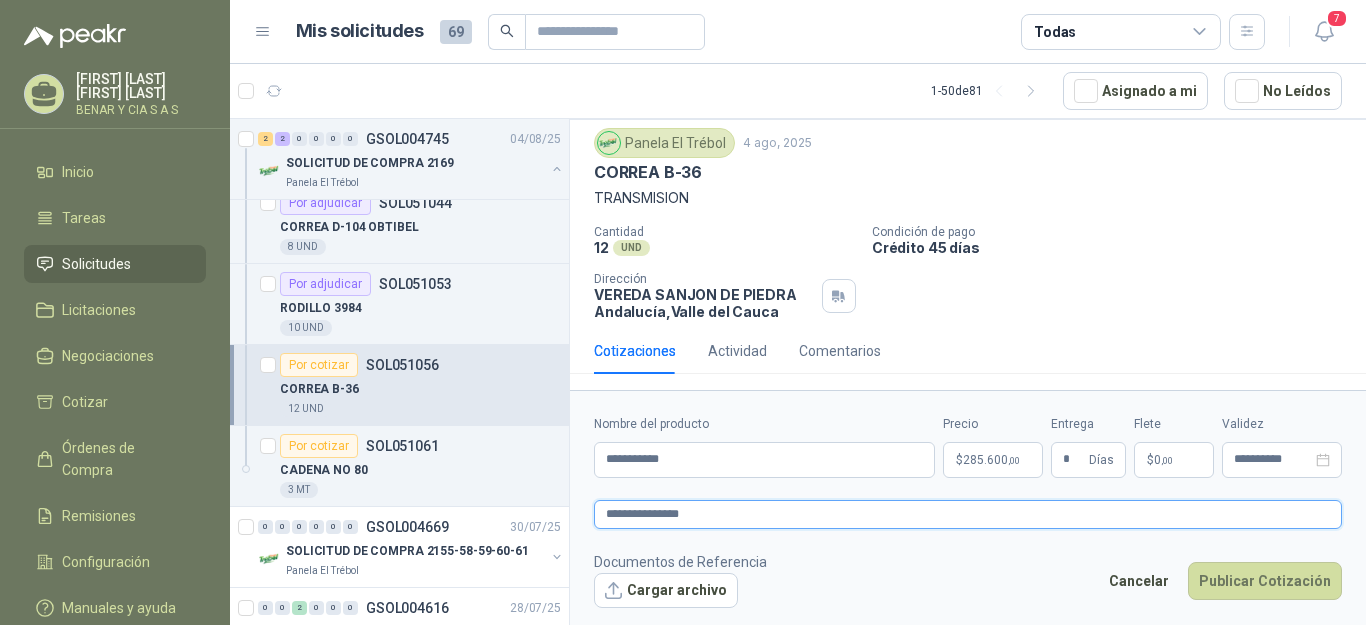 type 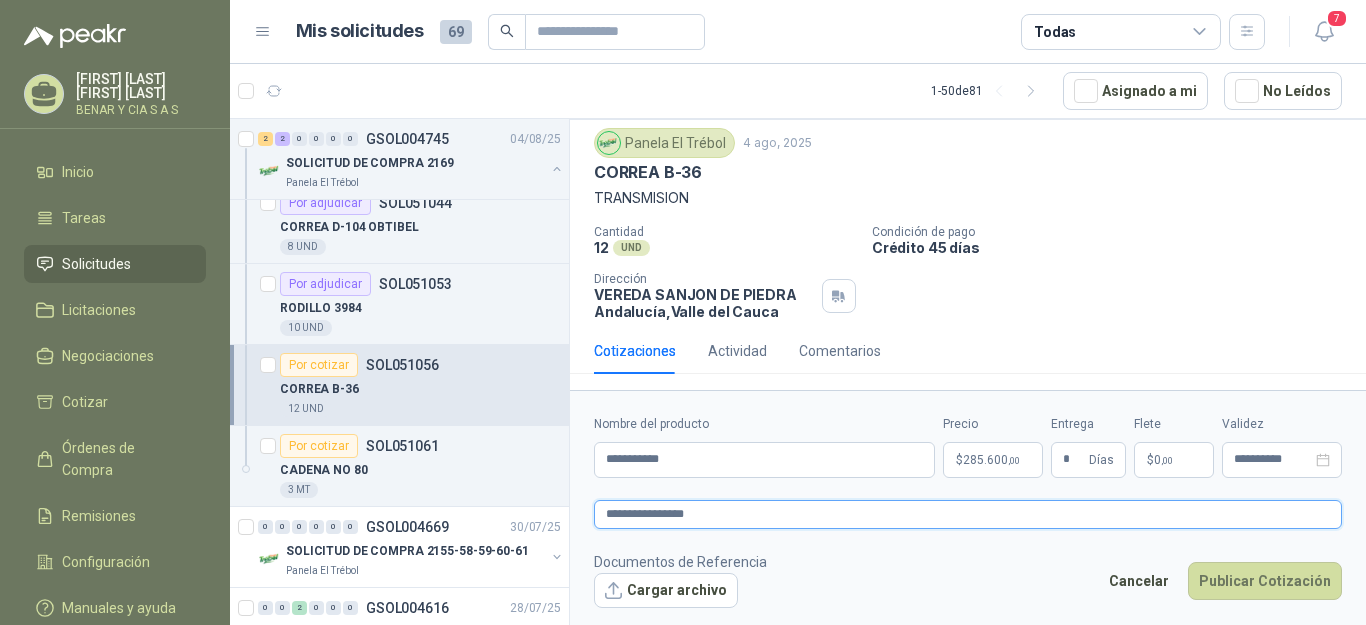 type 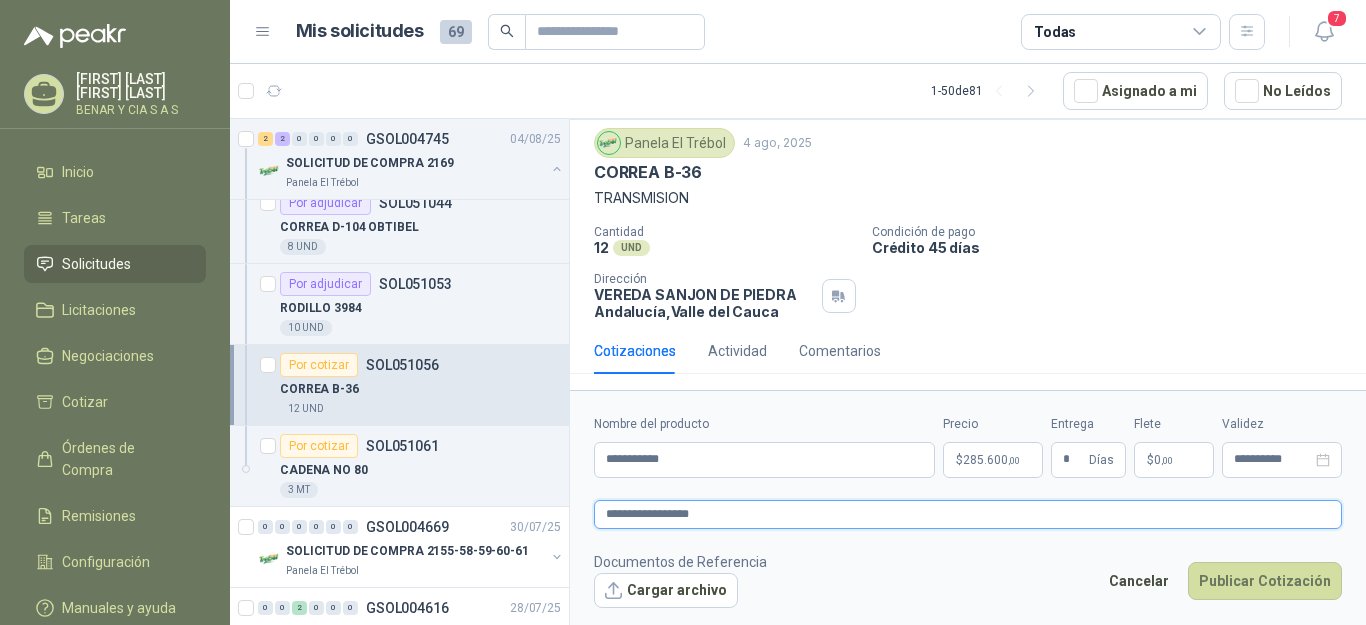 type 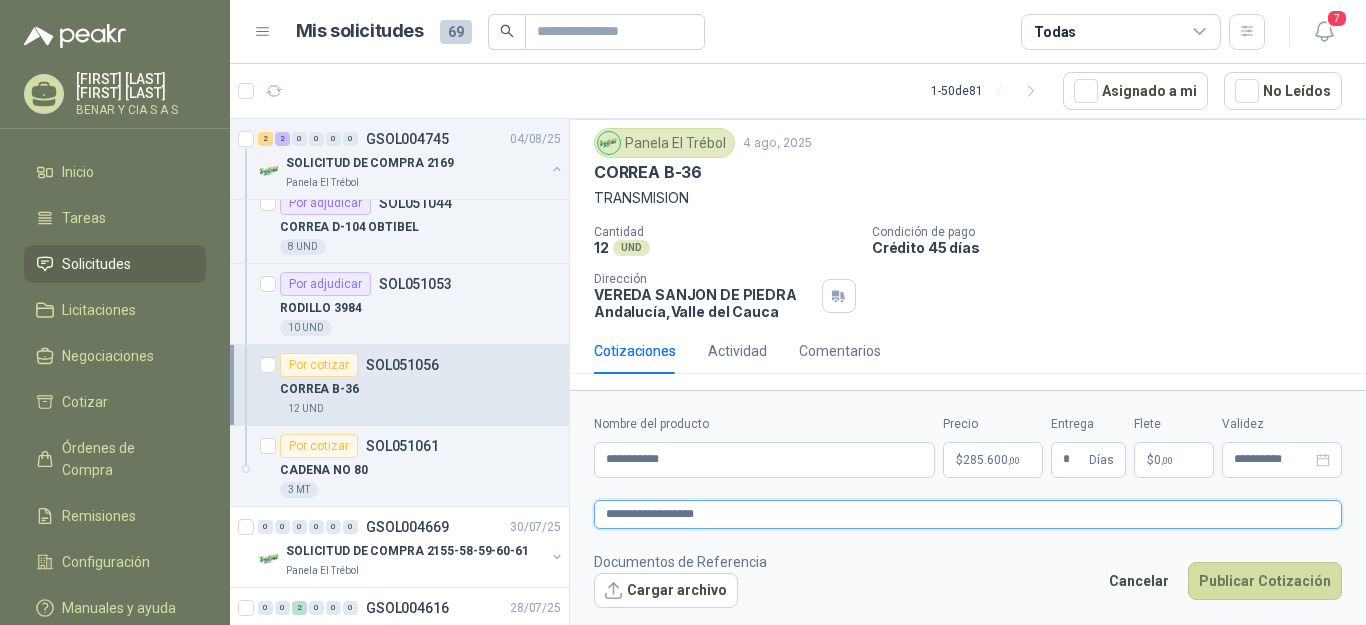 type 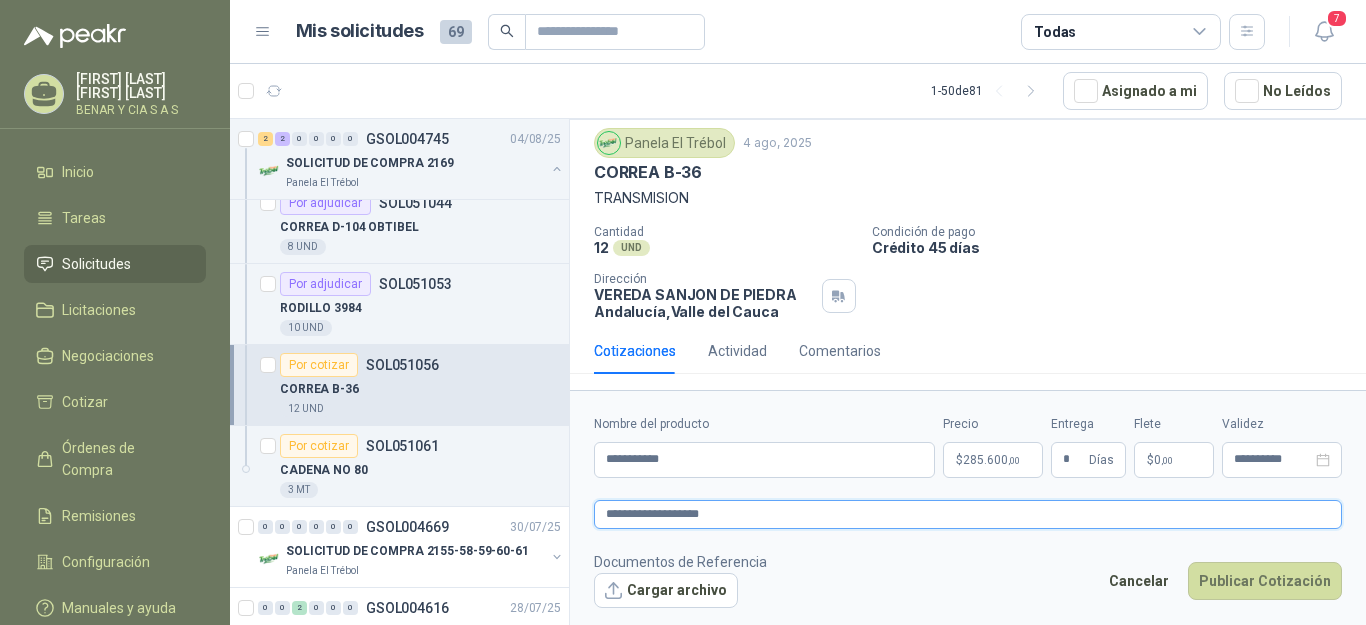 type 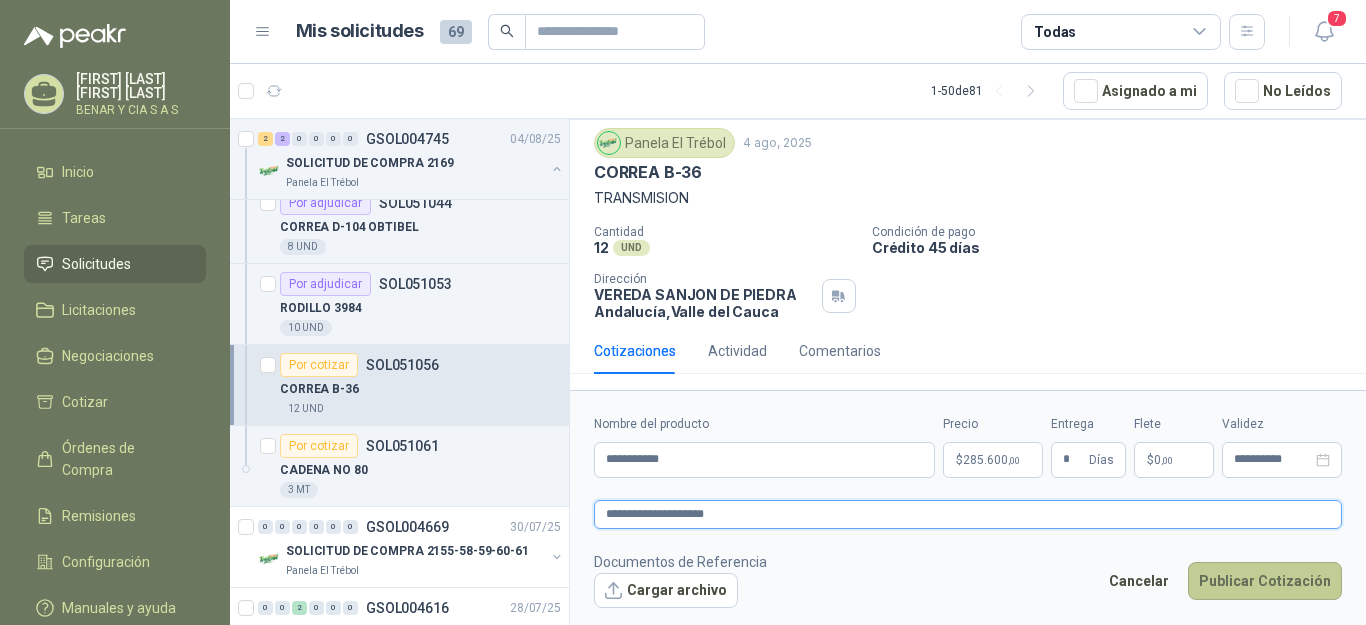 type on "**********" 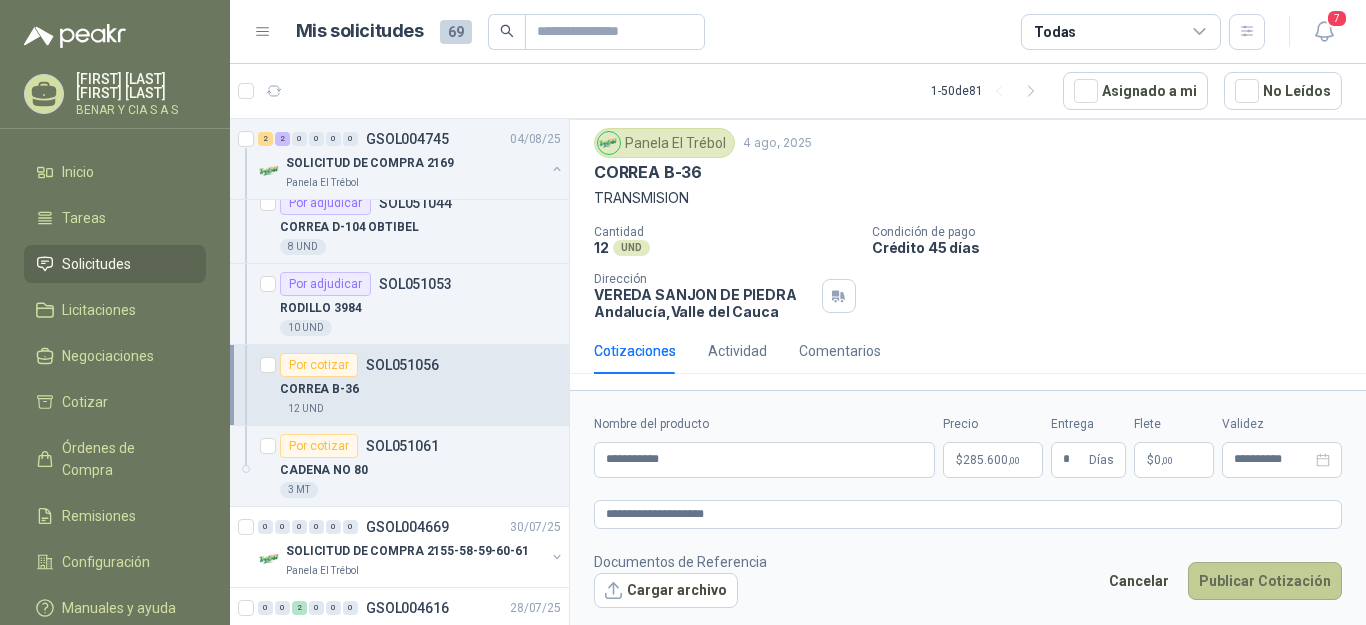 click on "Publicar Cotización" at bounding box center (1265, 581) 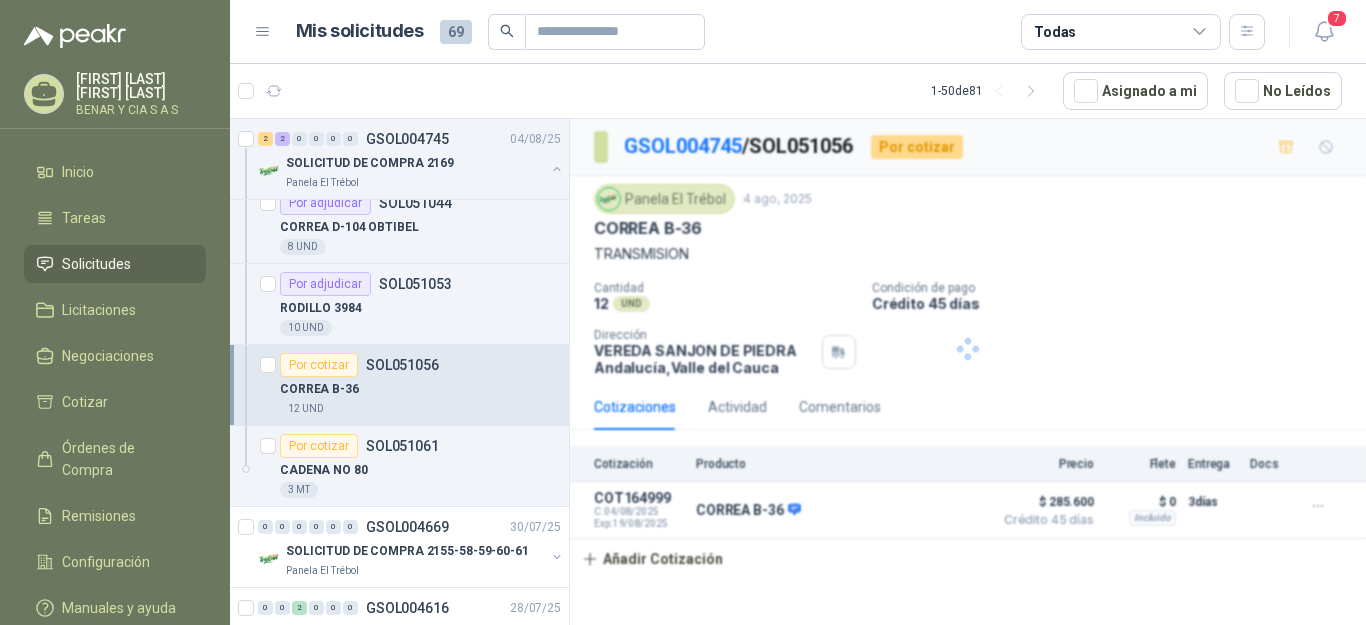 scroll, scrollTop: 0, scrollLeft: 0, axis: both 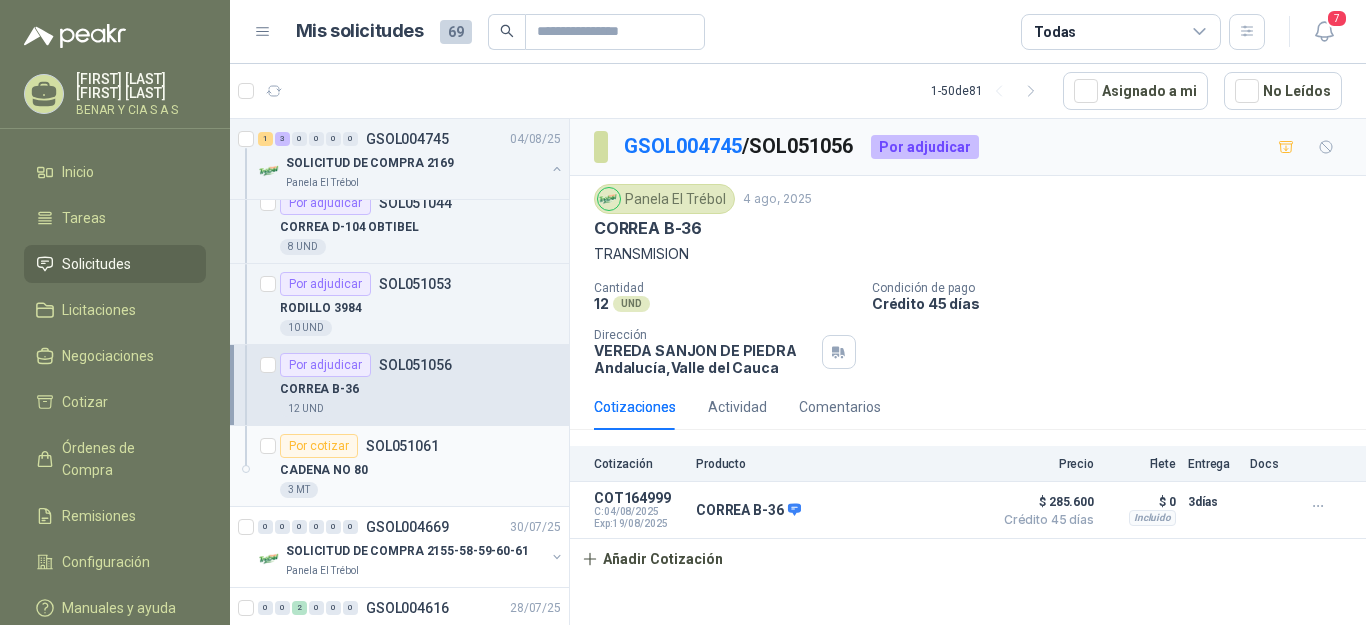 click on "Por cotizar" at bounding box center (319, 446) 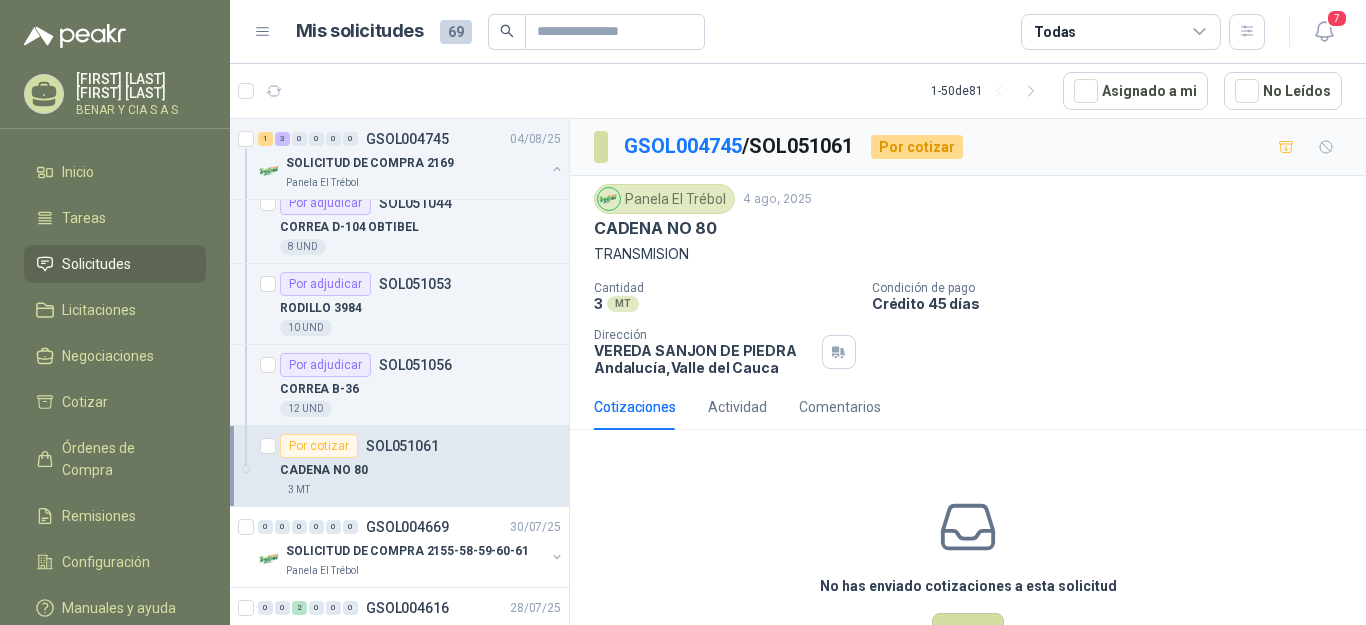 click on "3   MT" at bounding box center [420, 490] 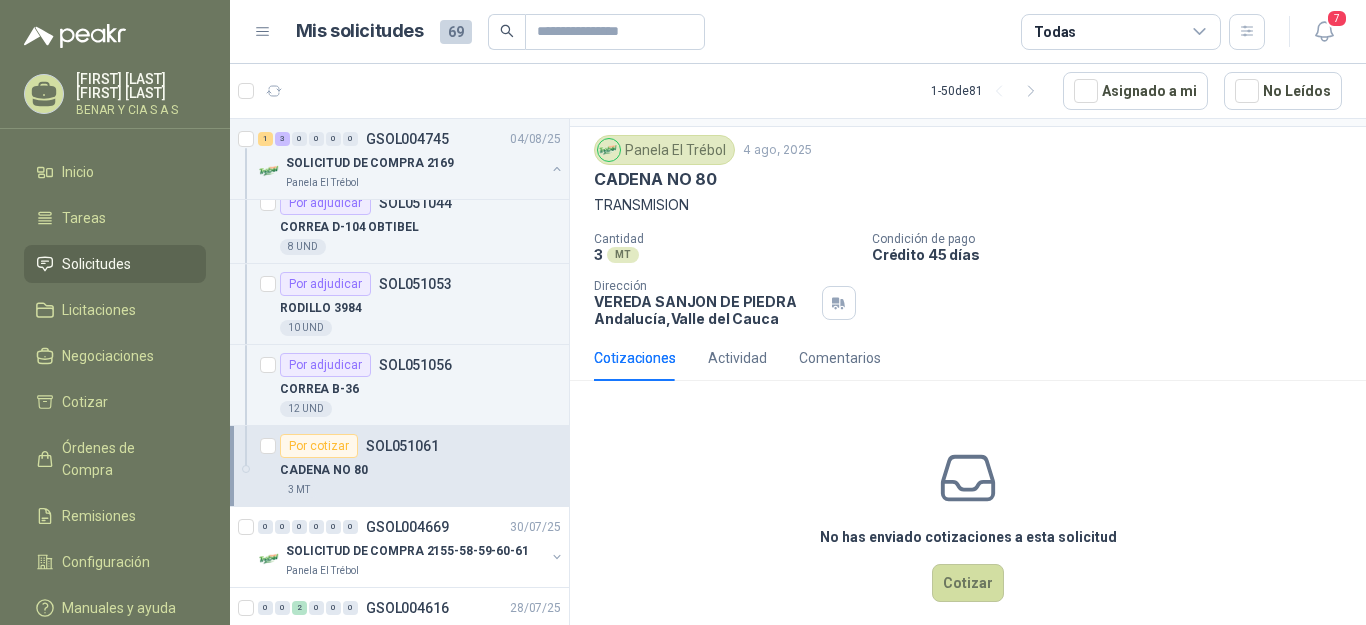 scroll, scrollTop: 70, scrollLeft: 0, axis: vertical 